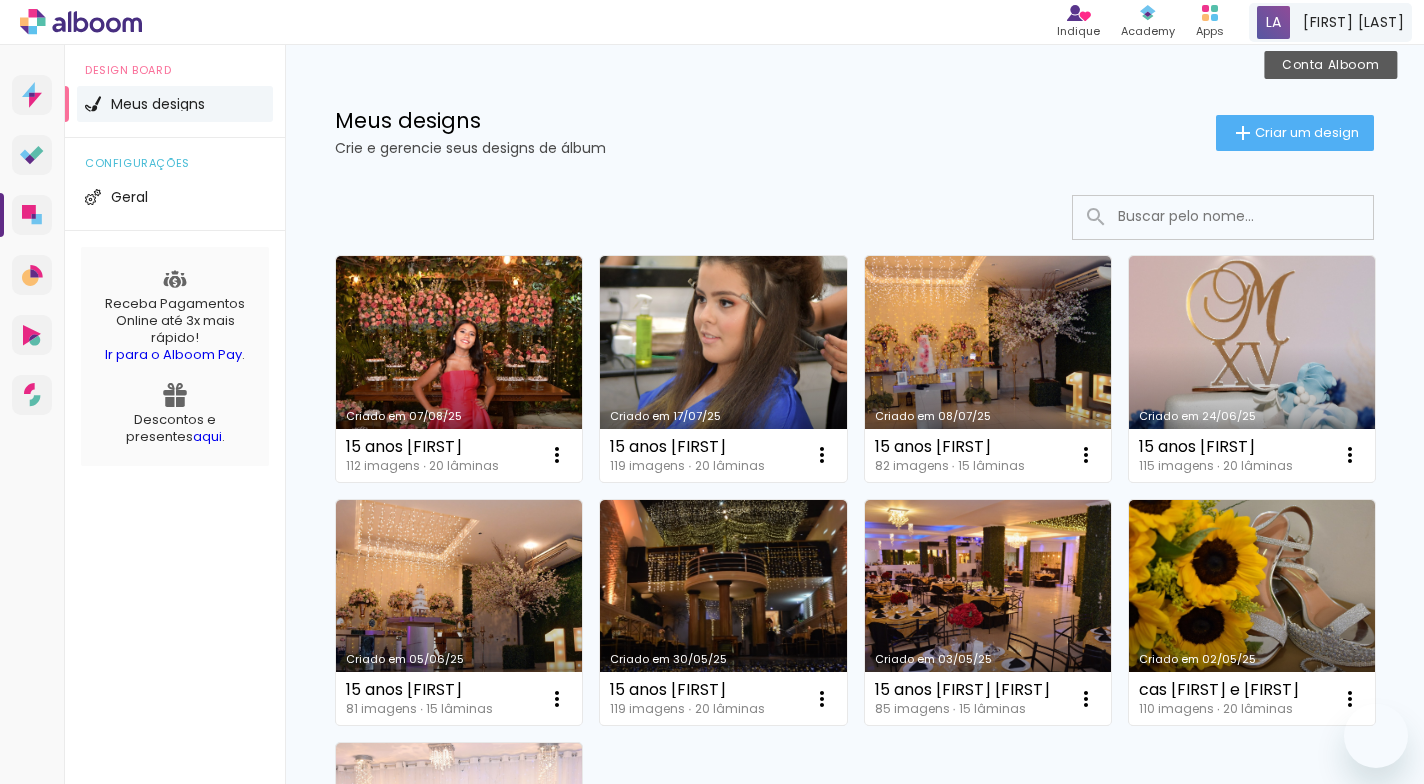 click on "[FIRST] [LAST]" at bounding box center (1353, 22) 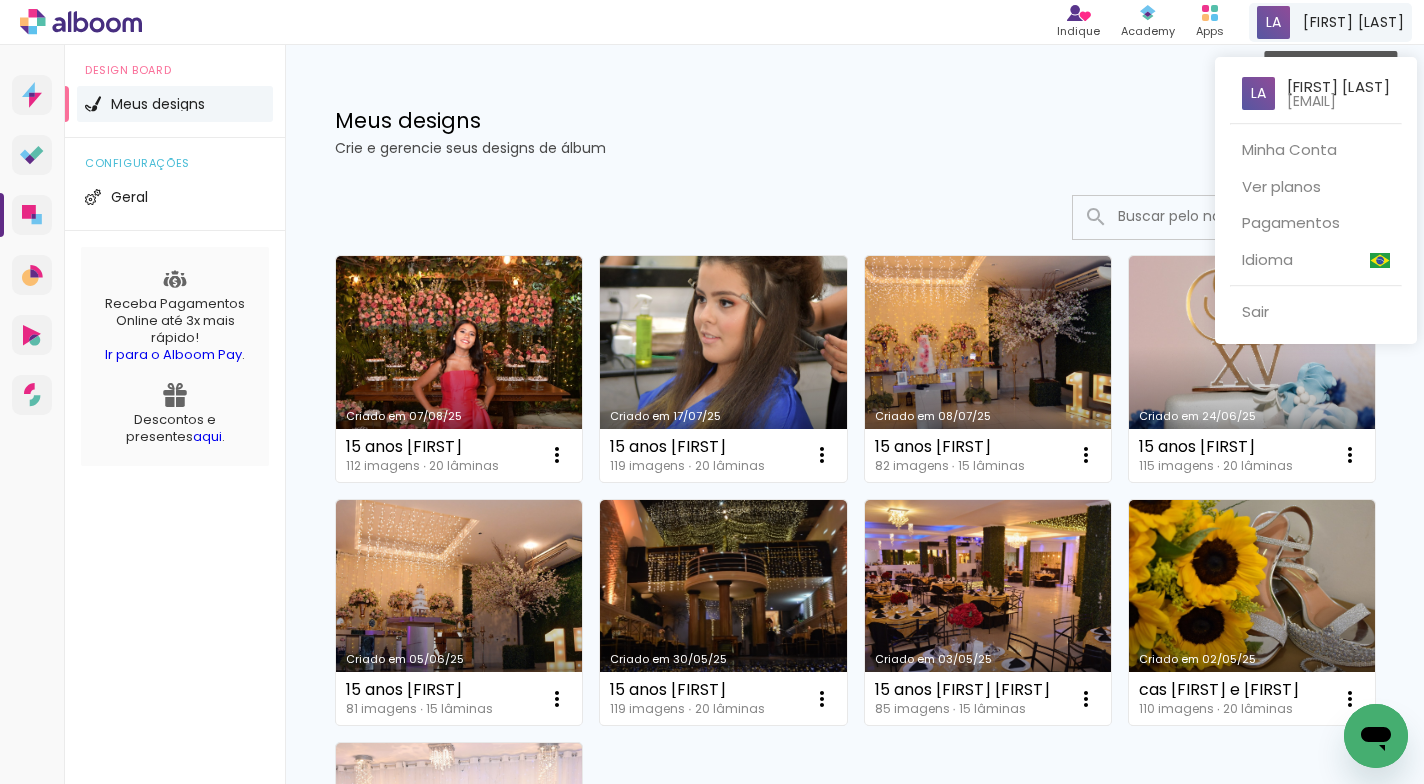 scroll, scrollTop: 0, scrollLeft: 0, axis: both 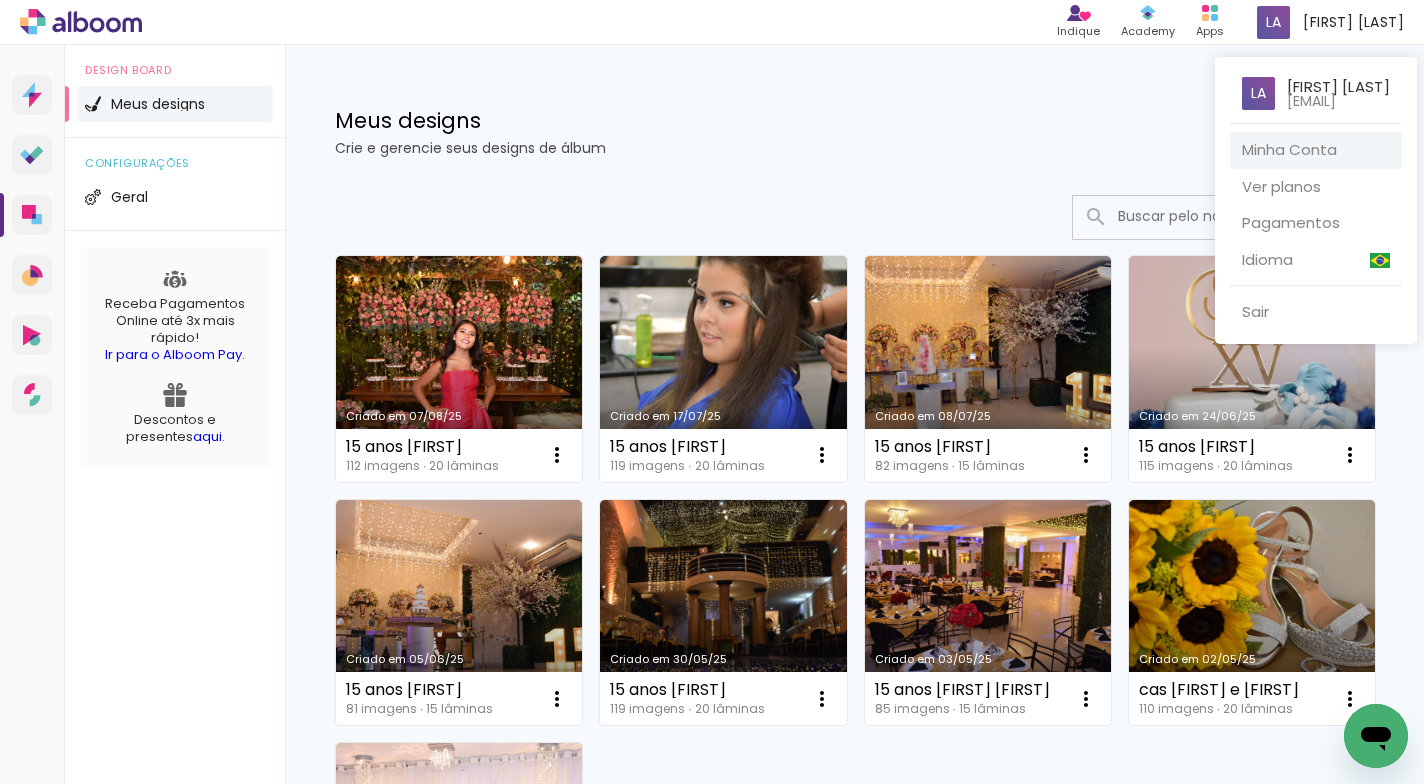 click on "Minha Conta" at bounding box center (1316, 150) 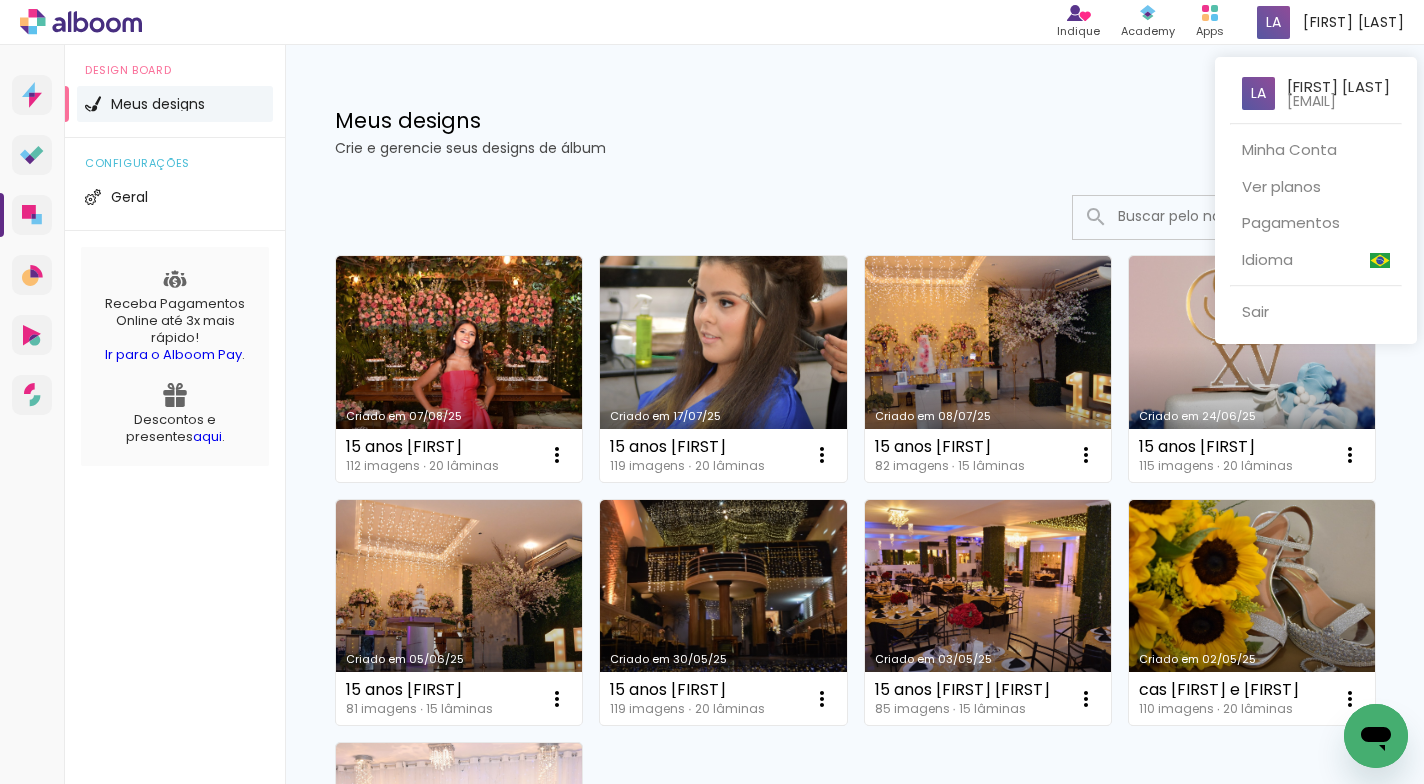 click at bounding box center [712, 392] 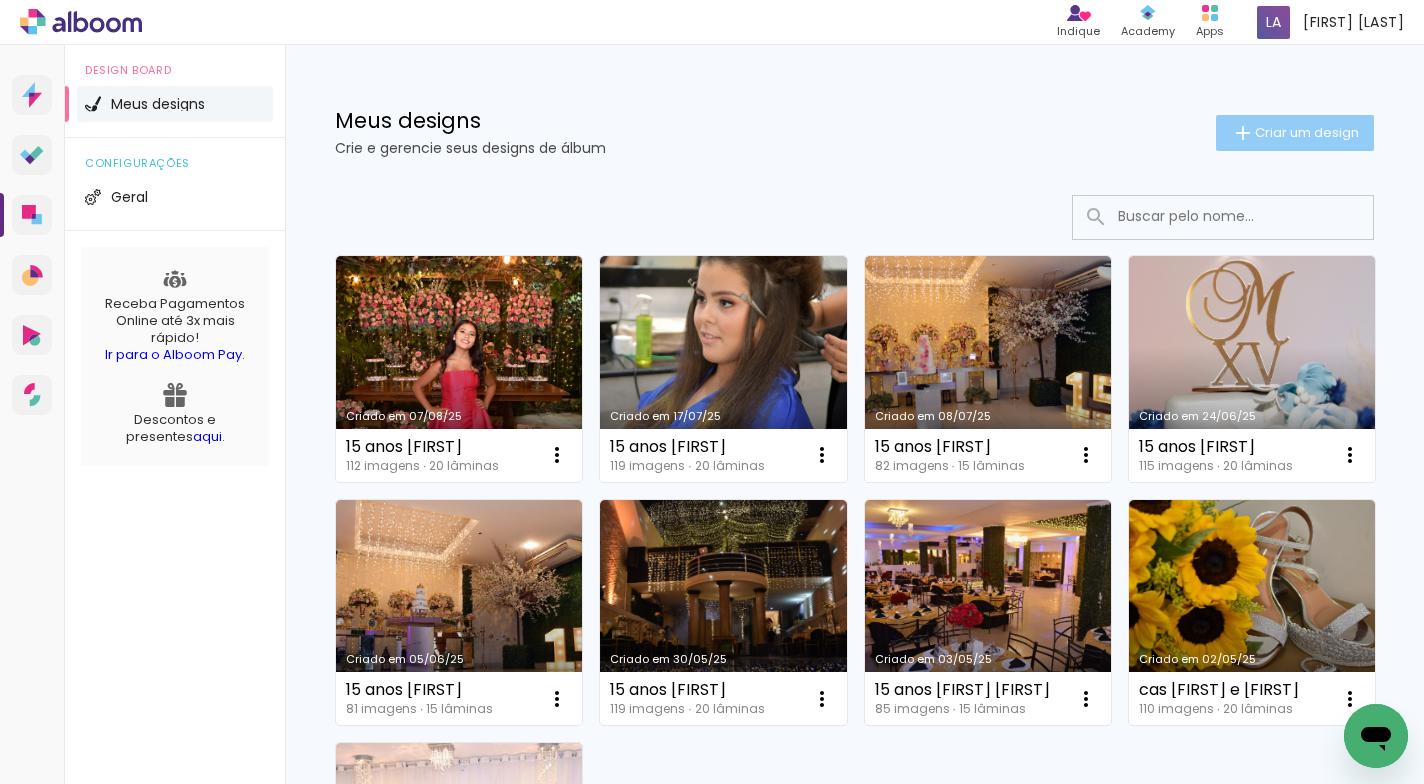 click on "Criar um design" 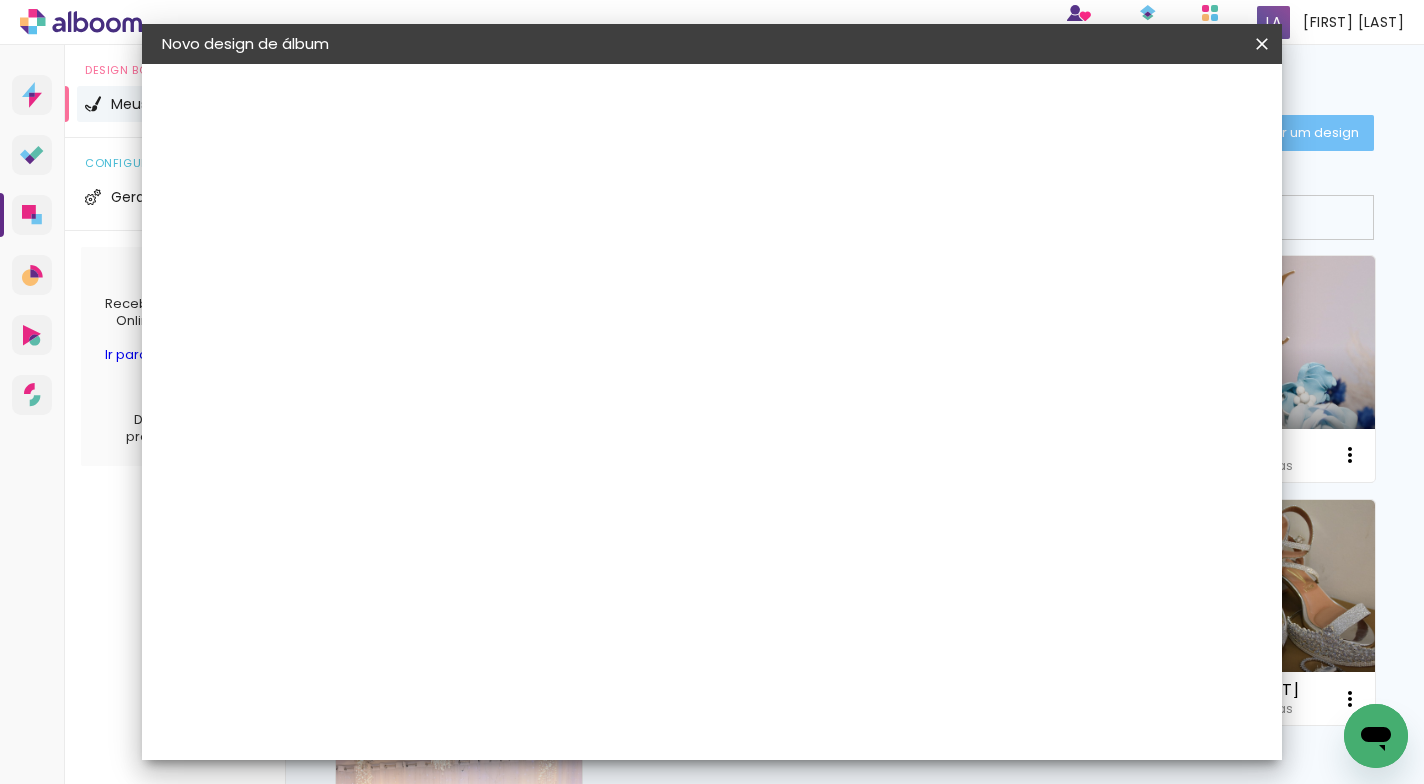 click at bounding box center [489, 268] 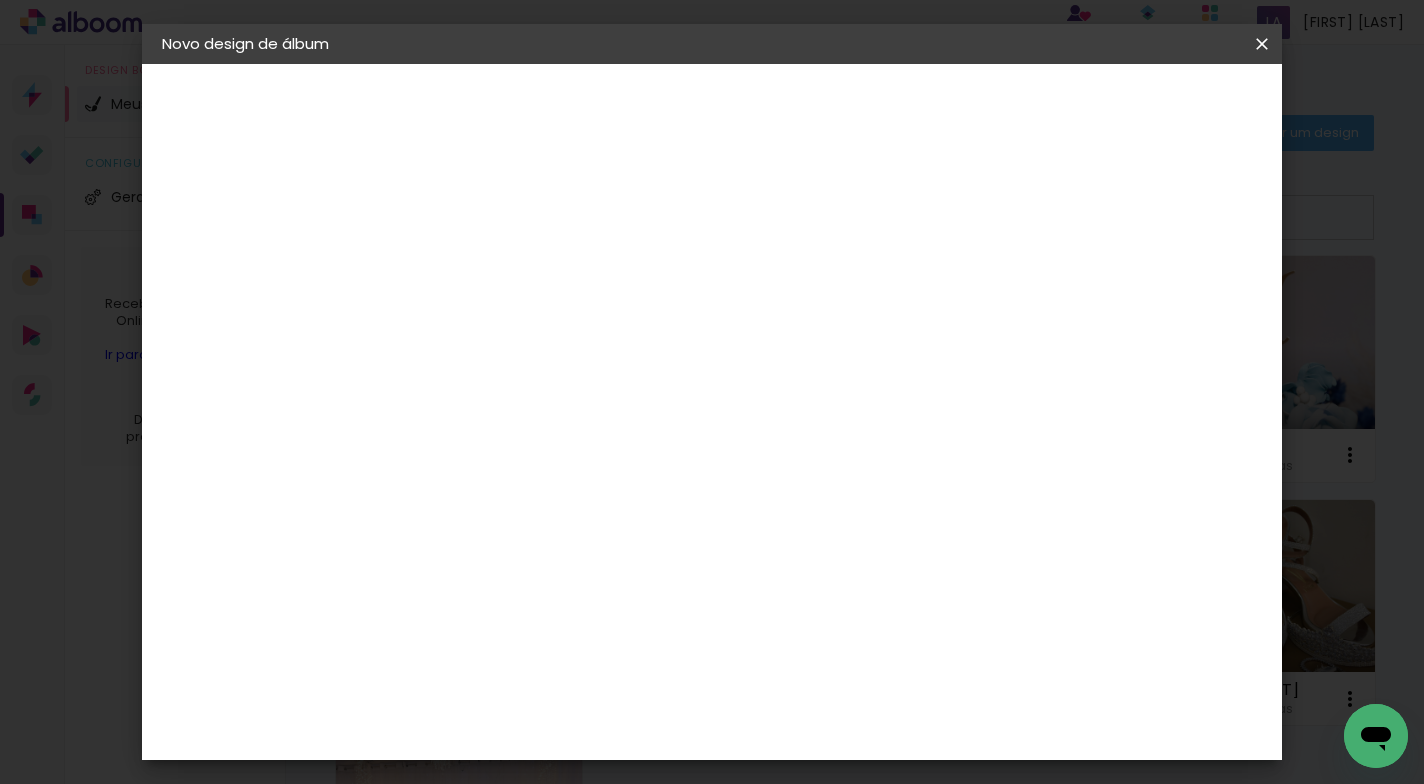 type on "[AGE] anos Gabriela" 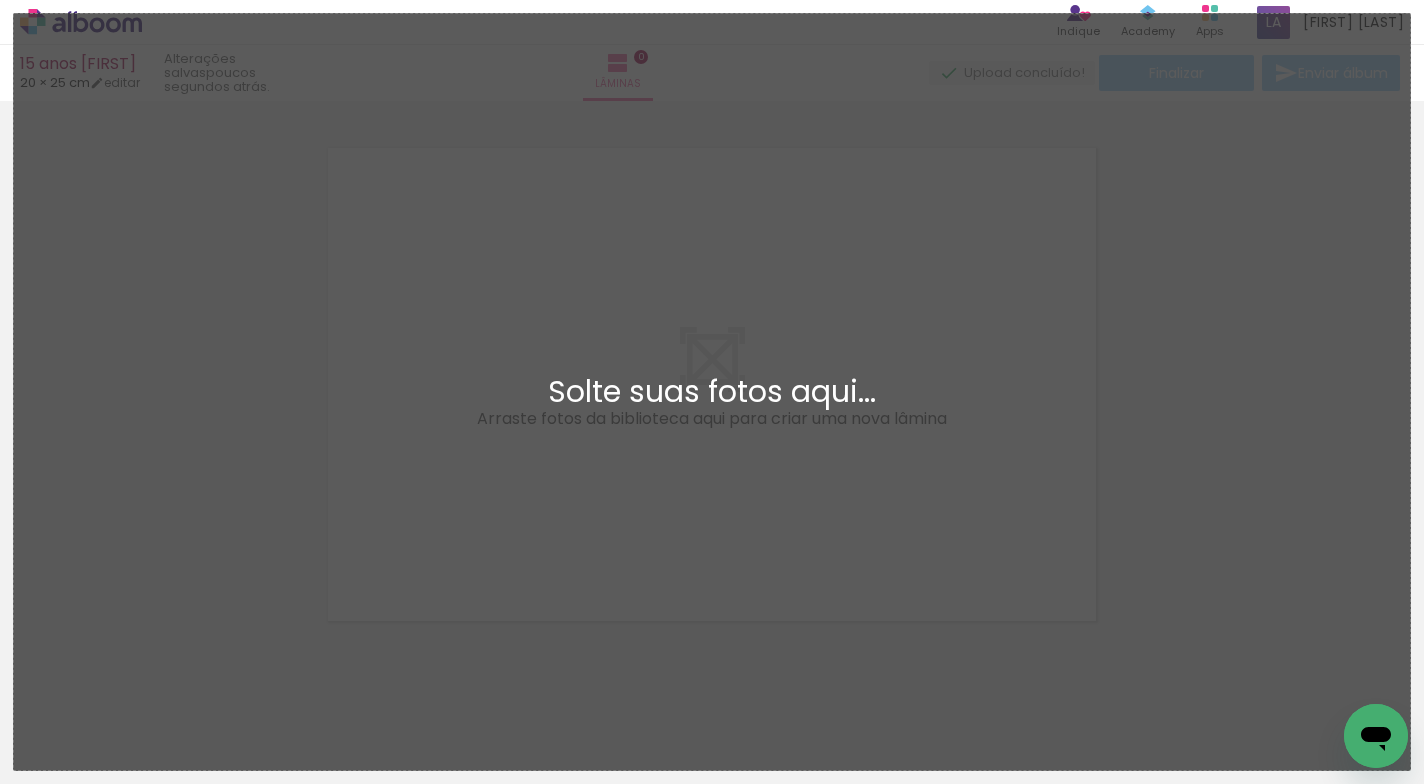 scroll, scrollTop: 25, scrollLeft: 0, axis: vertical 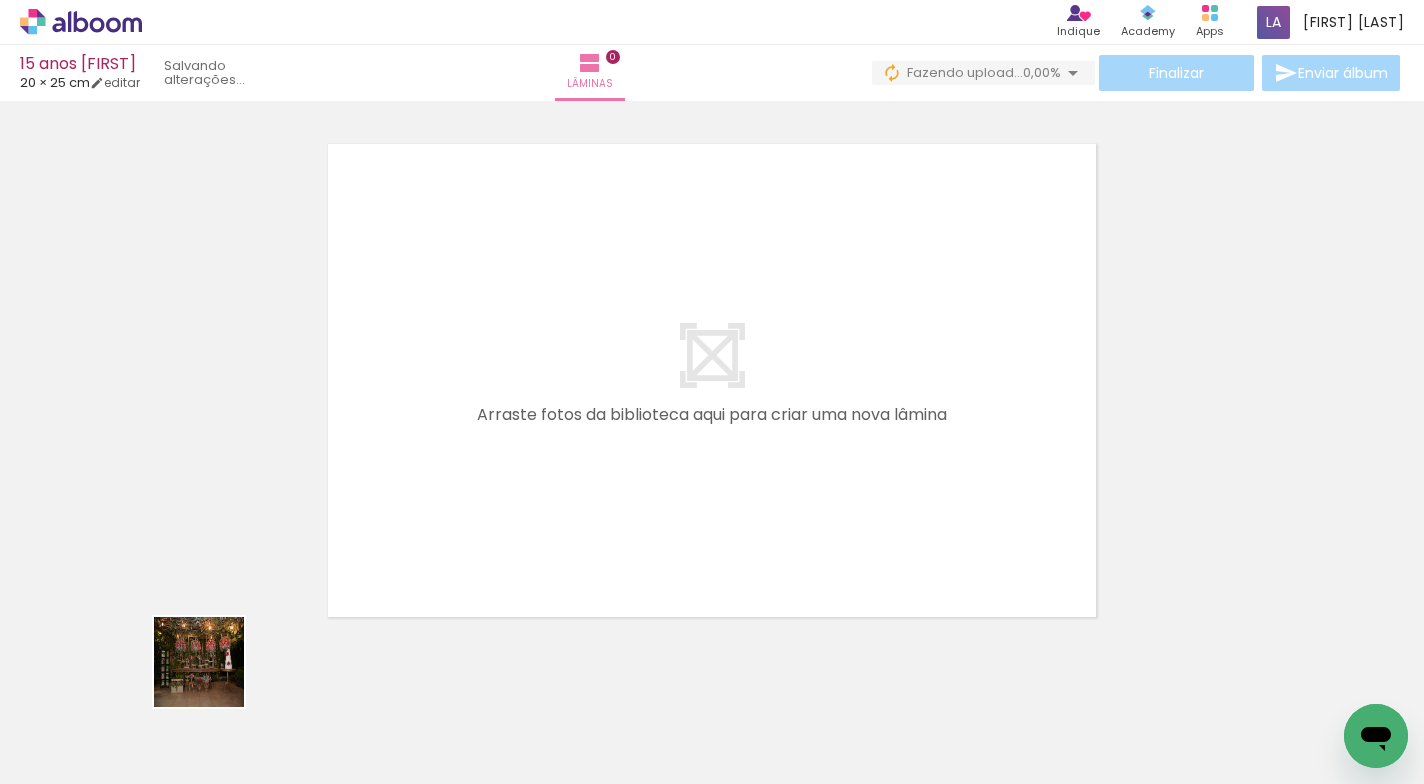 drag, startPoint x: 201, startPoint y: 707, endPoint x: 485, endPoint y: 496, distance: 353.80362 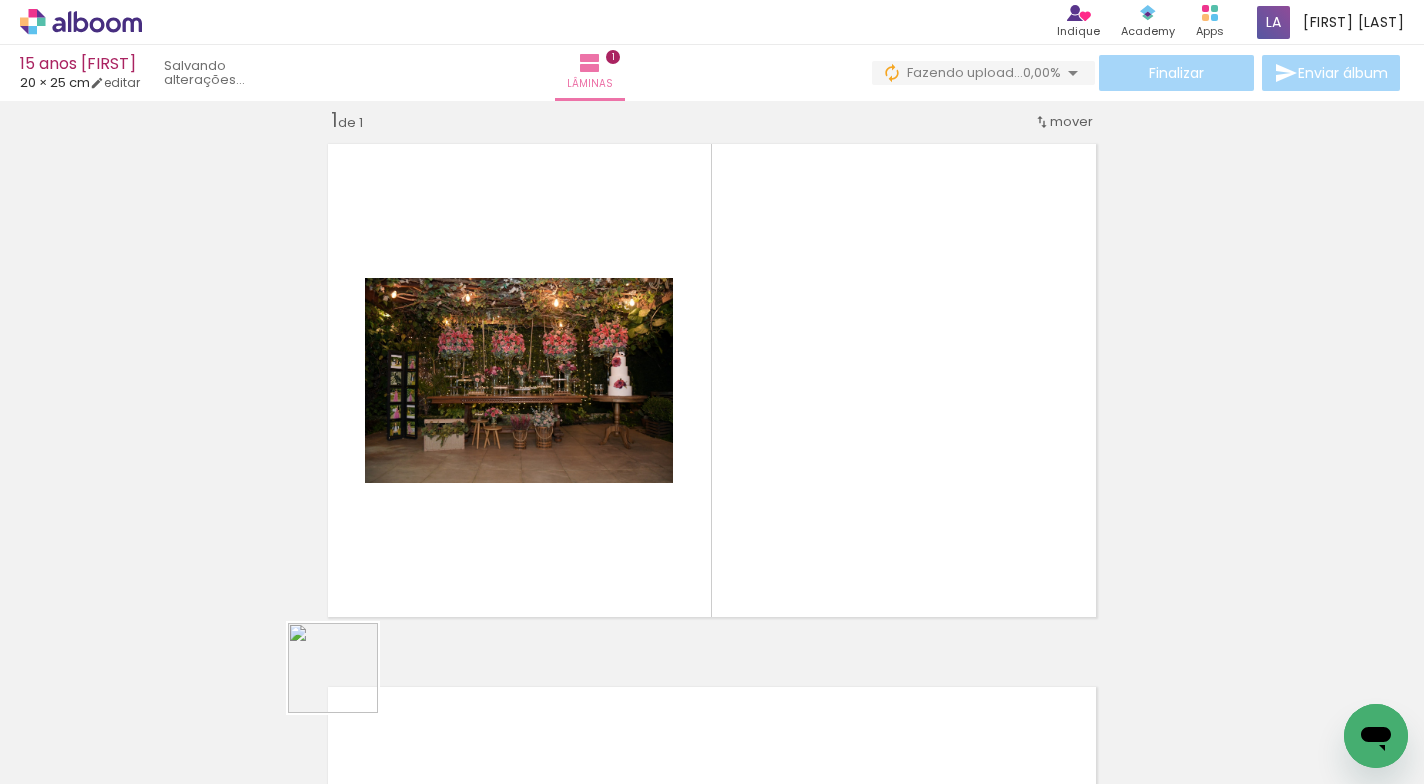 drag, startPoint x: 318, startPoint y: 719, endPoint x: 615, endPoint y: 494, distance: 372.60434 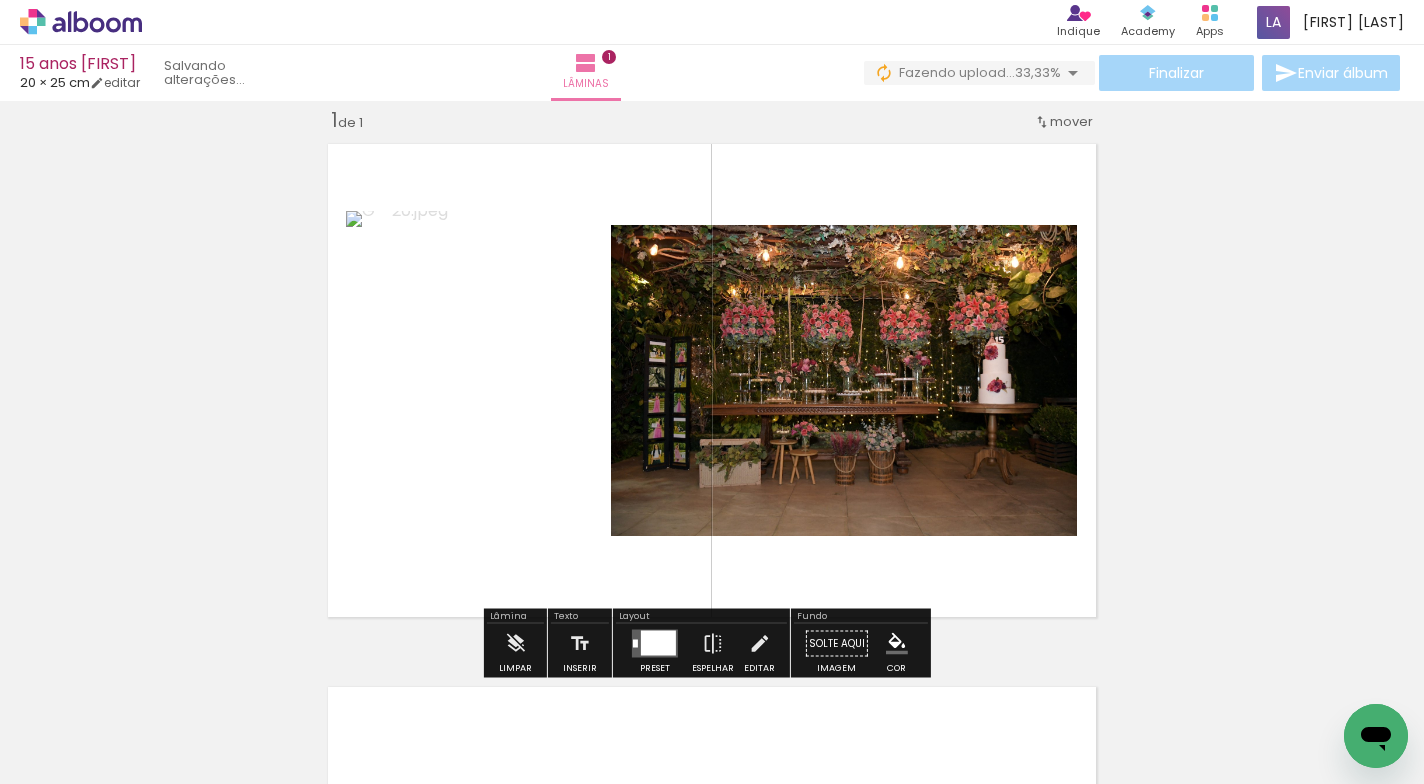 scroll, scrollTop: 0, scrollLeft: 0, axis: both 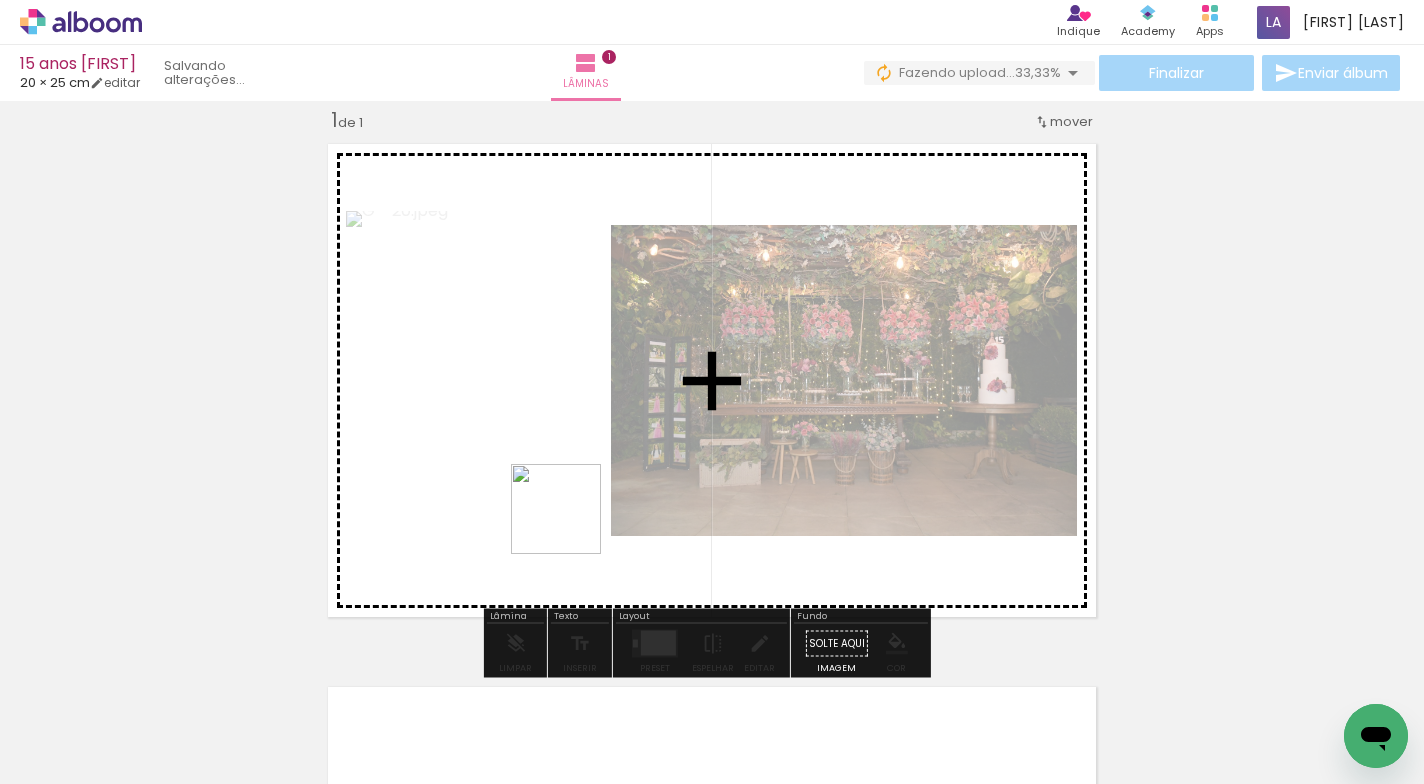 drag, startPoint x: 465, startPoint y: 649, endPoint x: 571, endPoint y: 525, distance: 163.13185 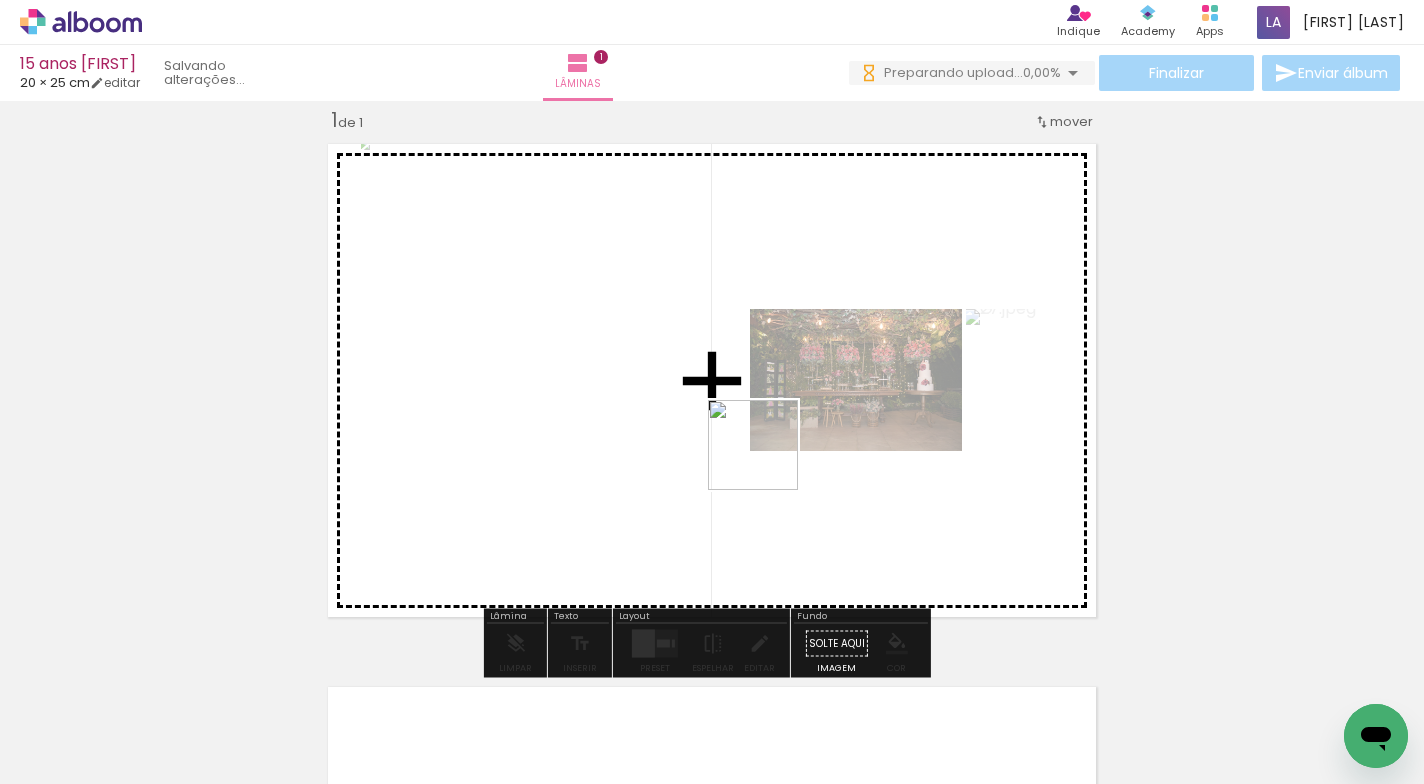 drag, startPoint x: 647, startPoint y: 535, endPoint x: 768, endPoint y: 463, distance: 140.80128 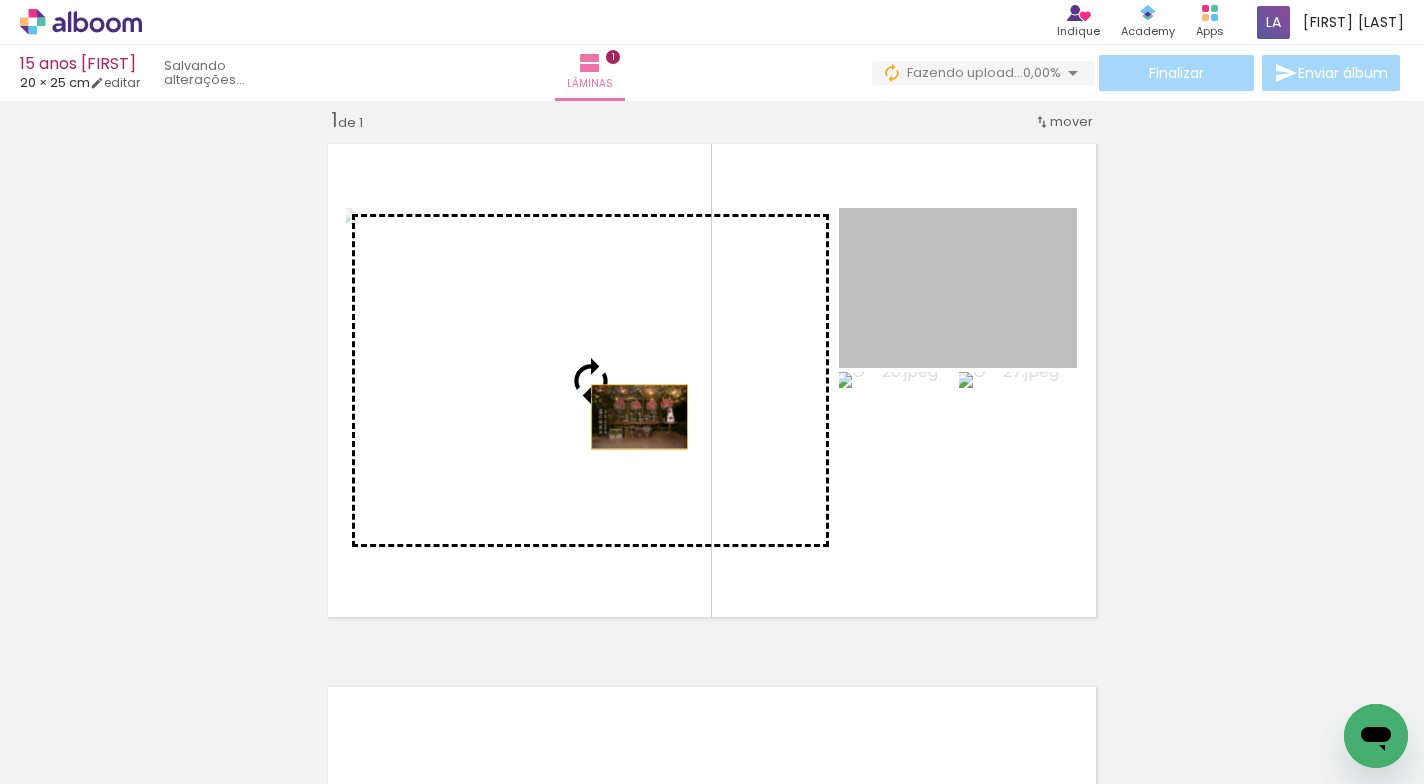 drag, startPoint x: 929, startPoint y: 322, endPoint x: 632, endPoint y: 417, distance: 311.82367 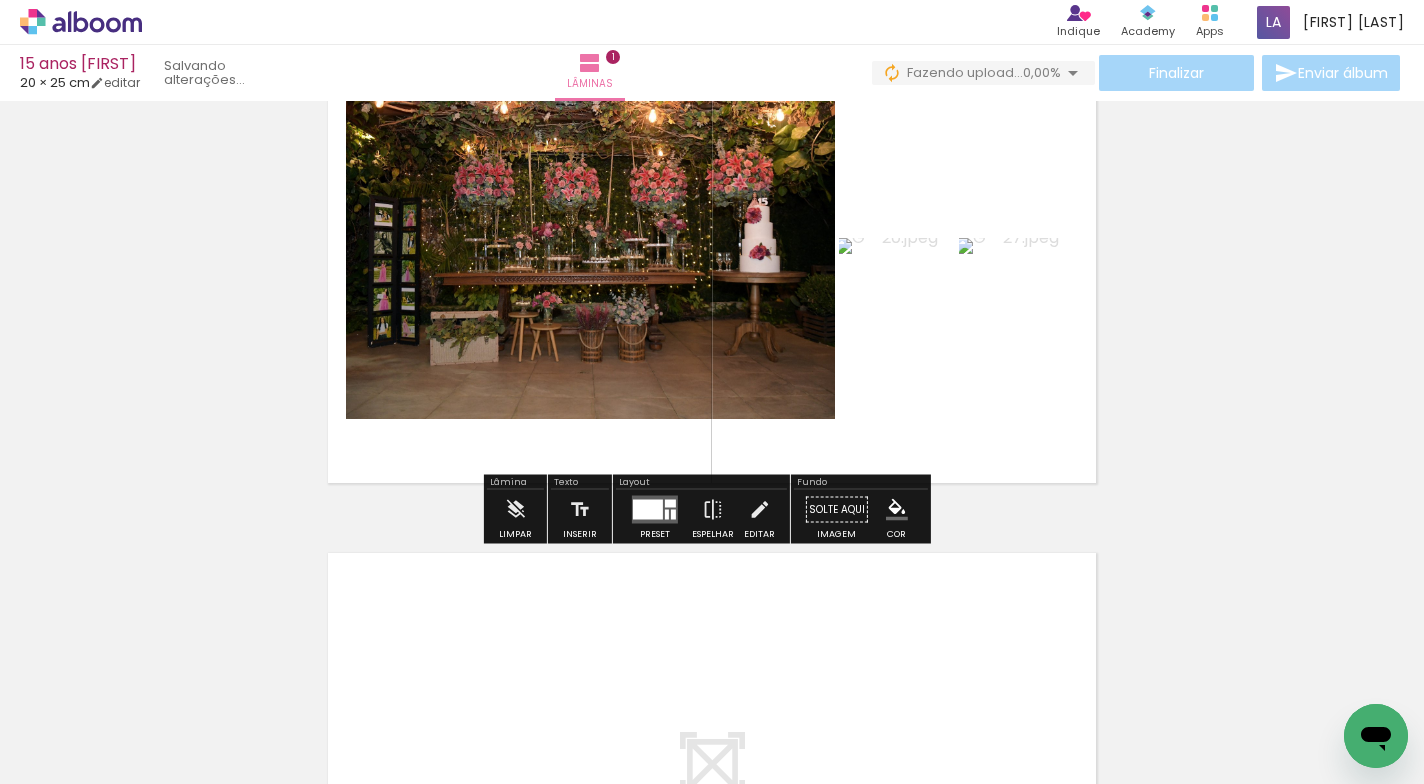 scroll, scrollTop: 84, scrollLeft: 0, axis: vertical 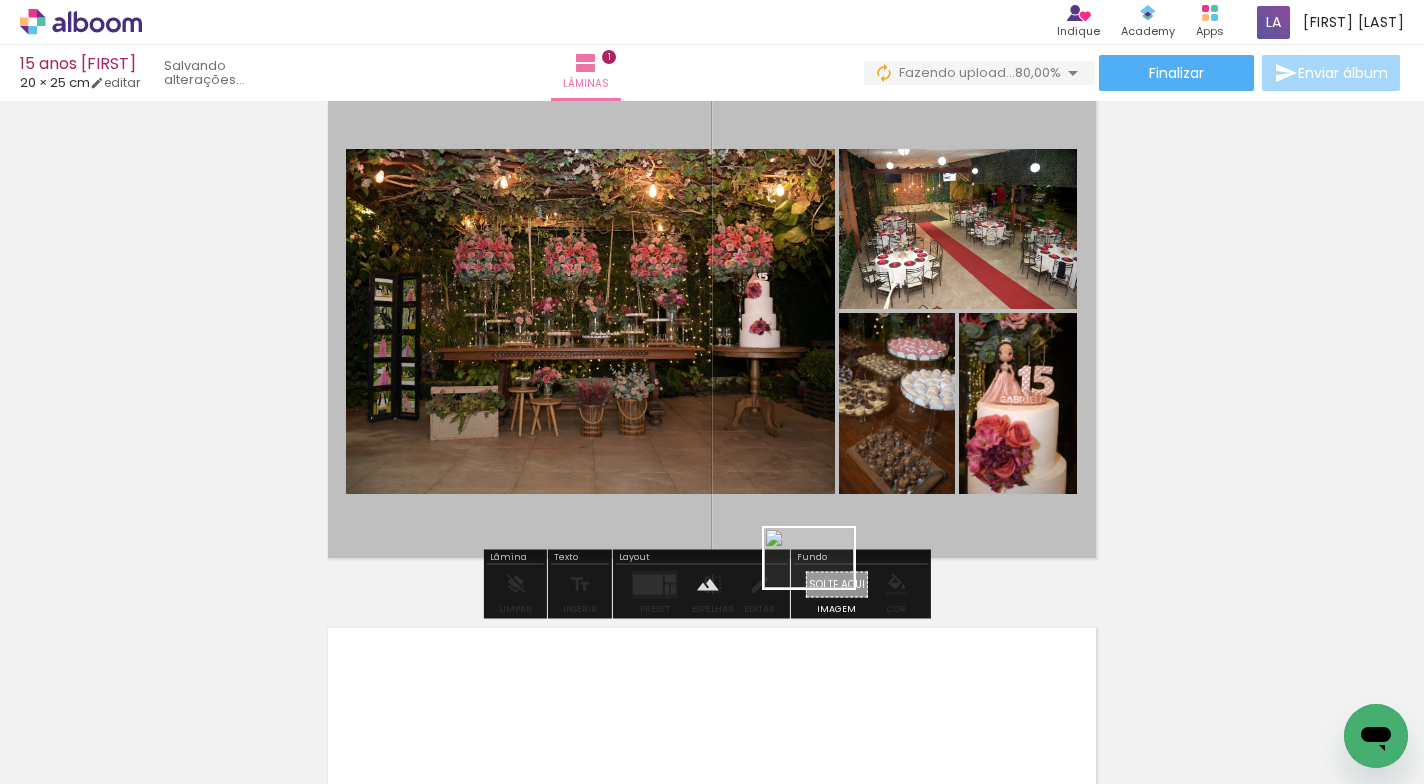 drag, startPoint x: 653, startPoint y: 700, endPoint x: 825, endPoint y: 588, distance: 205.25107 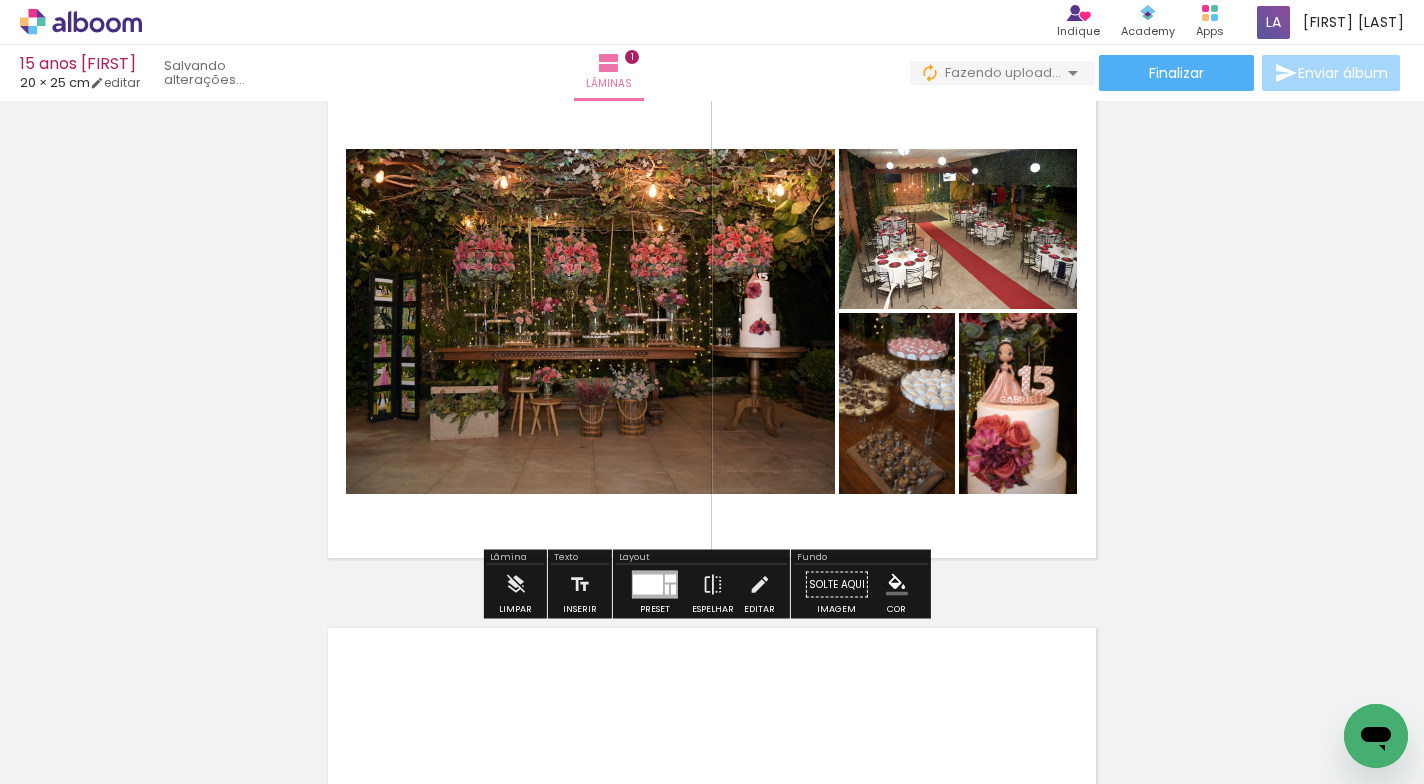 click at bounding box center [712, 321] 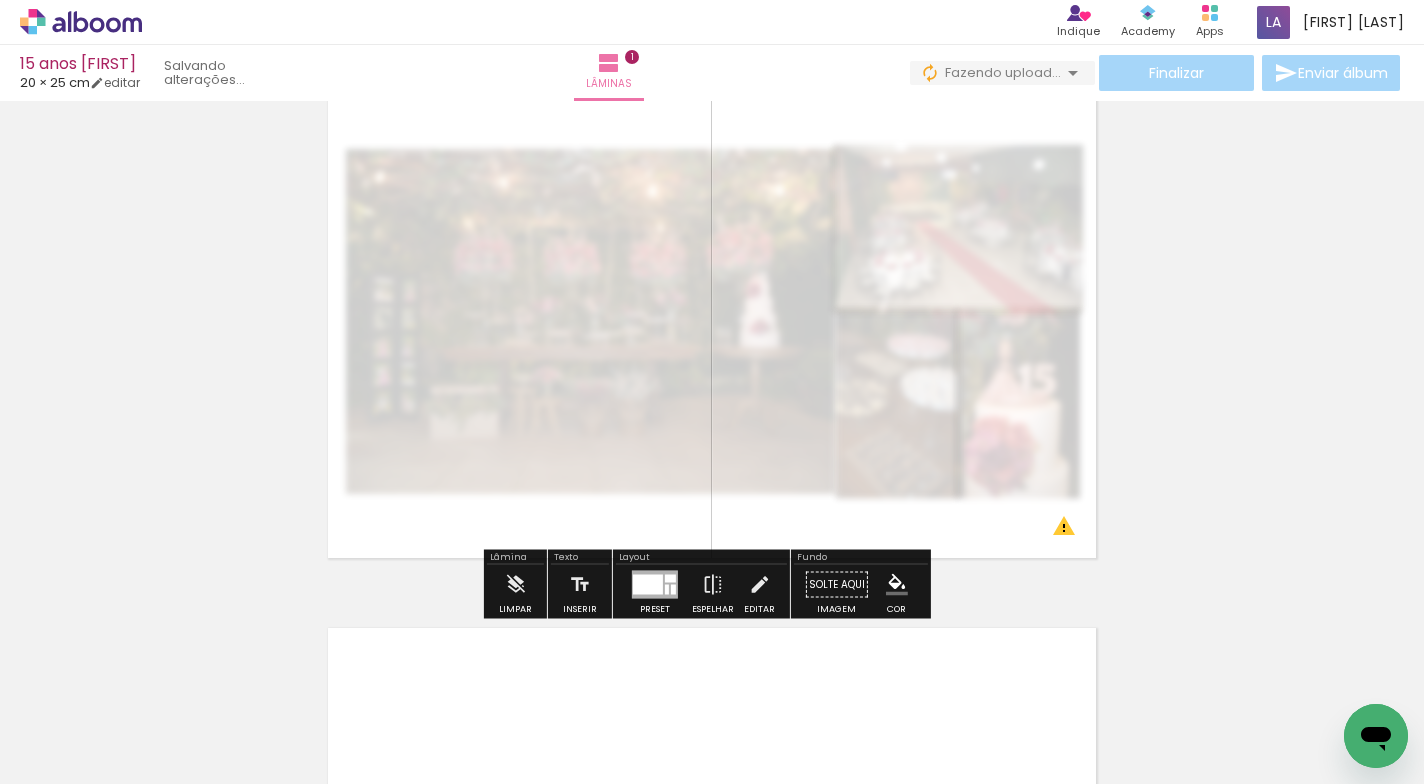 drag, startPoint x: 597, startPoint y: 127, endPoint x: 543, endPoint y: 137, distance: 54.91812 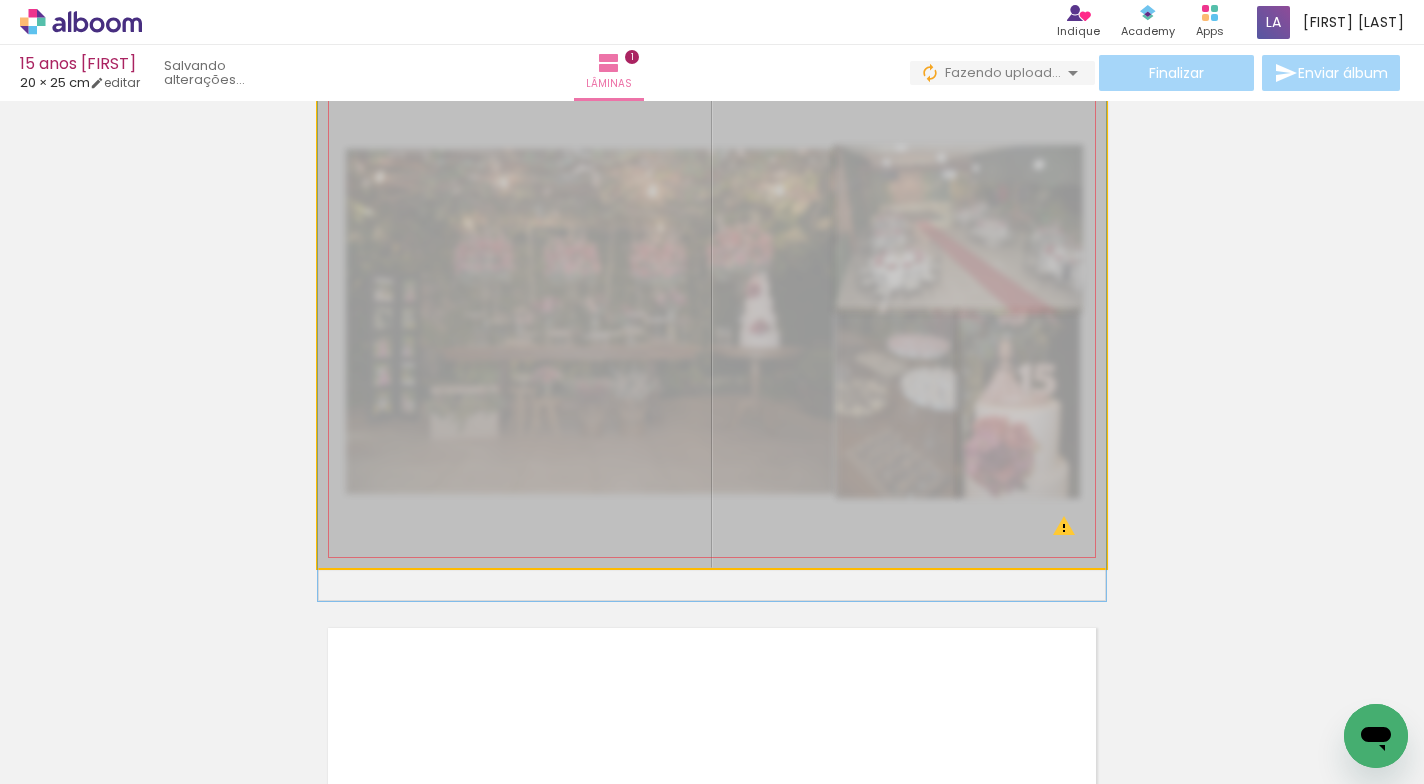 drag, startPoint x: 799, startPoint y: 195, endPoint x: 752, endPoint y: 202, distance: 47.518417 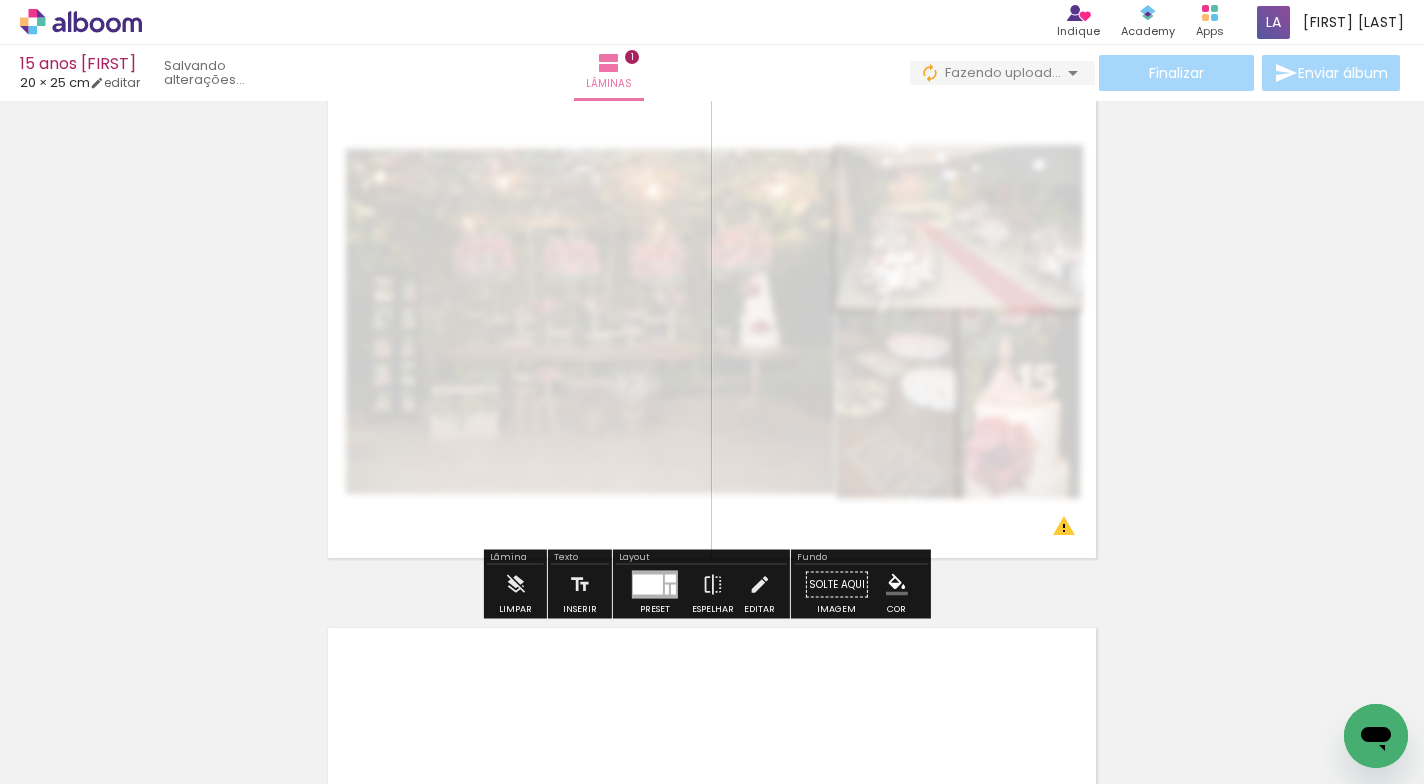 click on "Inserir lâmina 1  de 1 O Designbox precisará aumentar a sua imagem em 375% para exportar para impressão." at bounding box center (712, 567) 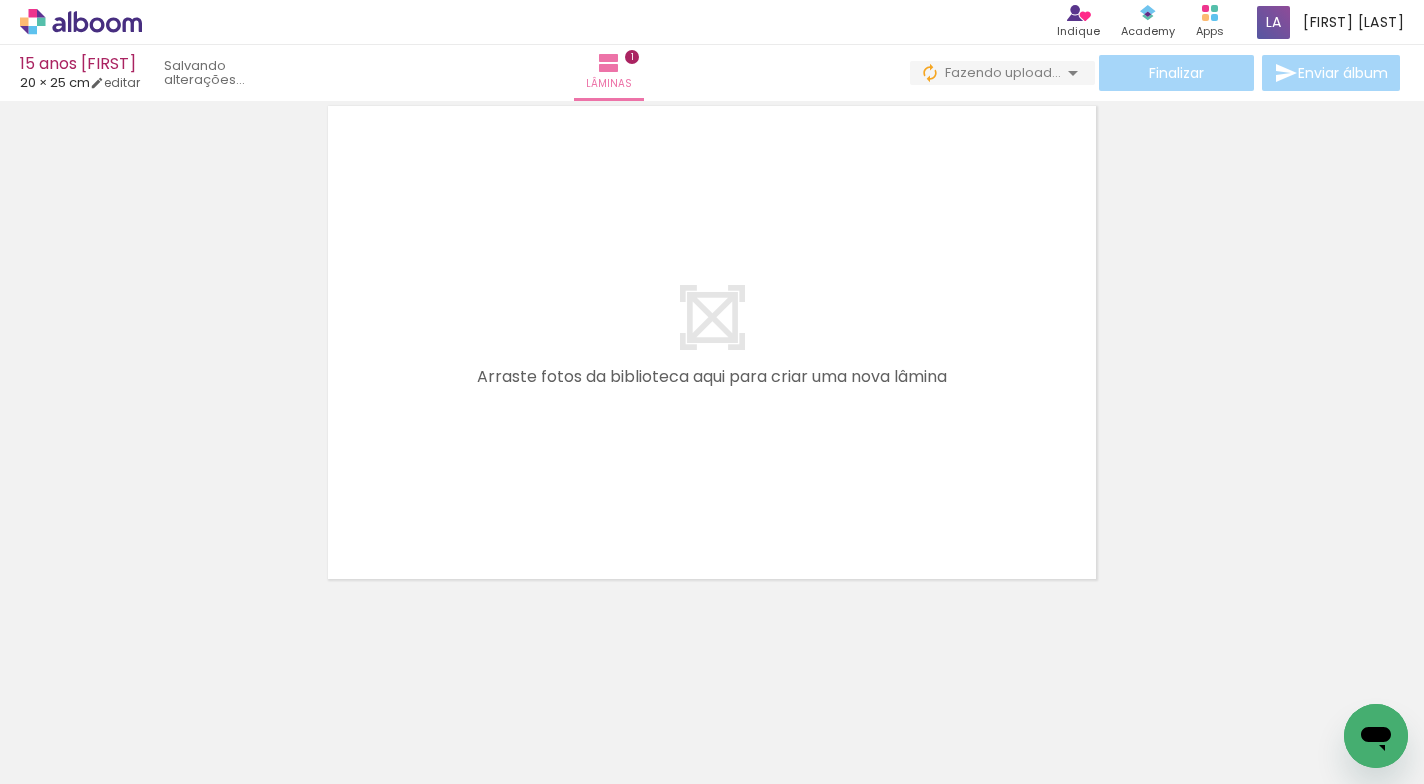 scroll, scrollTop: 243, scrollLeft: 0, axis: vertical 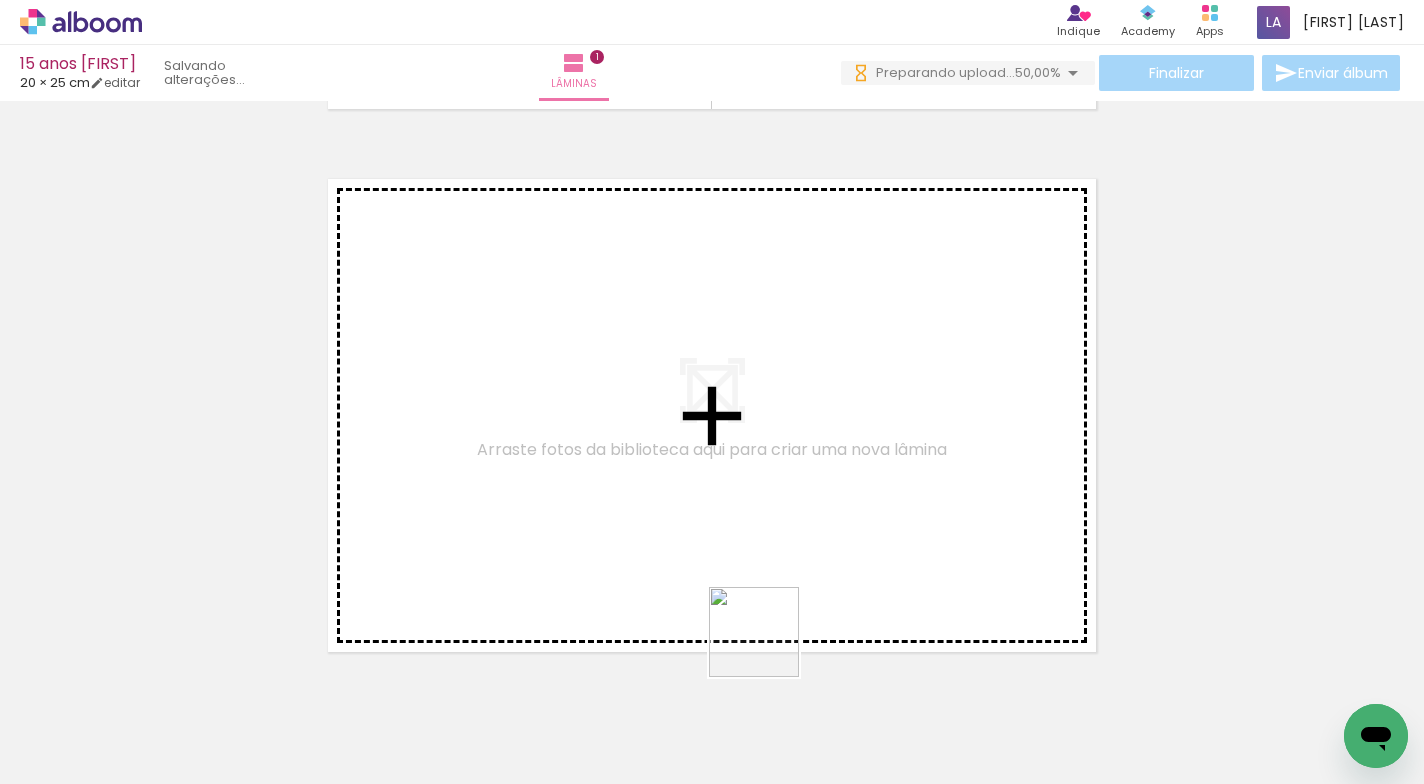 drag, startPoint x: 769, startPoint y: 647, endPoint x: 873, endPoint y: 746, distance: 143.58621 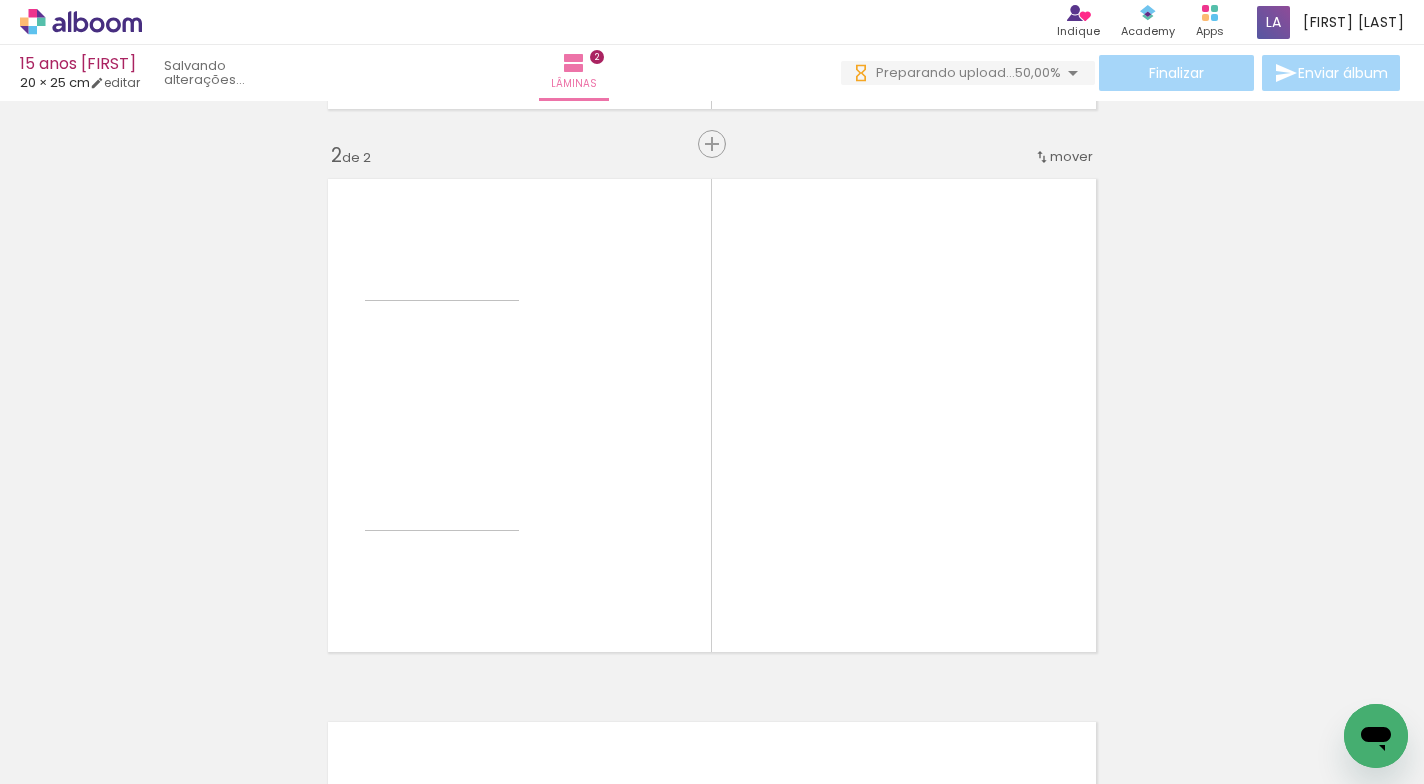 scroll, scrollTop: 568, scrollLeft: 0, axis: vertical 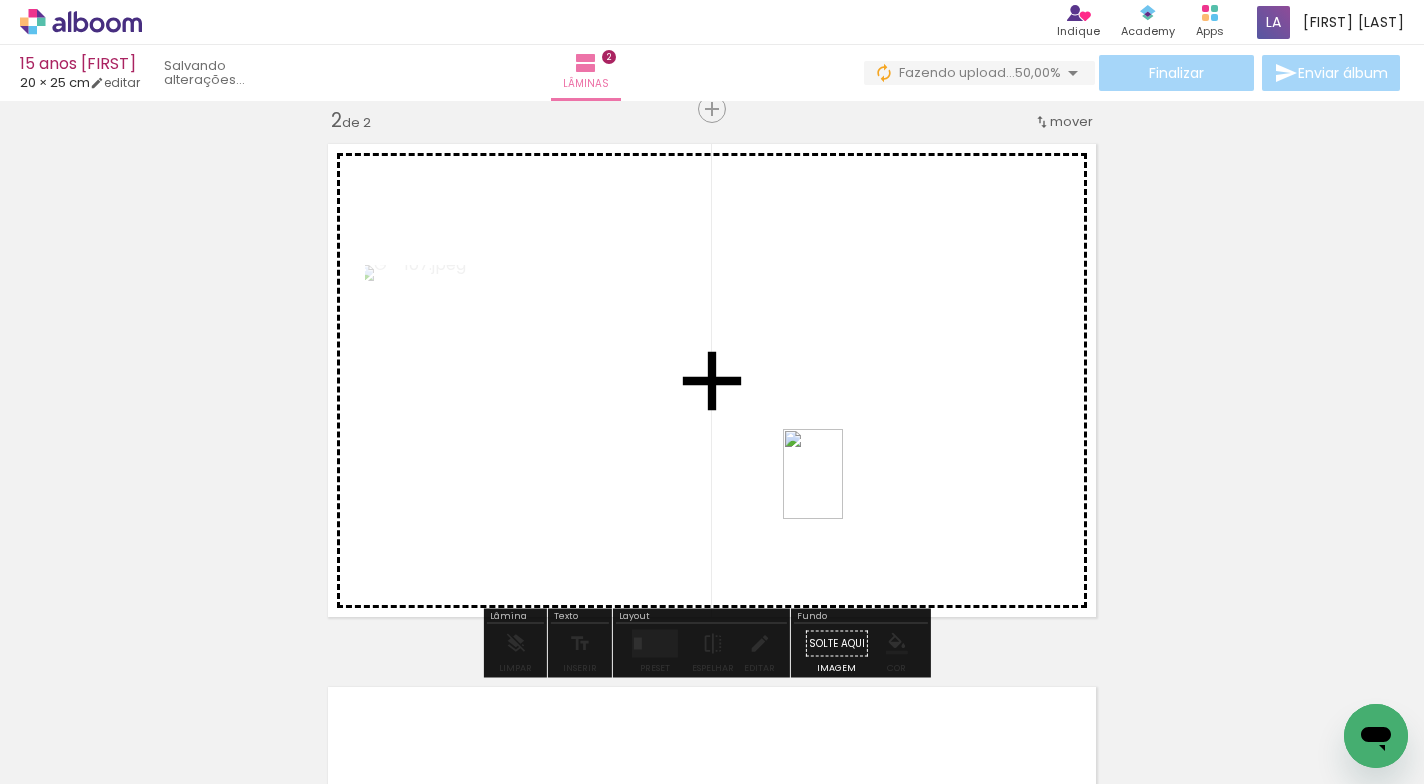drag, startPoint x: 887, startPoint y: 732, endPoint x: 843, endPoint y: 491, distance: 244.98367 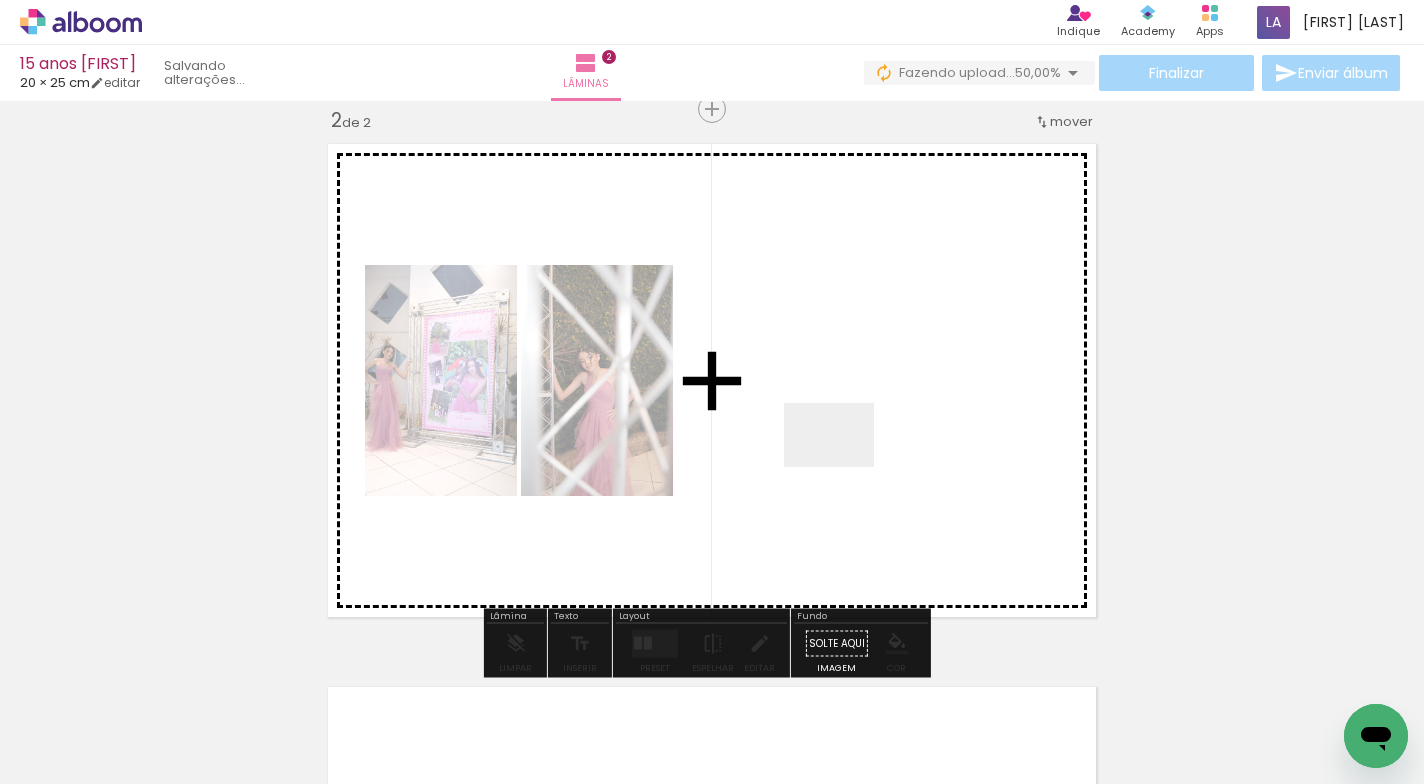 drag, startPoint x: 981, startPoint y: 729, endPoint x: 845, endPoint y: 464, distance: 297.86072 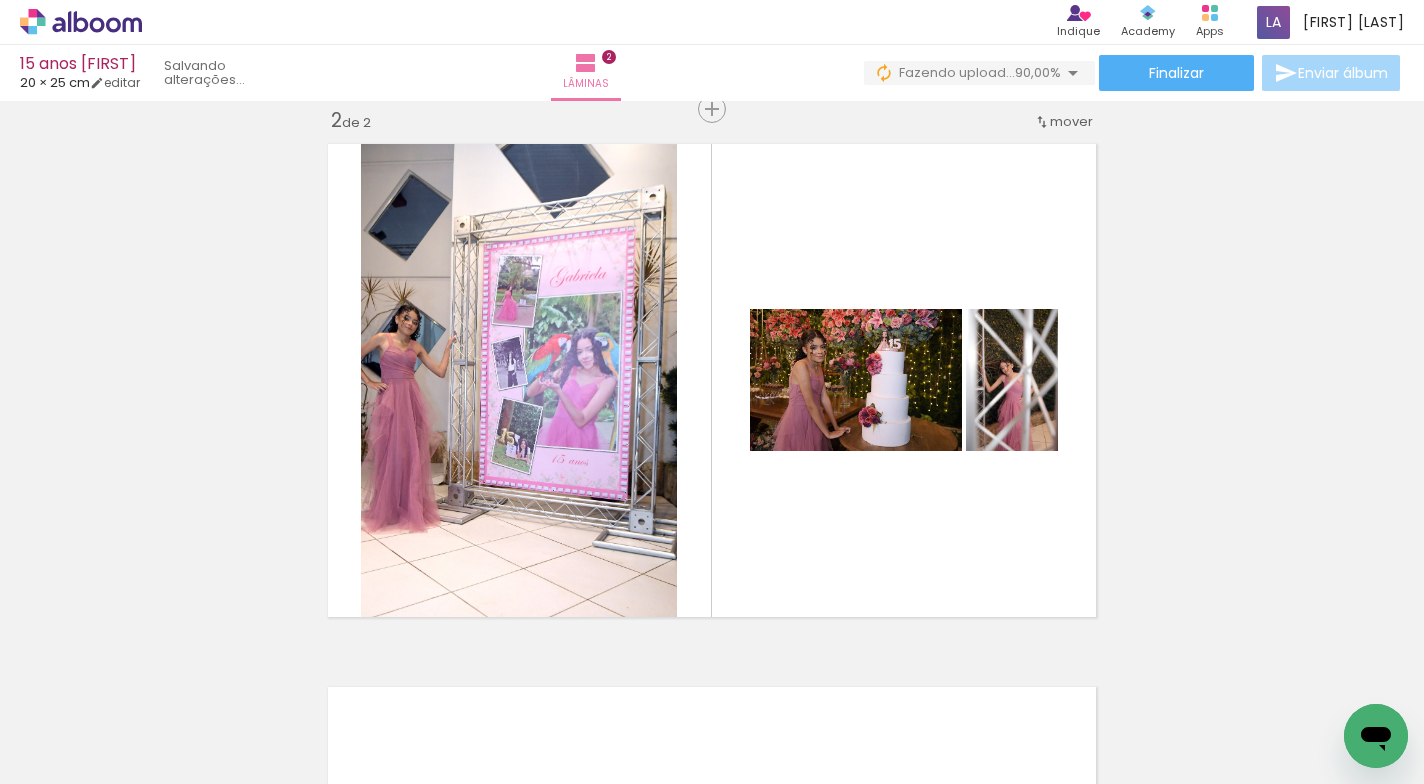 click at bounding box center (648, 716) 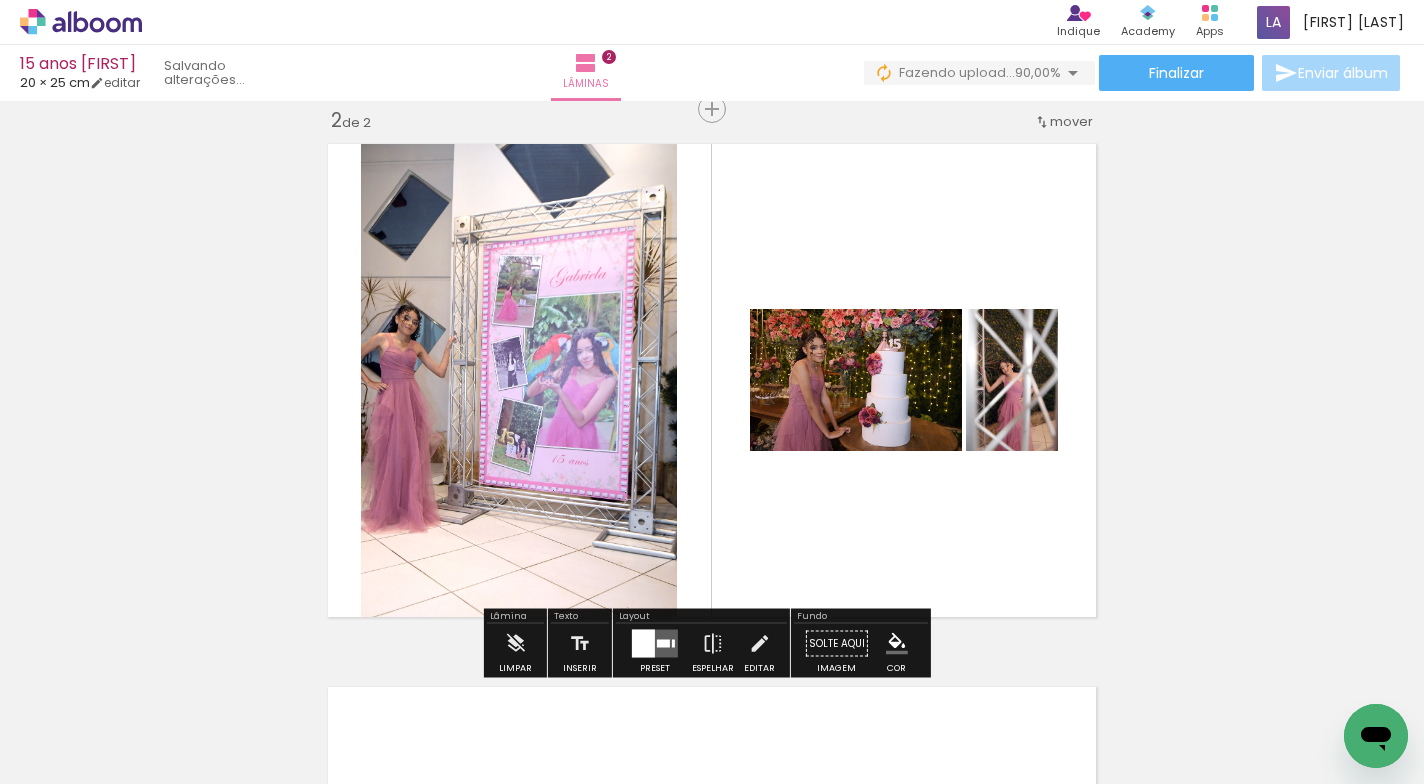 click on "Inserir lâmina 1  de 2  Inserir lâmina 2  de 2 O Designbox precisará aumentar a sua imagem em 375% para exportar para impressão." at bounding box center (712, 355) 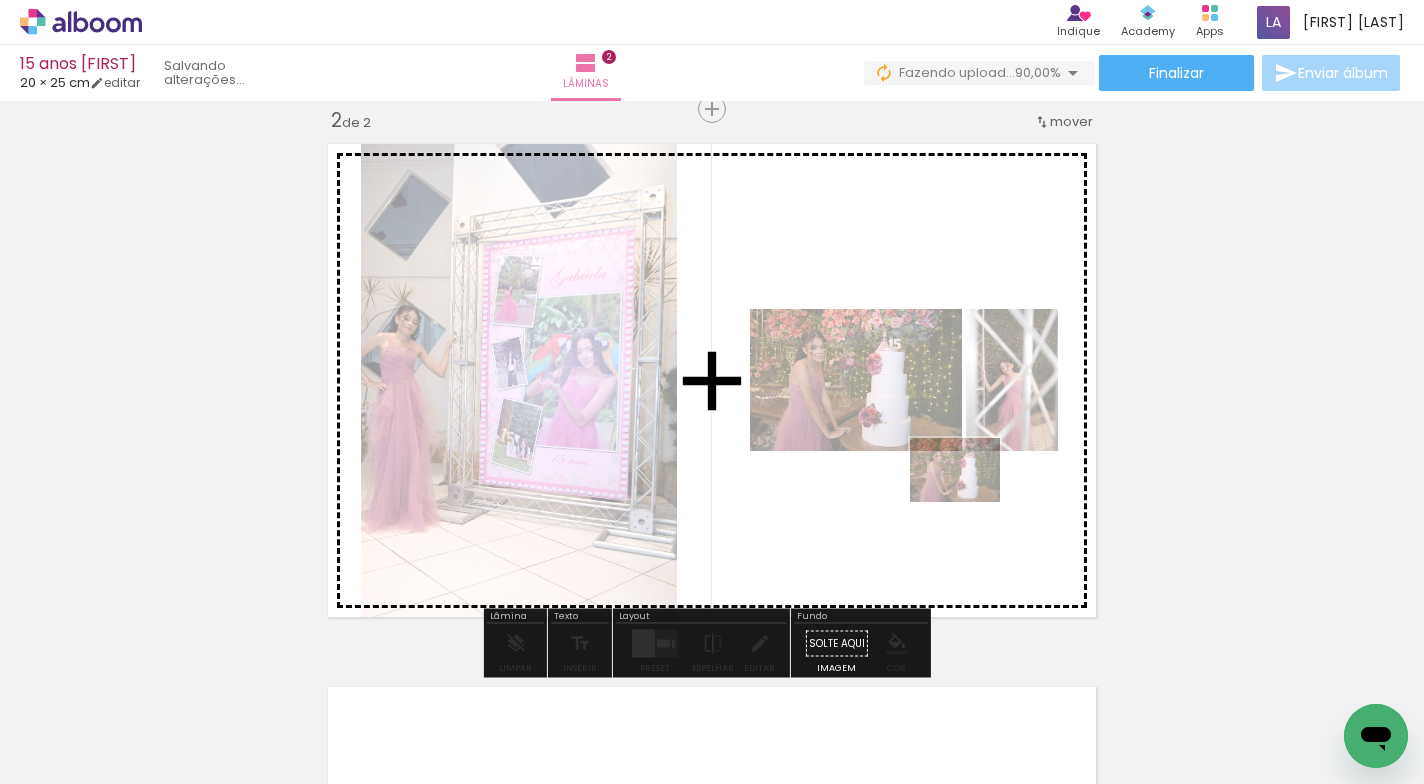drag, startPoint x: 997, startPoint y: 709, endPoint x: 1088, endPoint y: 726, distance: 92.574295 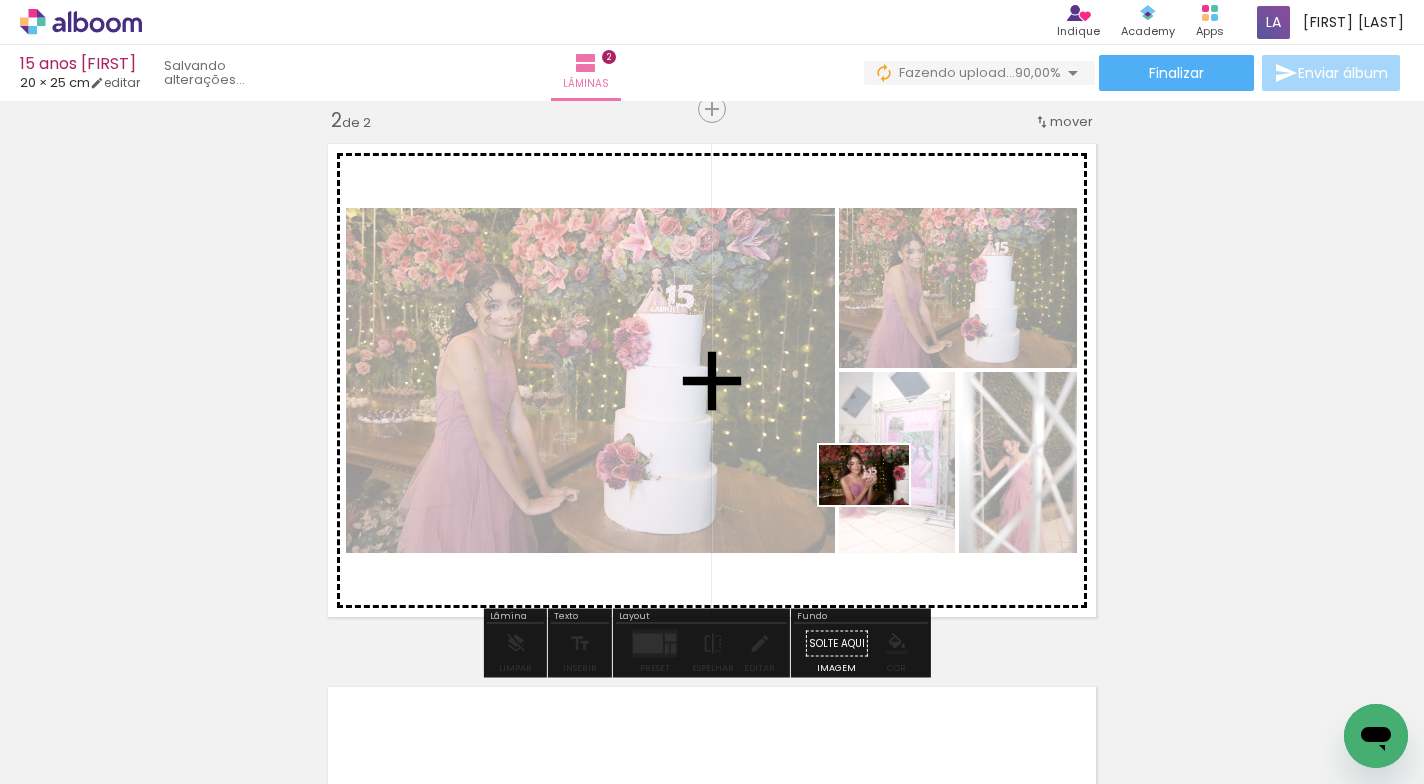 drag, startPoint x: 1099, startPoint y: 725, endPoint x: 881, endPoint y: 507, distance: 308.29855 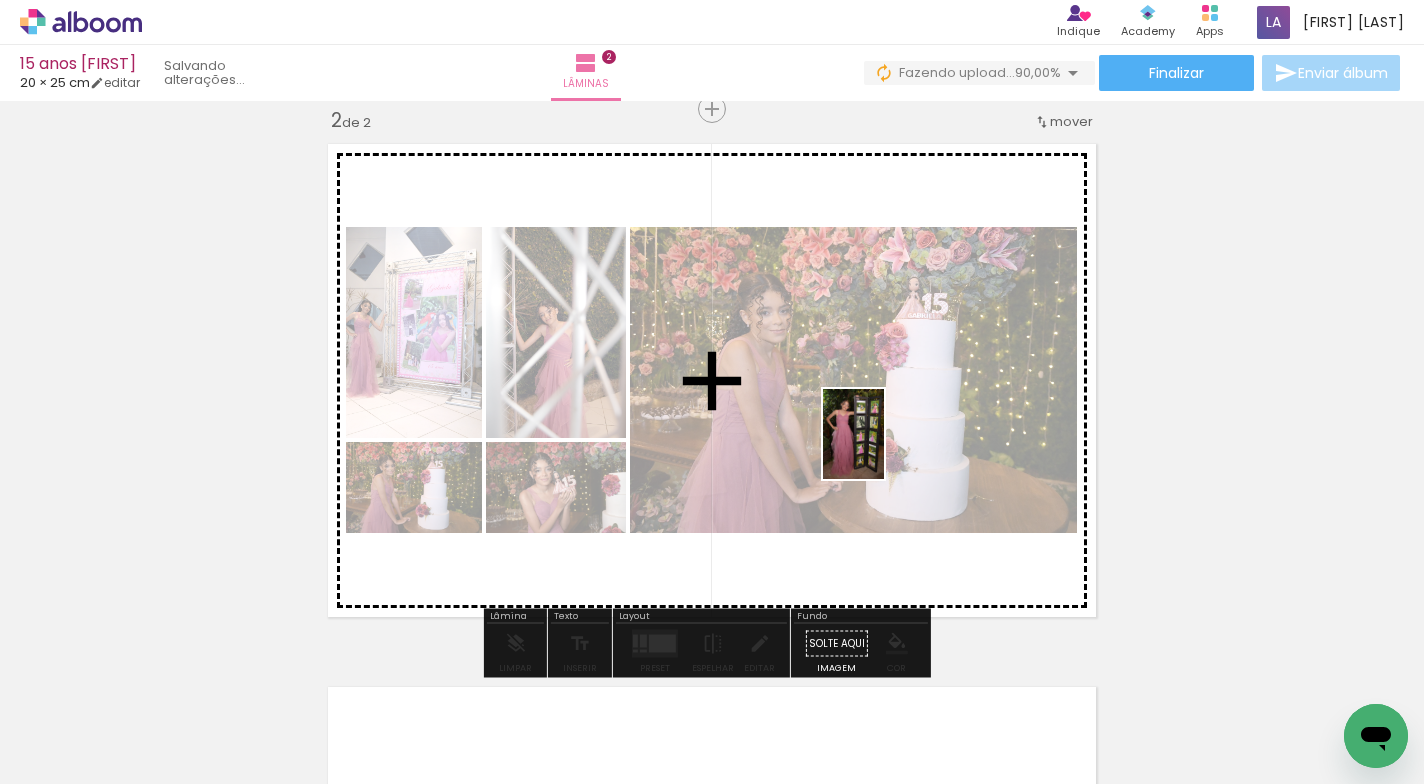 drag, startPoint x: 1136, startPoint y: 695, endPoint x: 891, endPoint y: 461, distance: 338.79346 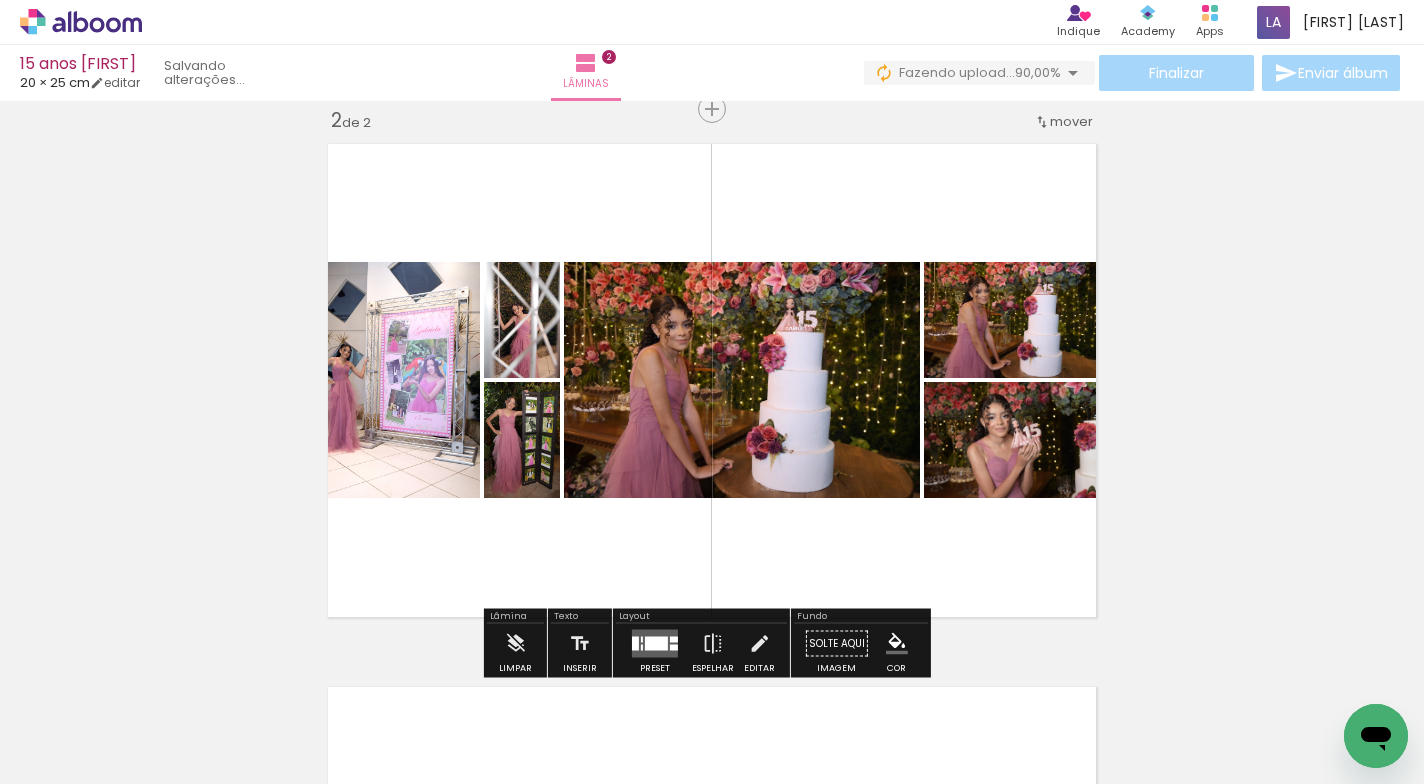 click at bounding box center (656, 644) 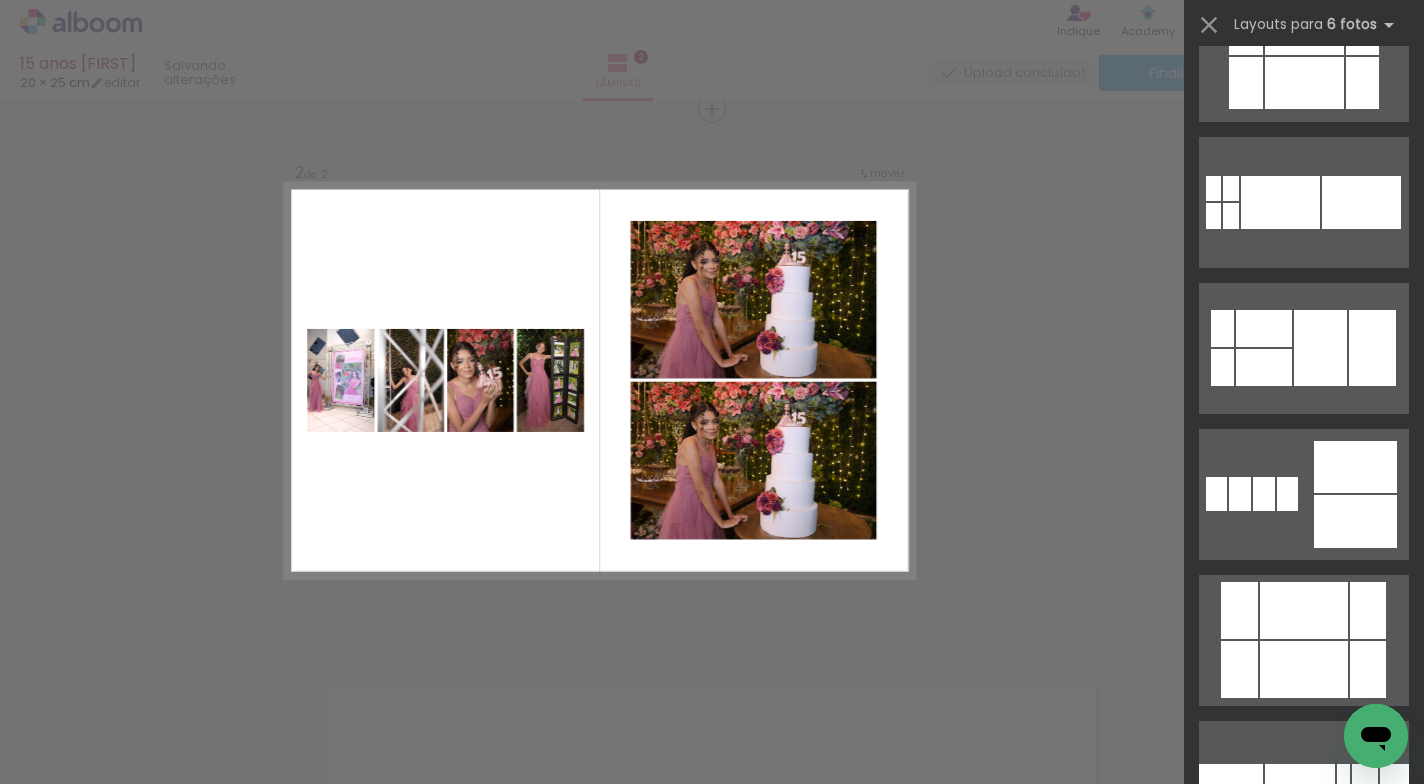 scroll, scrollTop: 6494, scrollLeft: 0, axis: vertical 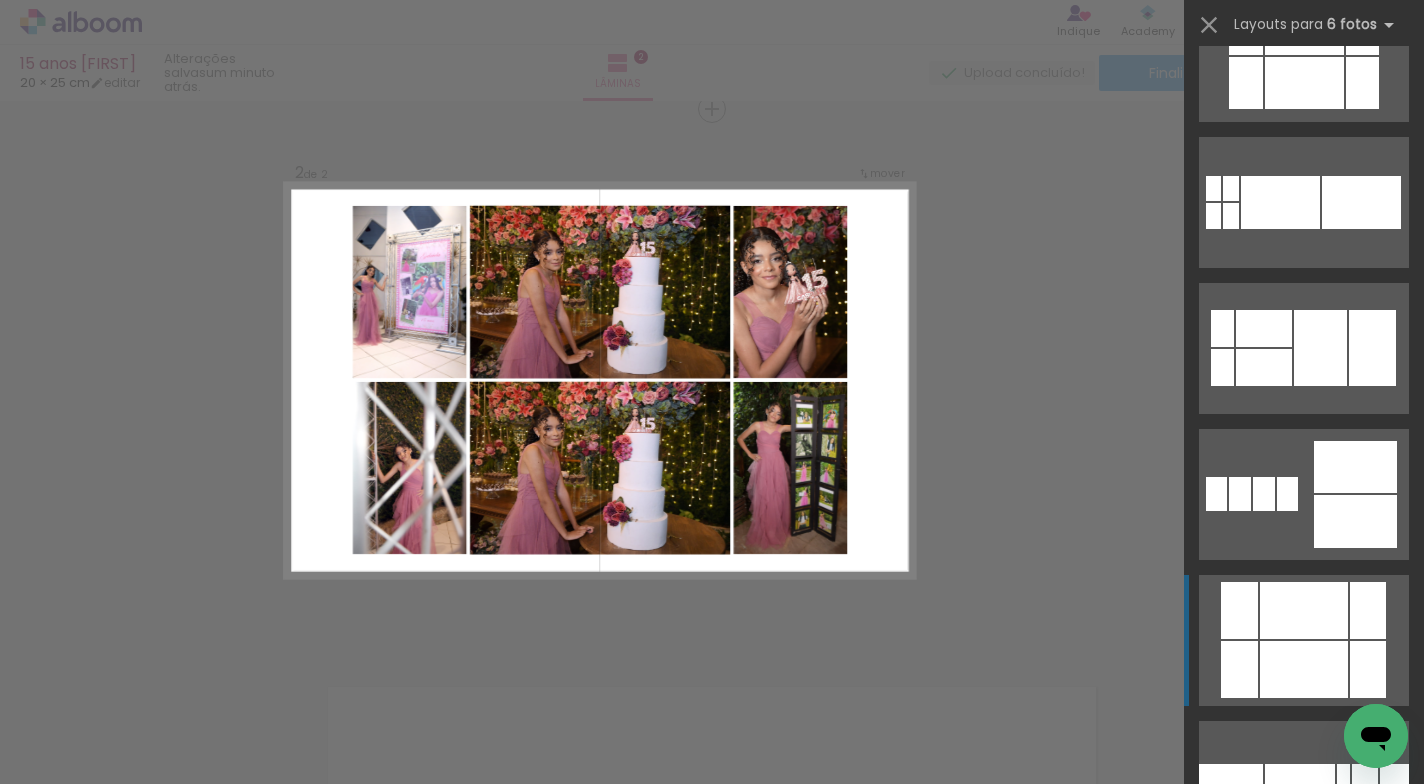 click at bounding box center [1303, 1224] 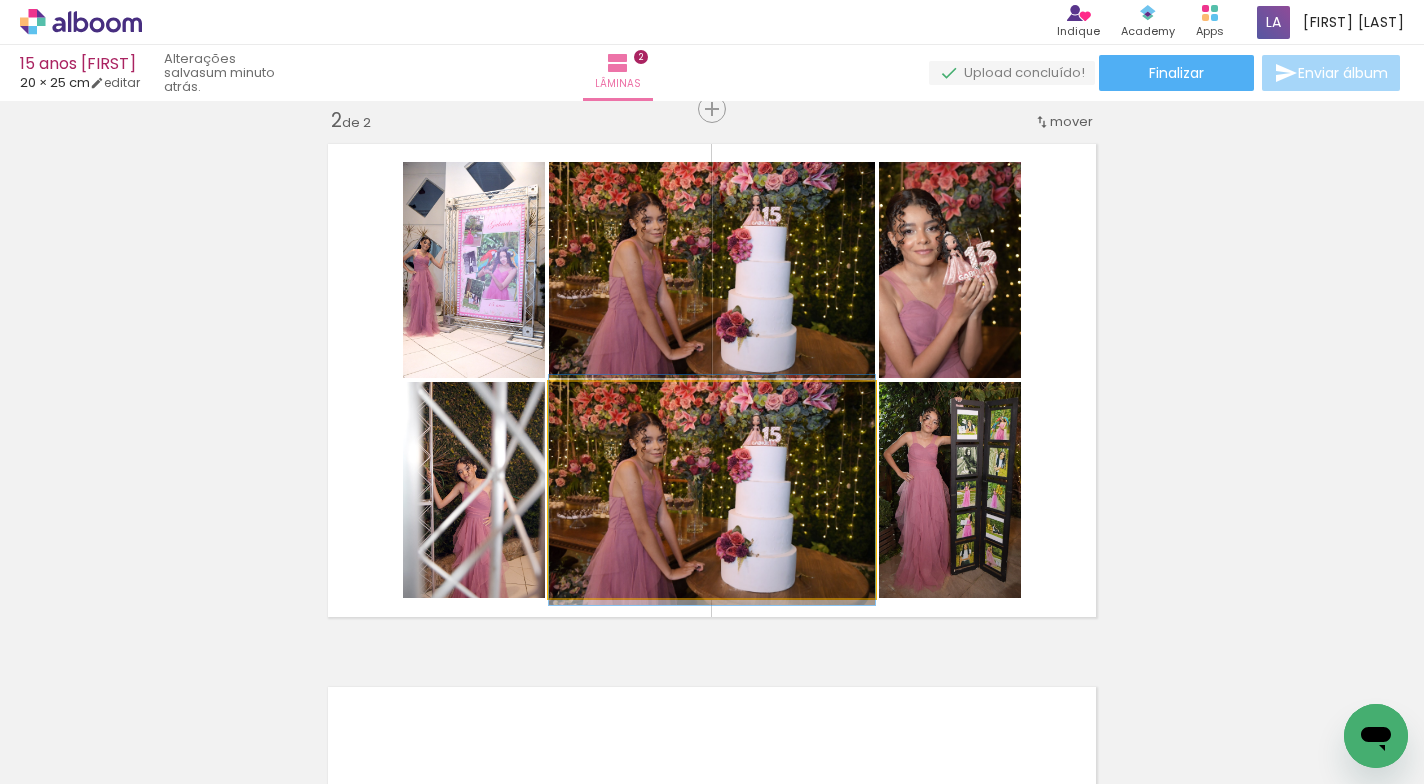click 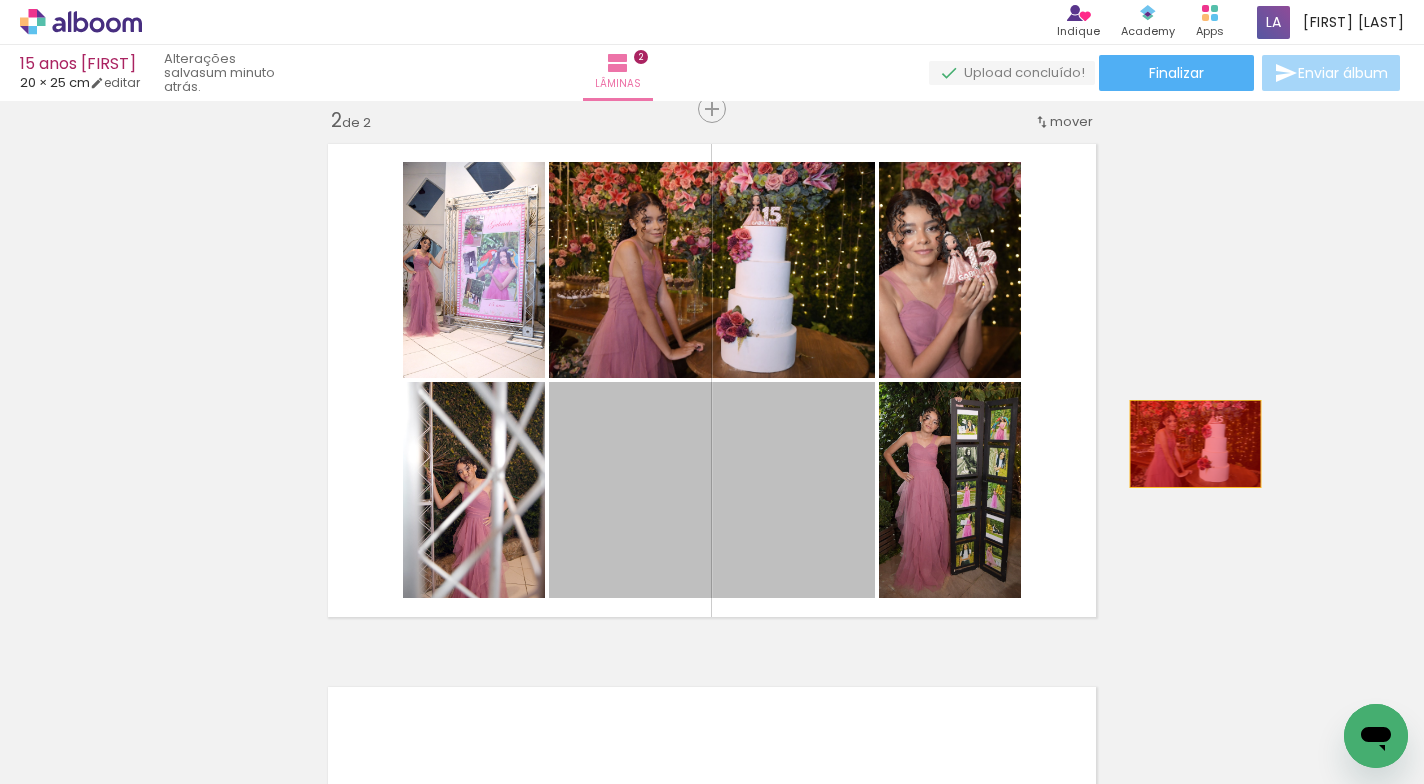 drag, startPoint x: 789, startPoint y: 492, endPoint x: 1190, endPoint y: 446, distance: 403.6298 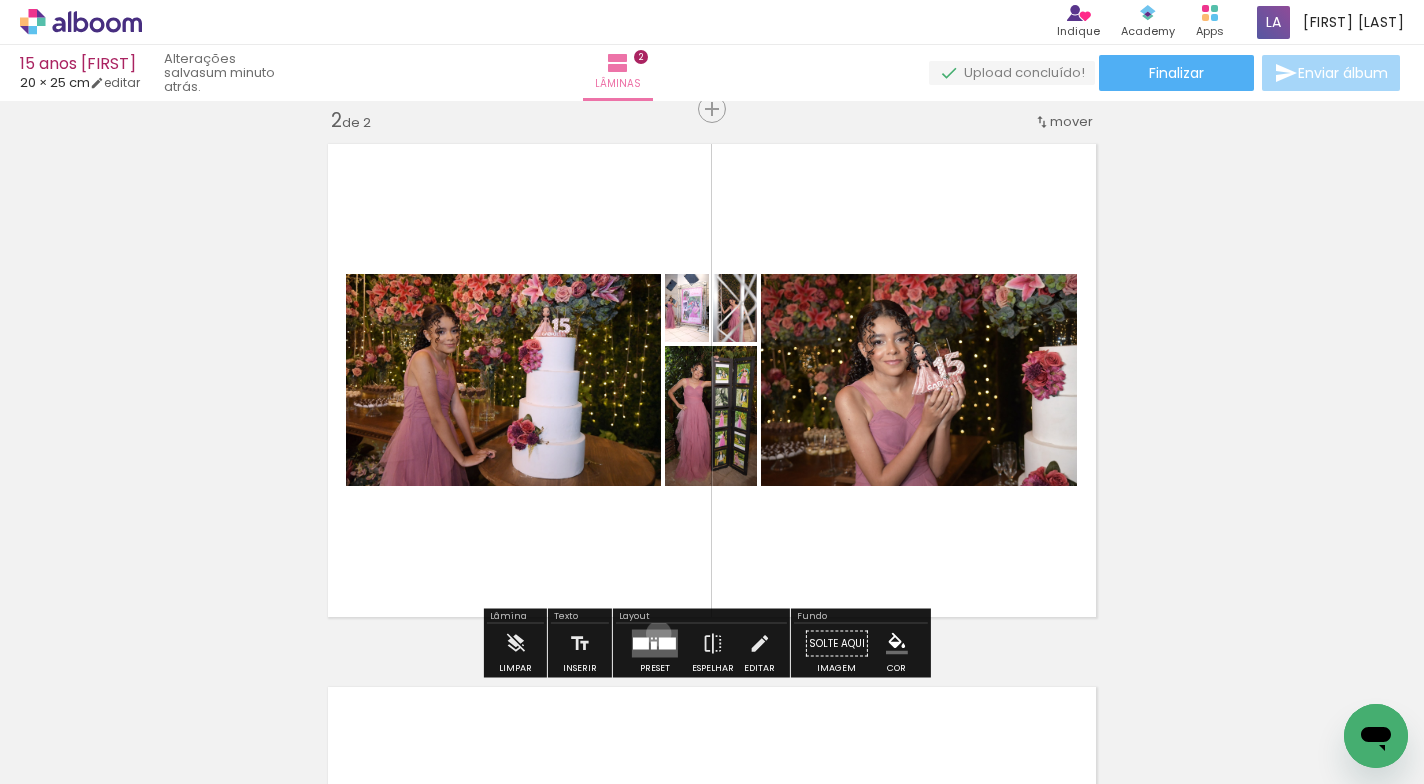 click at bounding box center (655, 644) 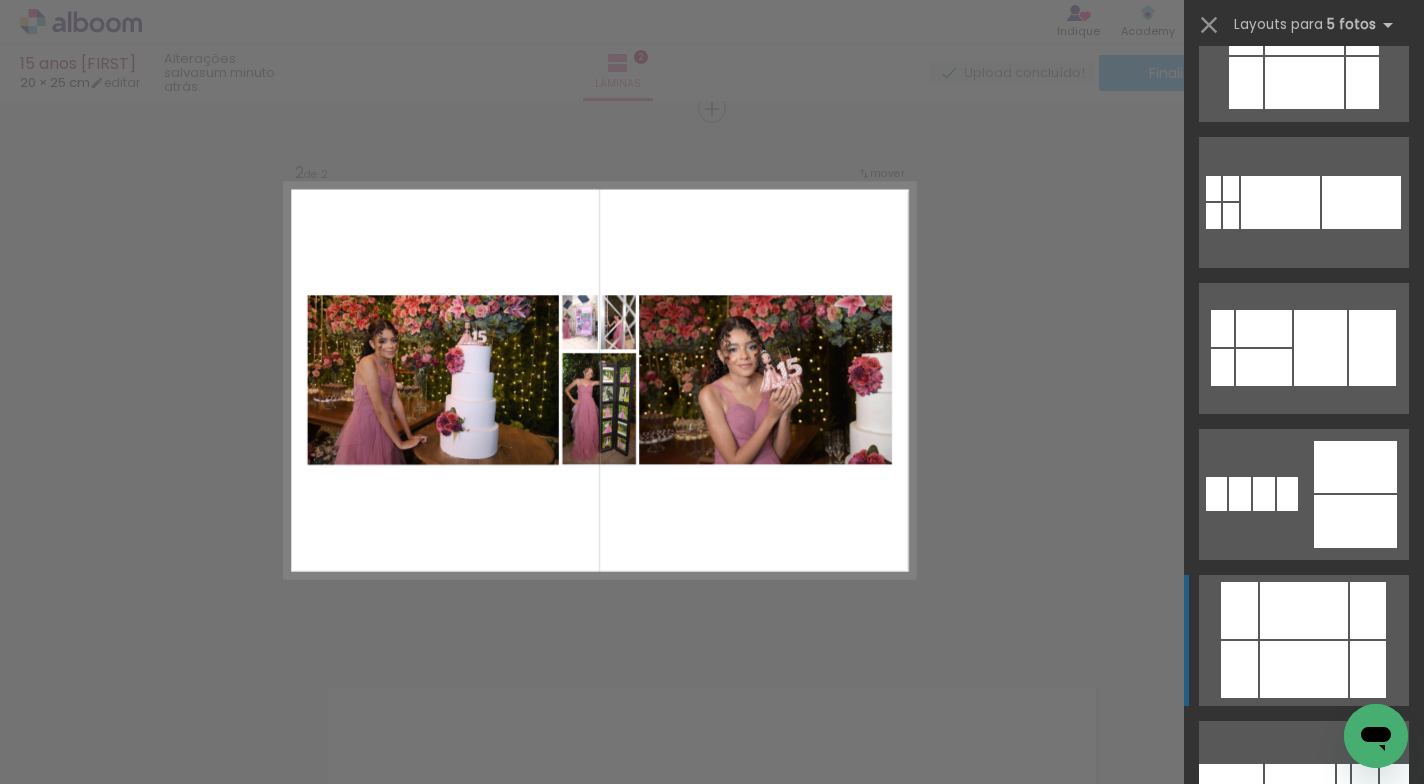 scroll, scrollTop: 0, scrollLeft: 0, axis: both 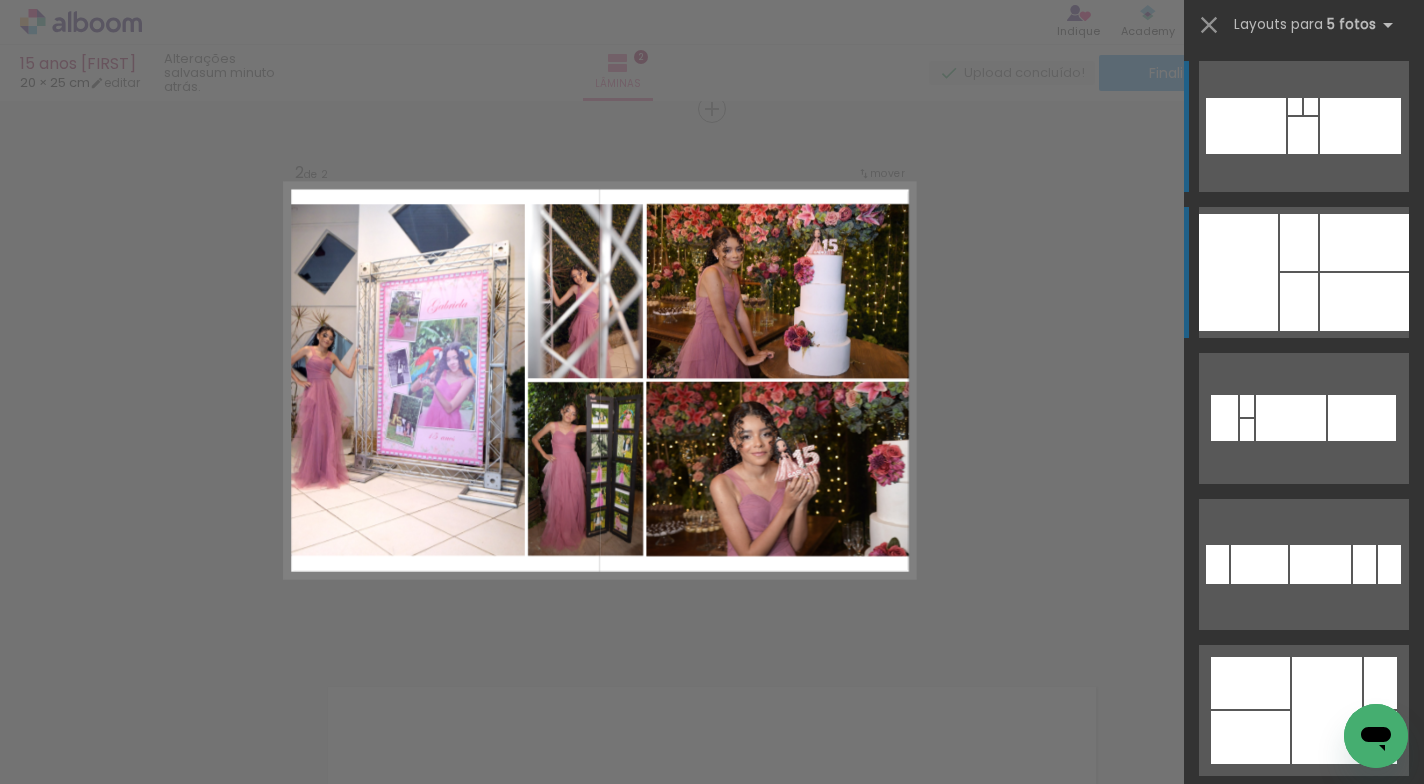 click at bounding box center [1364, 302] 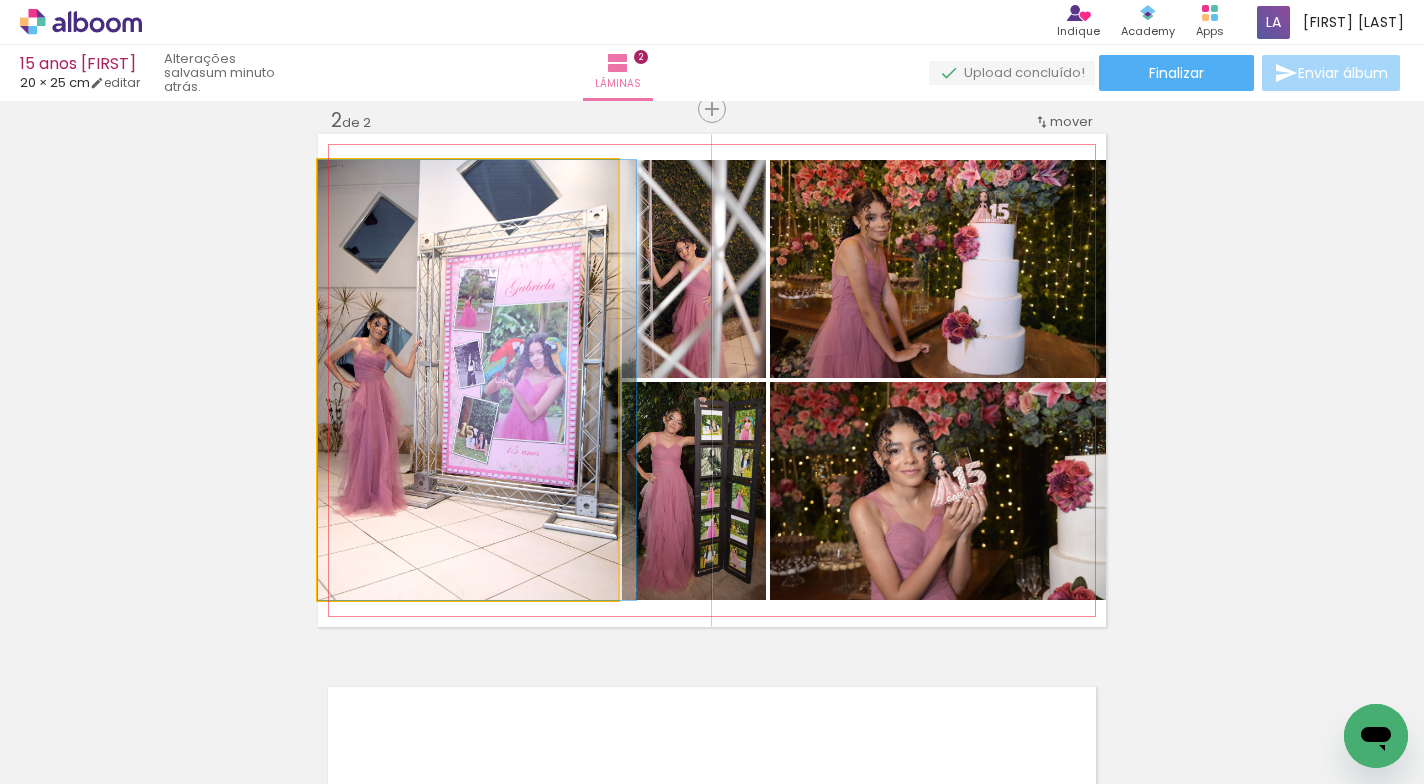 drag, startPoint x: 540, startPoint y: 358, endPoint x: 571, endPoint y: 360, distance: 31.06445 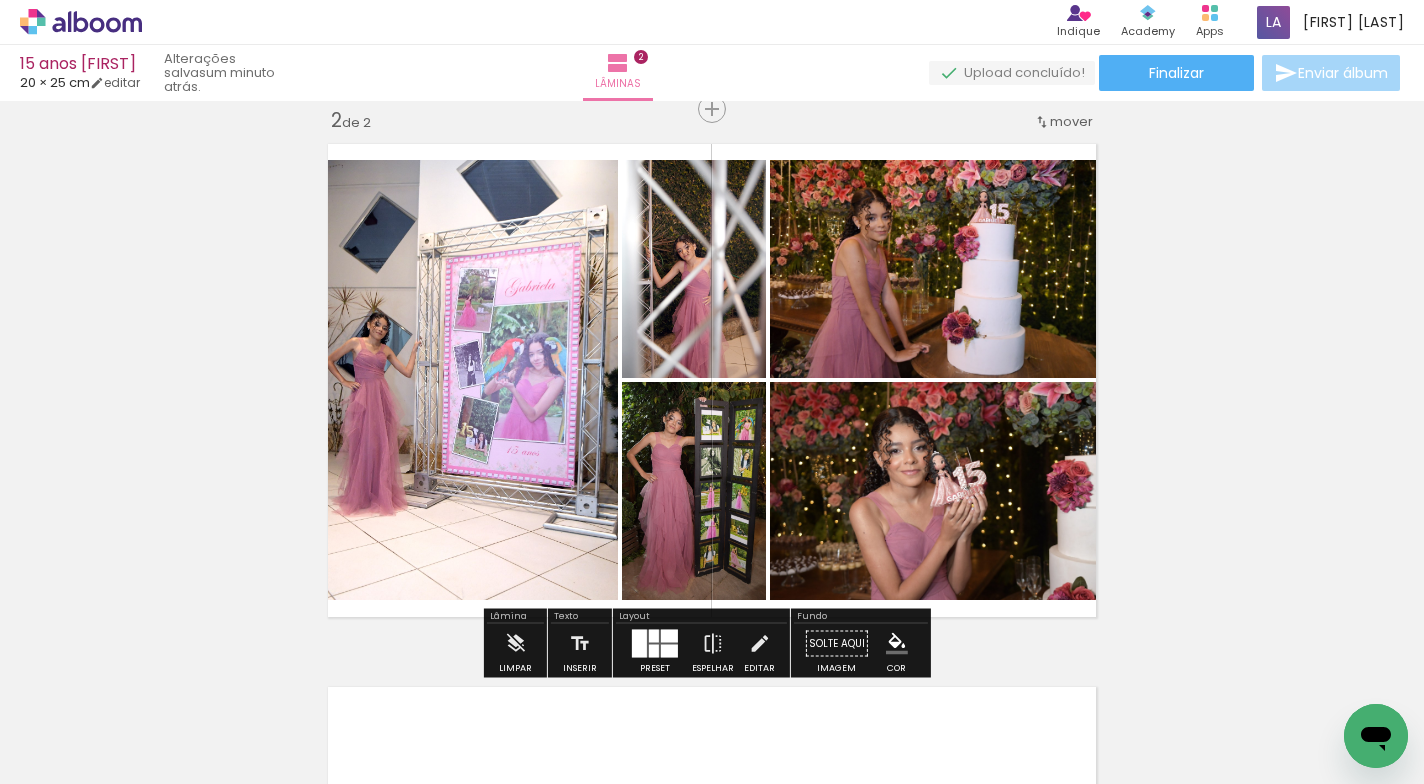 click on "Inserir lâmina 1  de 2  Inserir lâmina 2  de 2 O Designbox precisará aumentar a sua imagem em 375% para exportar para impressão." at bounding box center [712, 355] 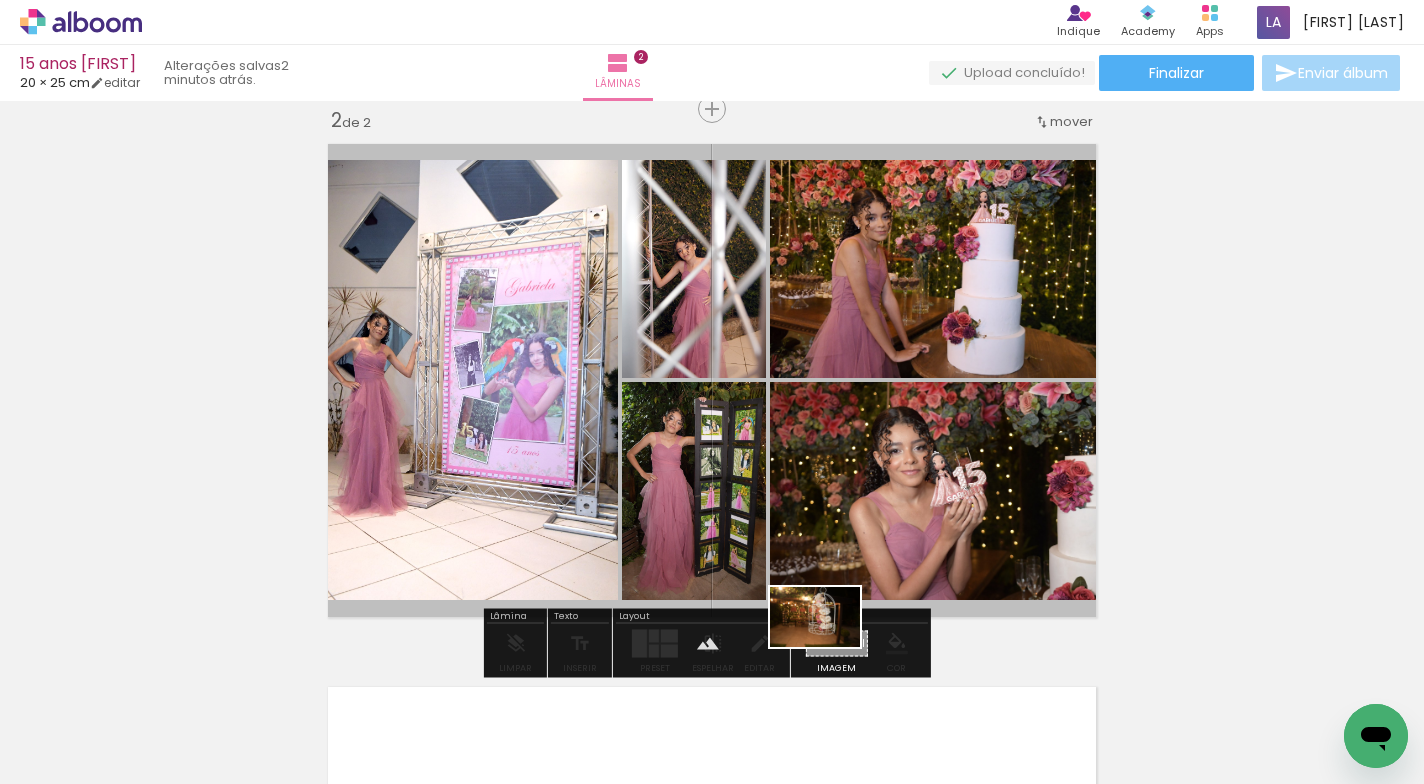 drag, startPoint x: 1313, startPoint y: 705, endPoint x: 830, endPoint y: 647, distance: 486.46994 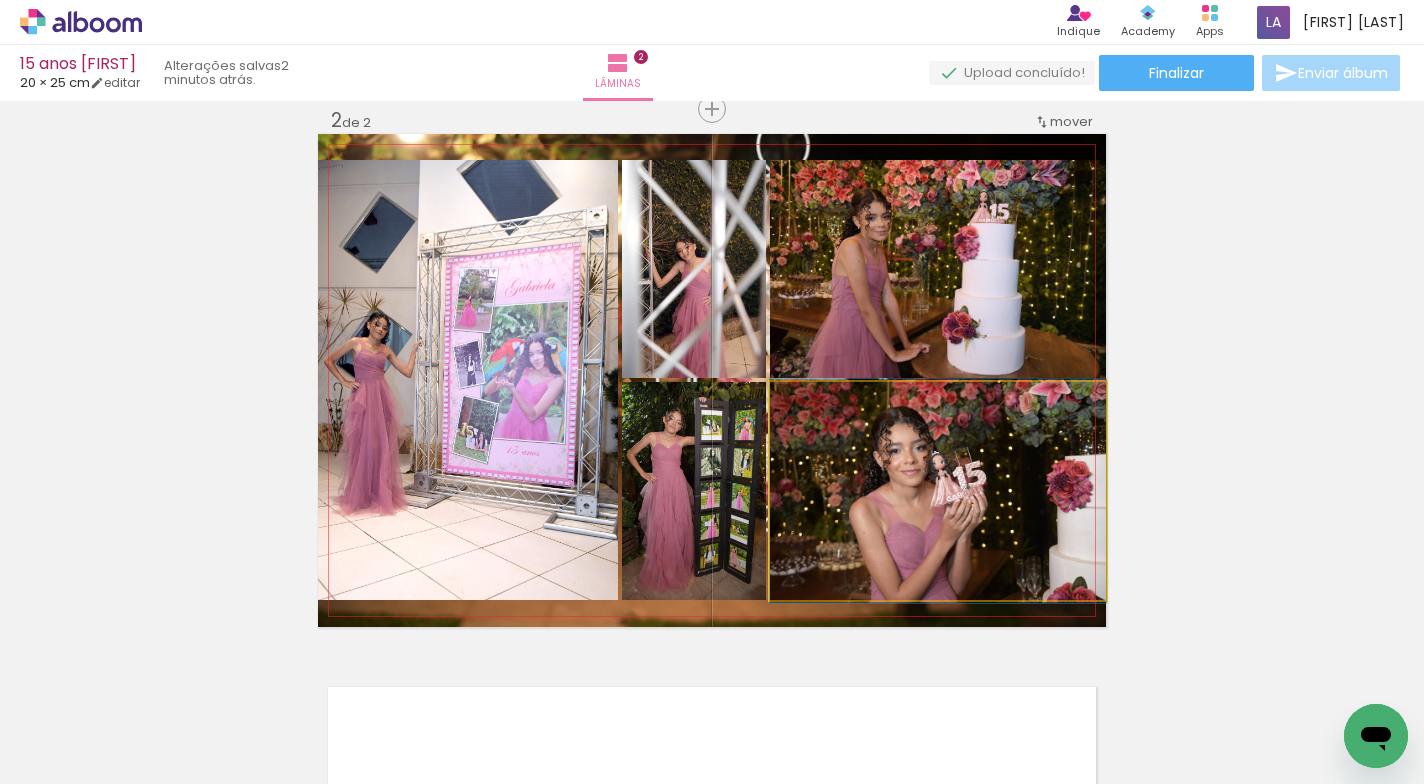 click 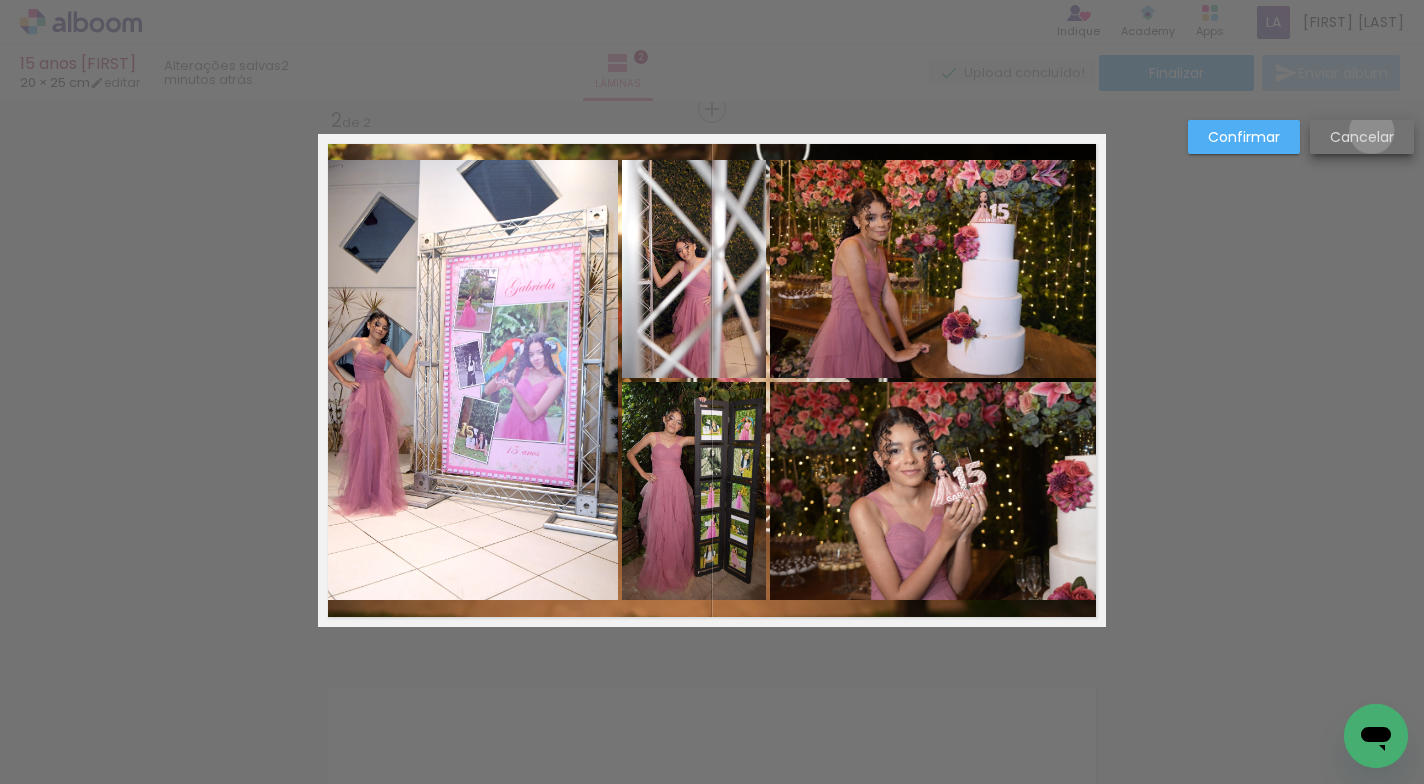 click on "Cancelar" at bounding box center [0, 0] 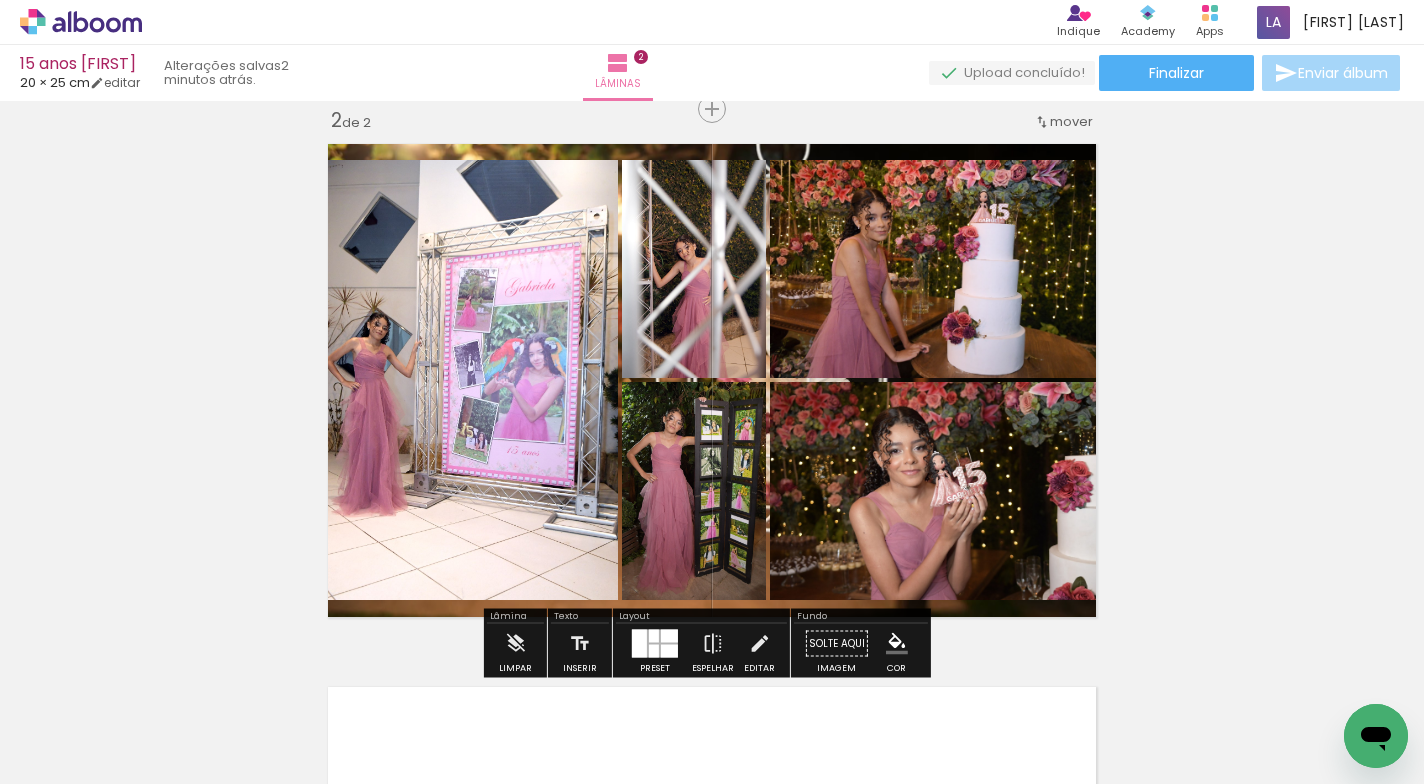 click at bounding box center [712, 380] 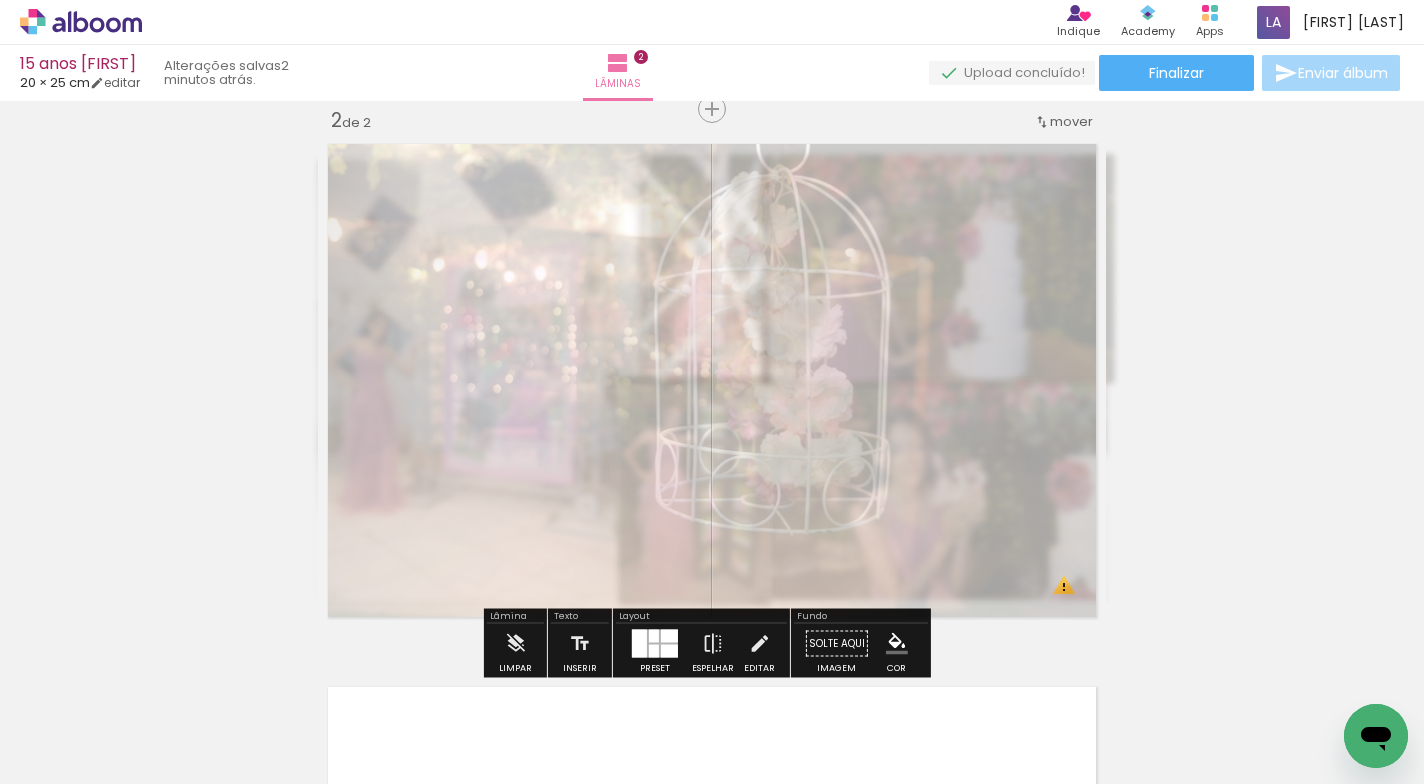 drag, startPoint x: 602, startPoint y: 189, endPoint x: 542, endPoint y: 200, distance: 61 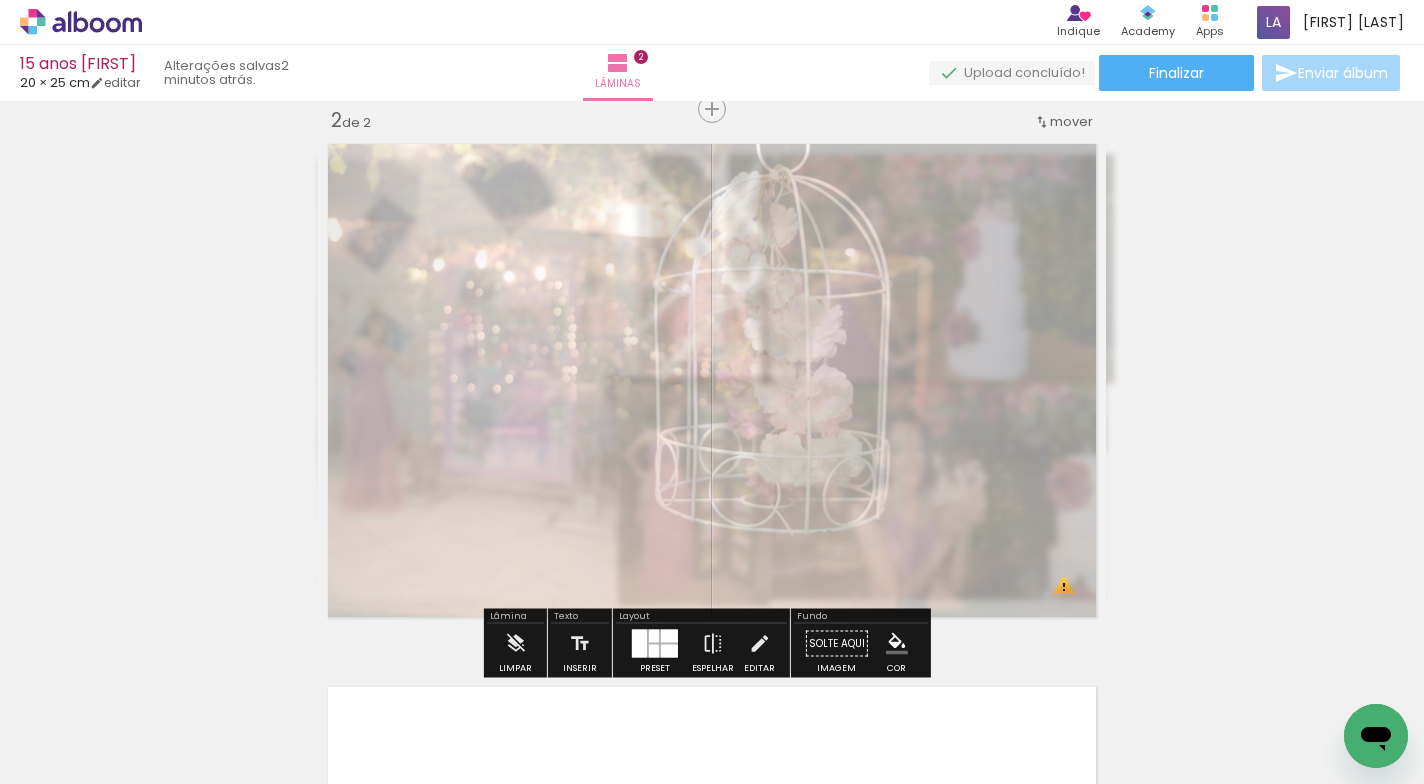 click on "Inserir lâmina 1  de 2  Inserir lâmina 2  de 2 O Designbox precisará aumentar a sua imagem em 375% para exportar para impressão. O Designbox precisará aumentar a sua imagem em 375% para exportar para impressão." at bounding box center (712, 355) 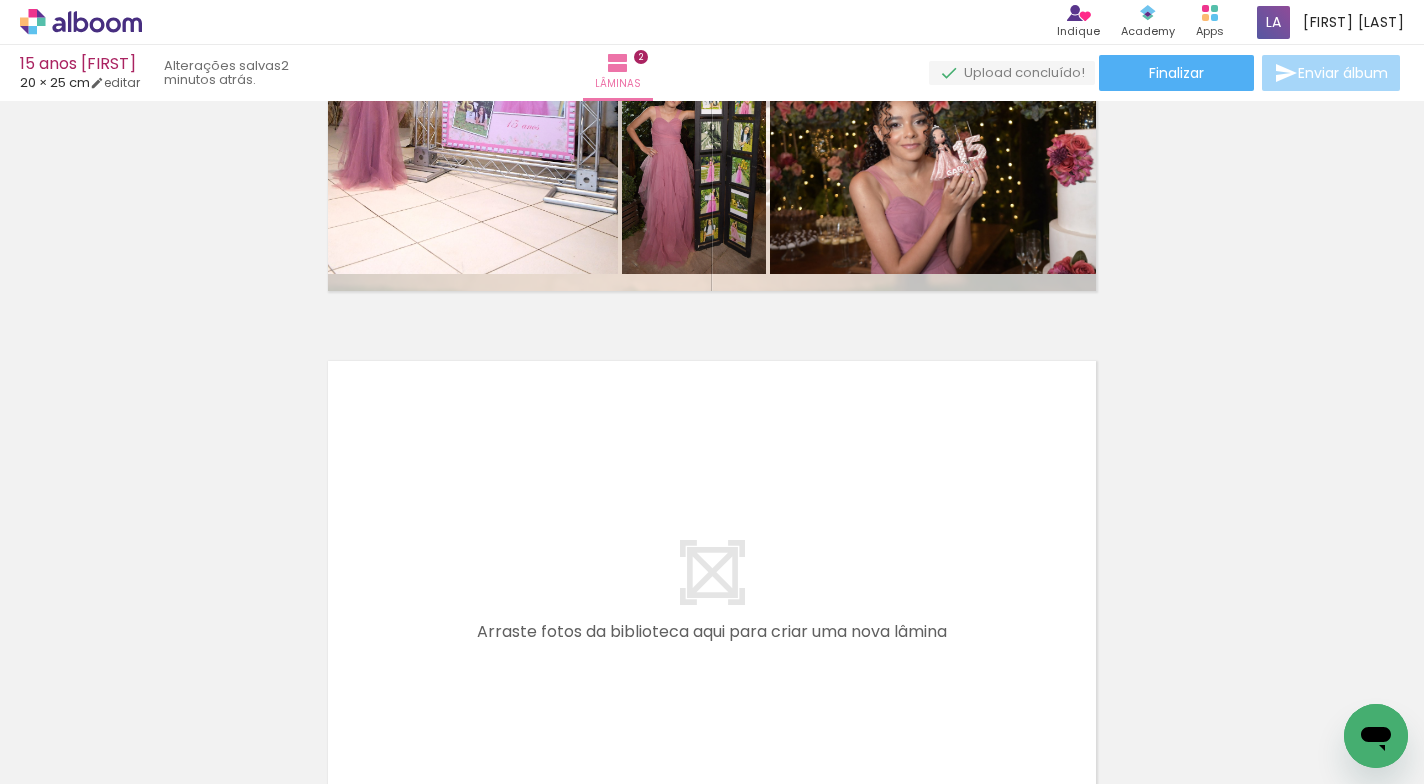 scroll, scrollTop: 1067, scrollLeft: 0, axis: vertical 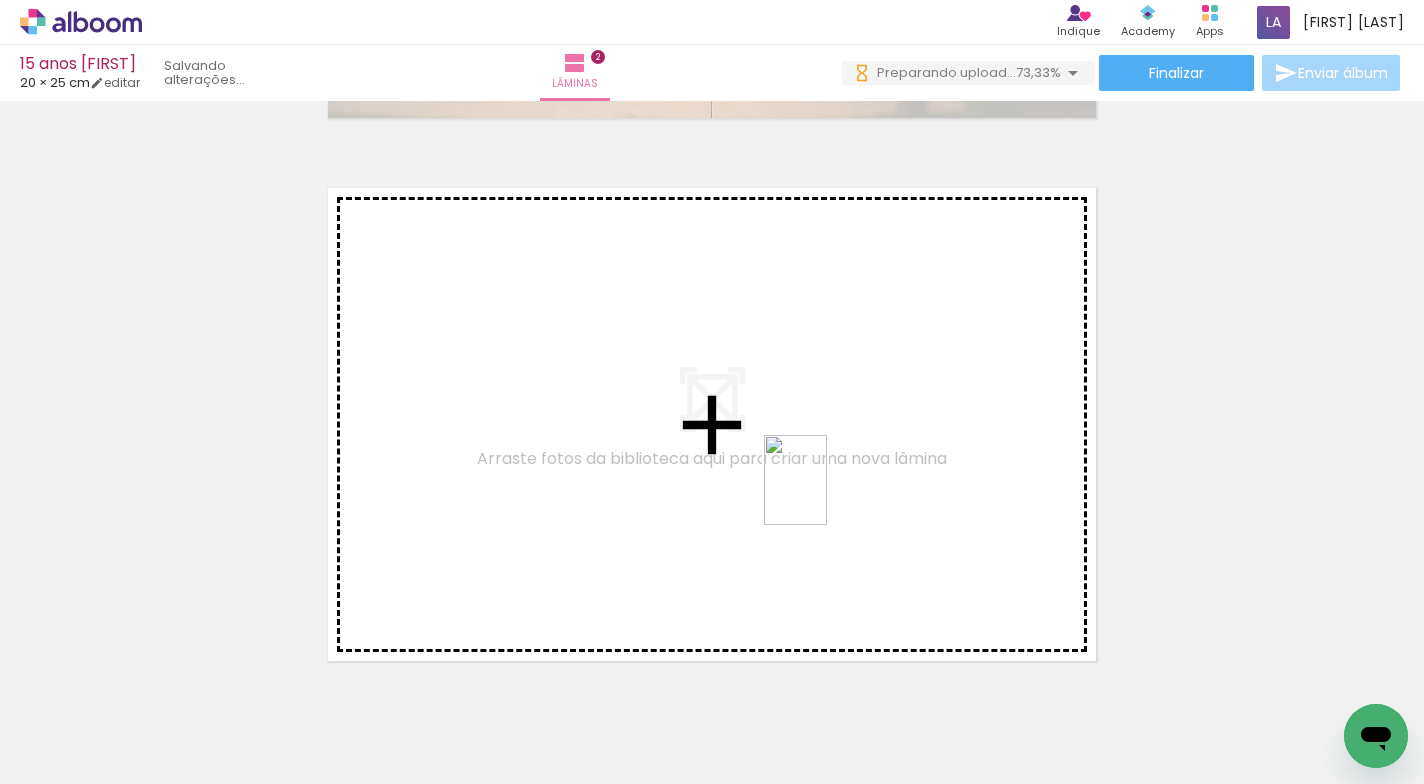 drag, startPoint x: 1045, startPoint y: 735, endPoint x: 824, endPoint y: 498, distance: 324.05246 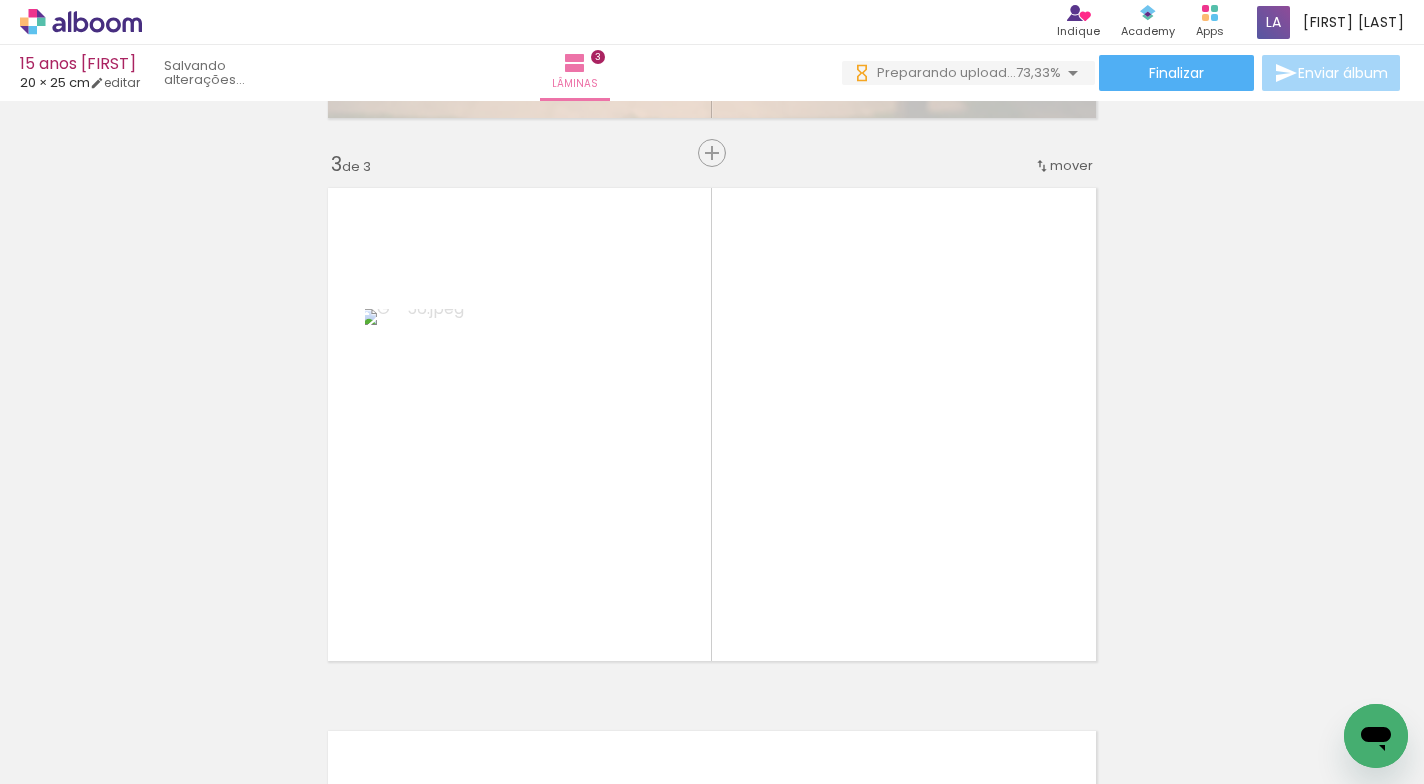 scroll, scrollTop: 1111, scrollLeft: 0, axis: vertical 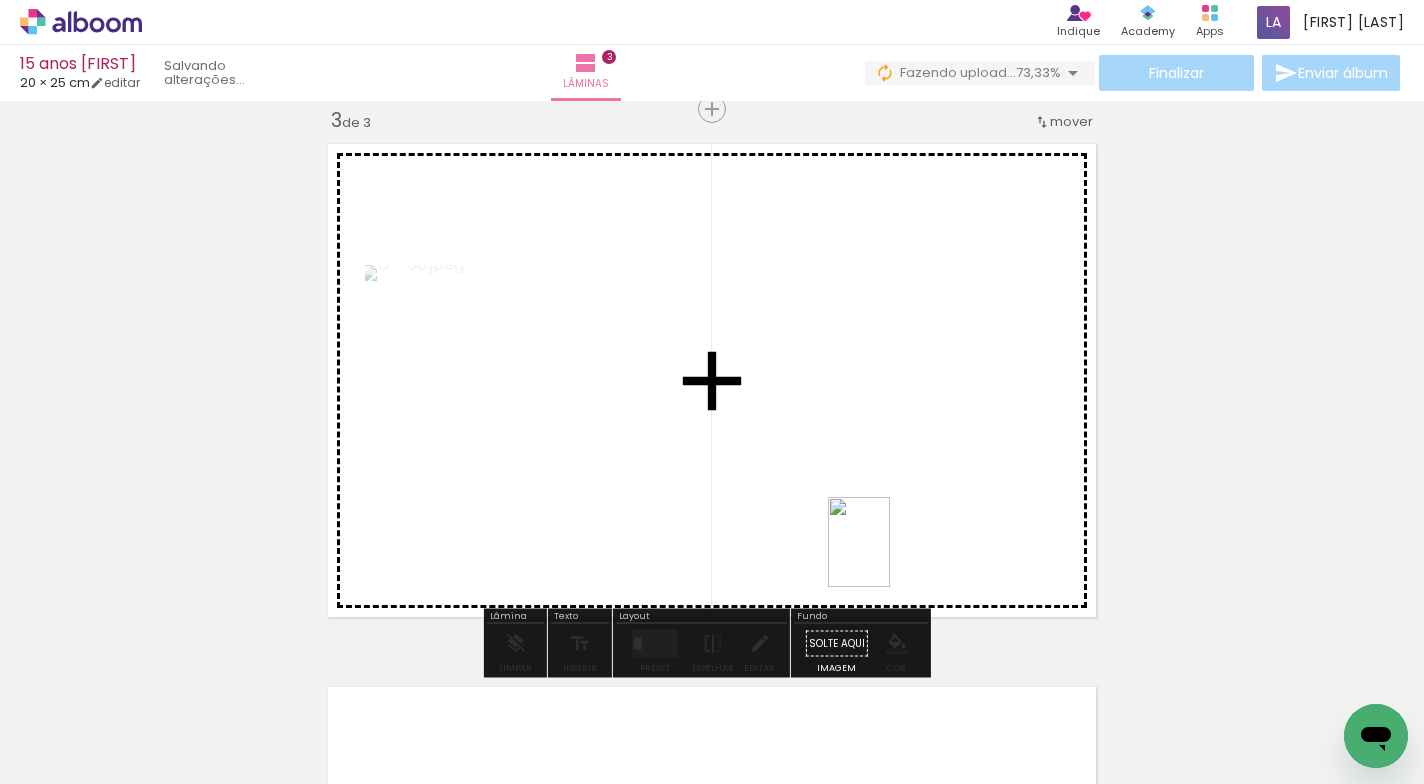 drag, startPoint x: 1088, startPoint y: 710, endPoint x: 888, endPoint y: 557, distance: 251.81143 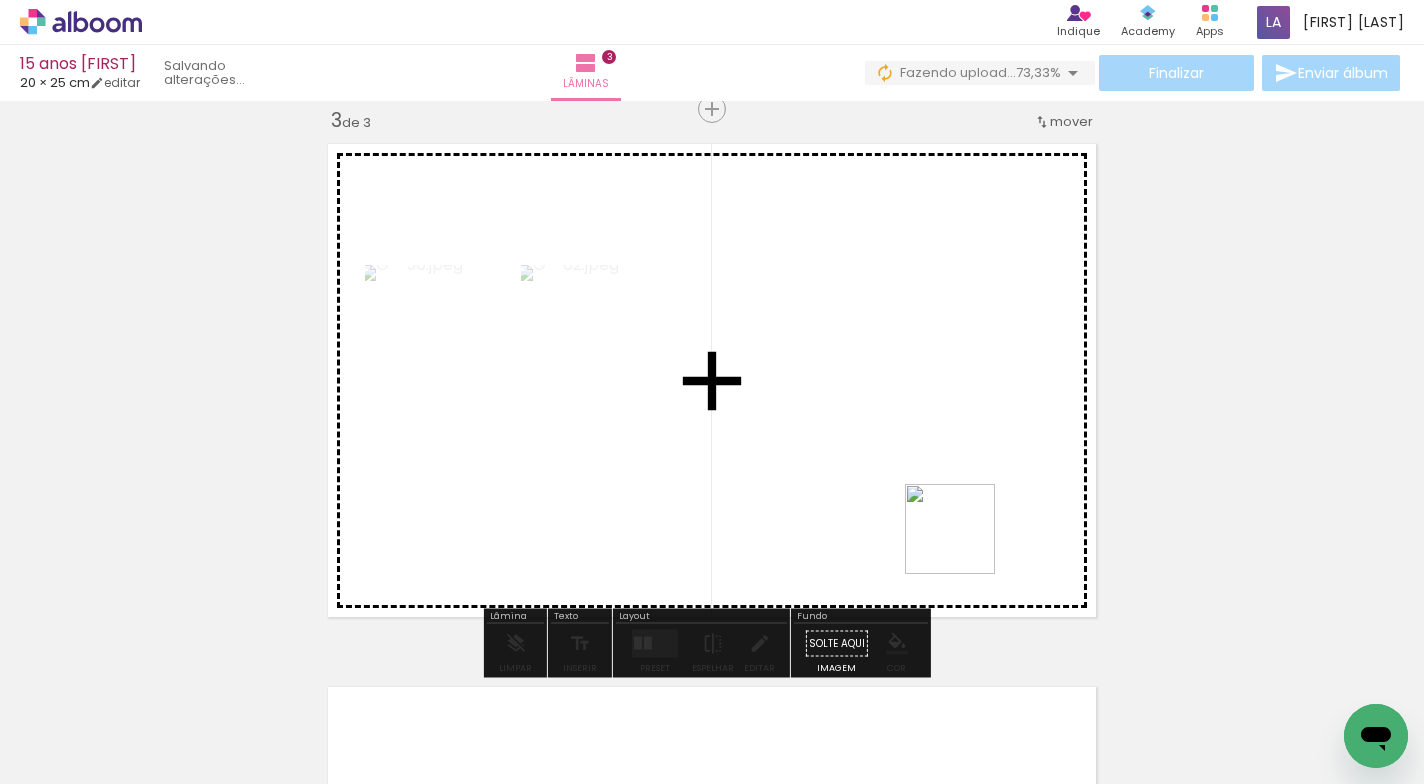 drag, startPoint x: 1264, startPoint y: 730, endPoint x: 1386, endPoint y: 684, distance: 130.38405 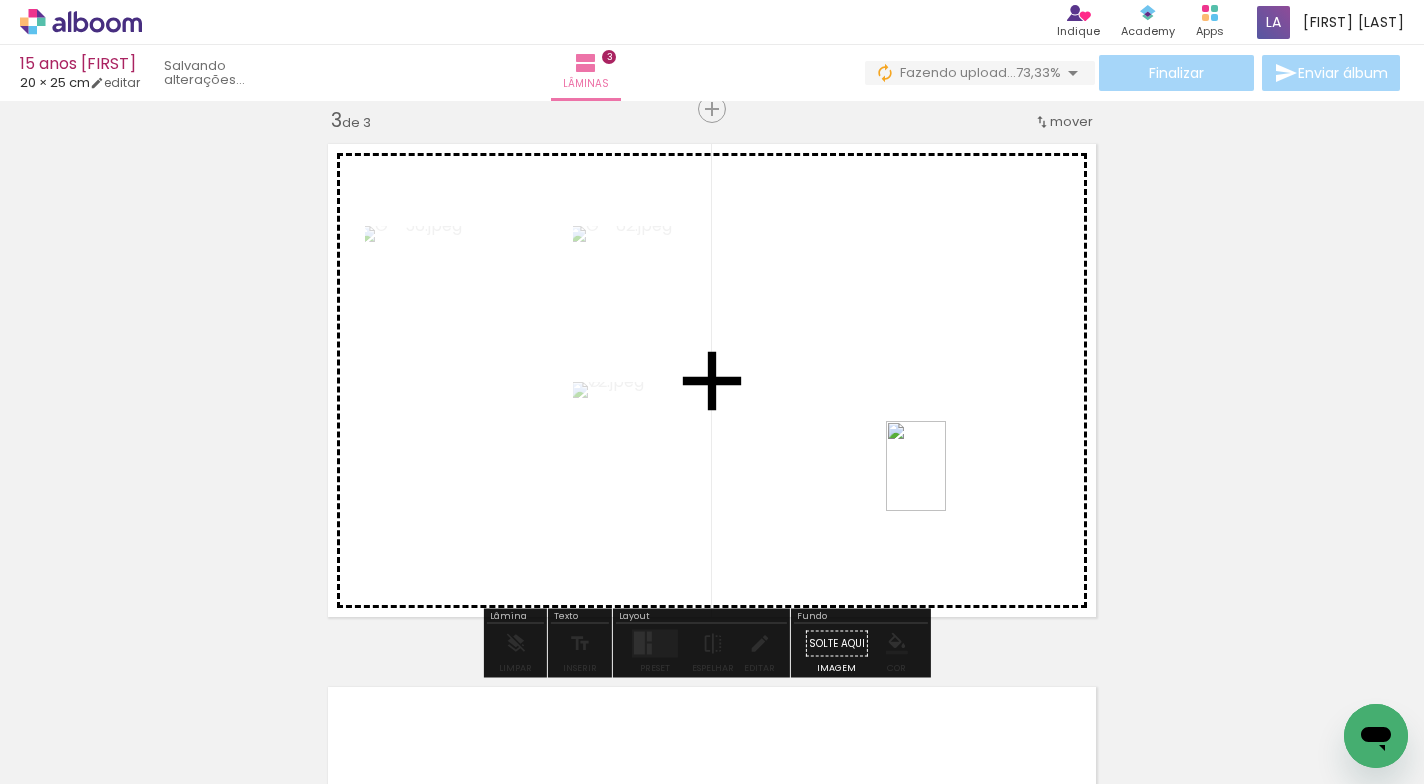 drag, startPoint x: 1382, startPoint y: 688, endPoint x: 947, endPoint y: 482, distance: 481.31174 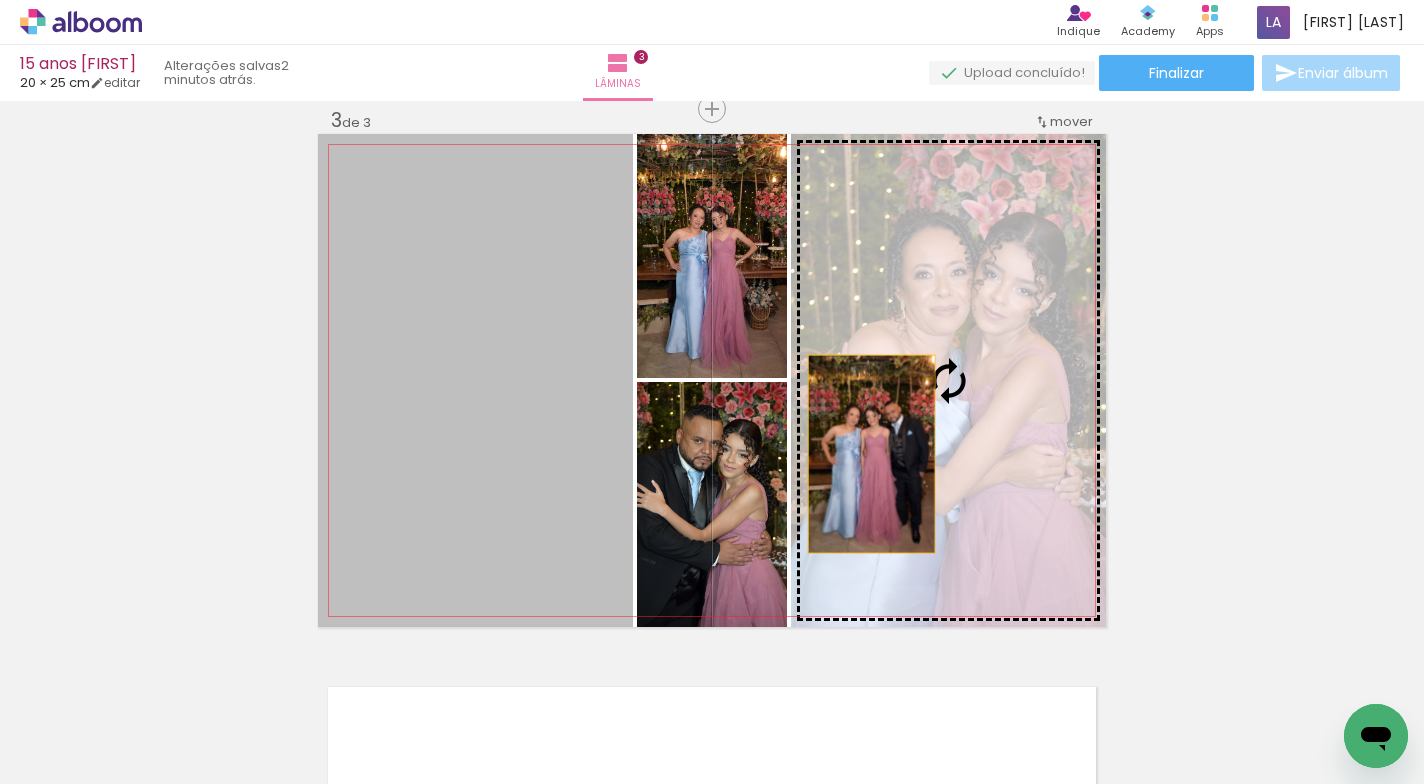 drag, startPoint x: 485, startPoint y: 466, endPoint x: 864, endPoint y: 454, distance: 379.1899 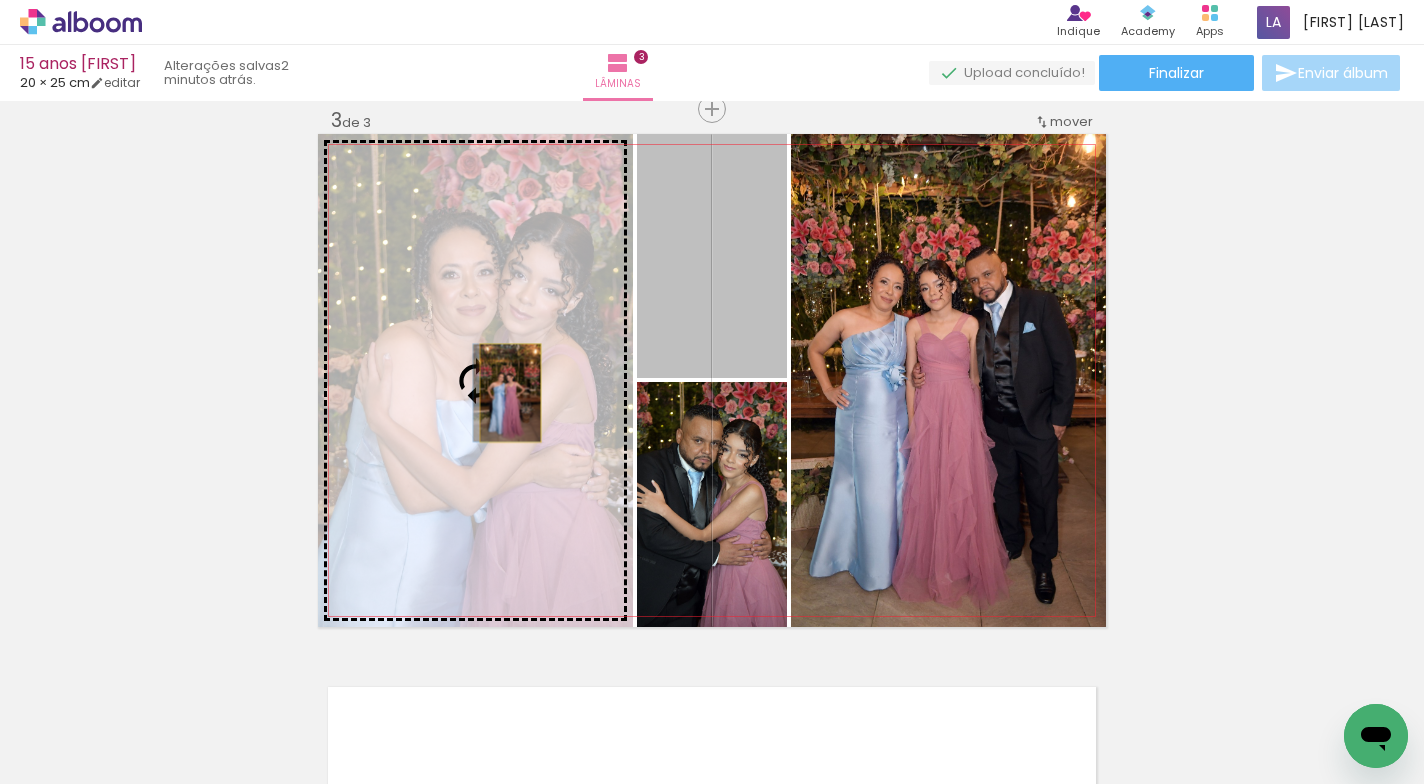 drag, startPoint x: 739, startPoint y: 287, endPoint x: 503, endPoint y: 393, distance: 258.7122 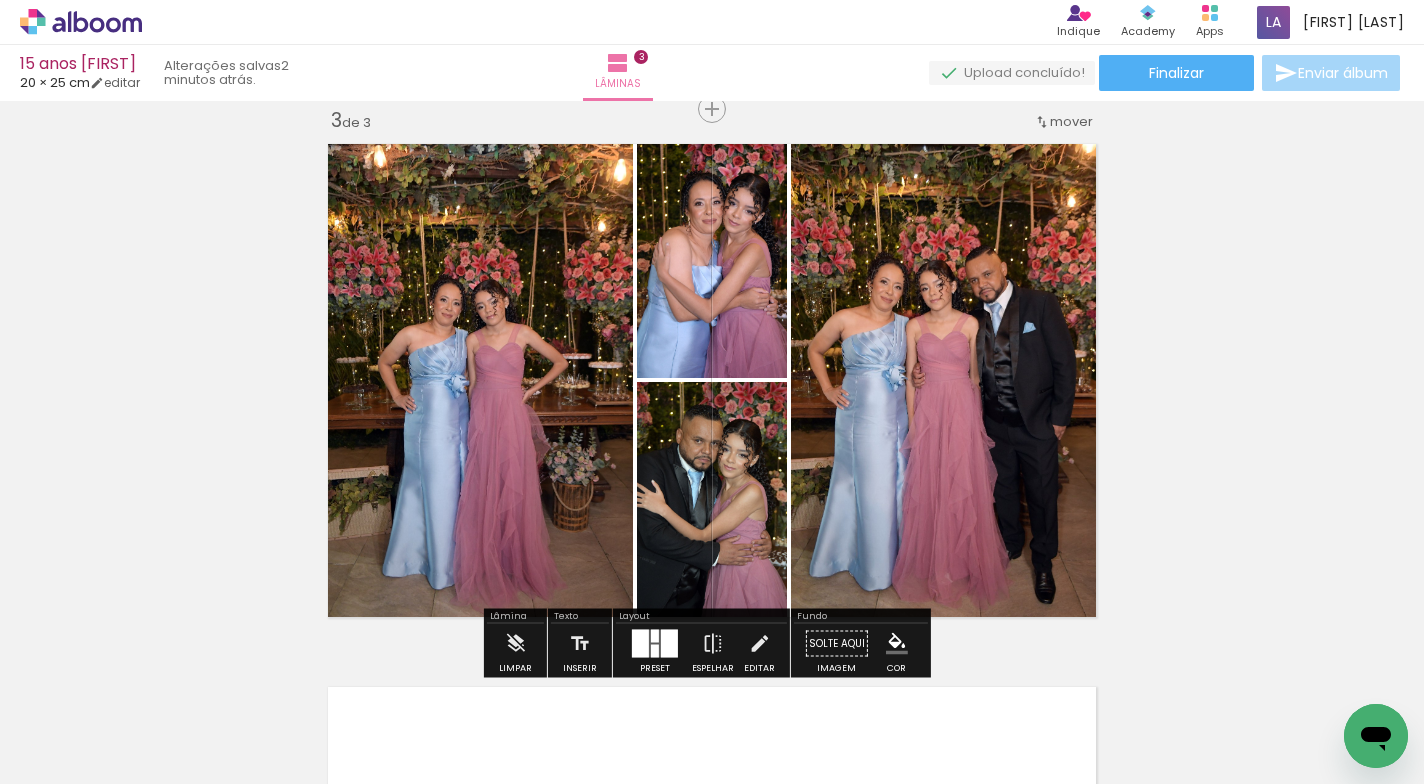 click at bounding box center (669, 644) 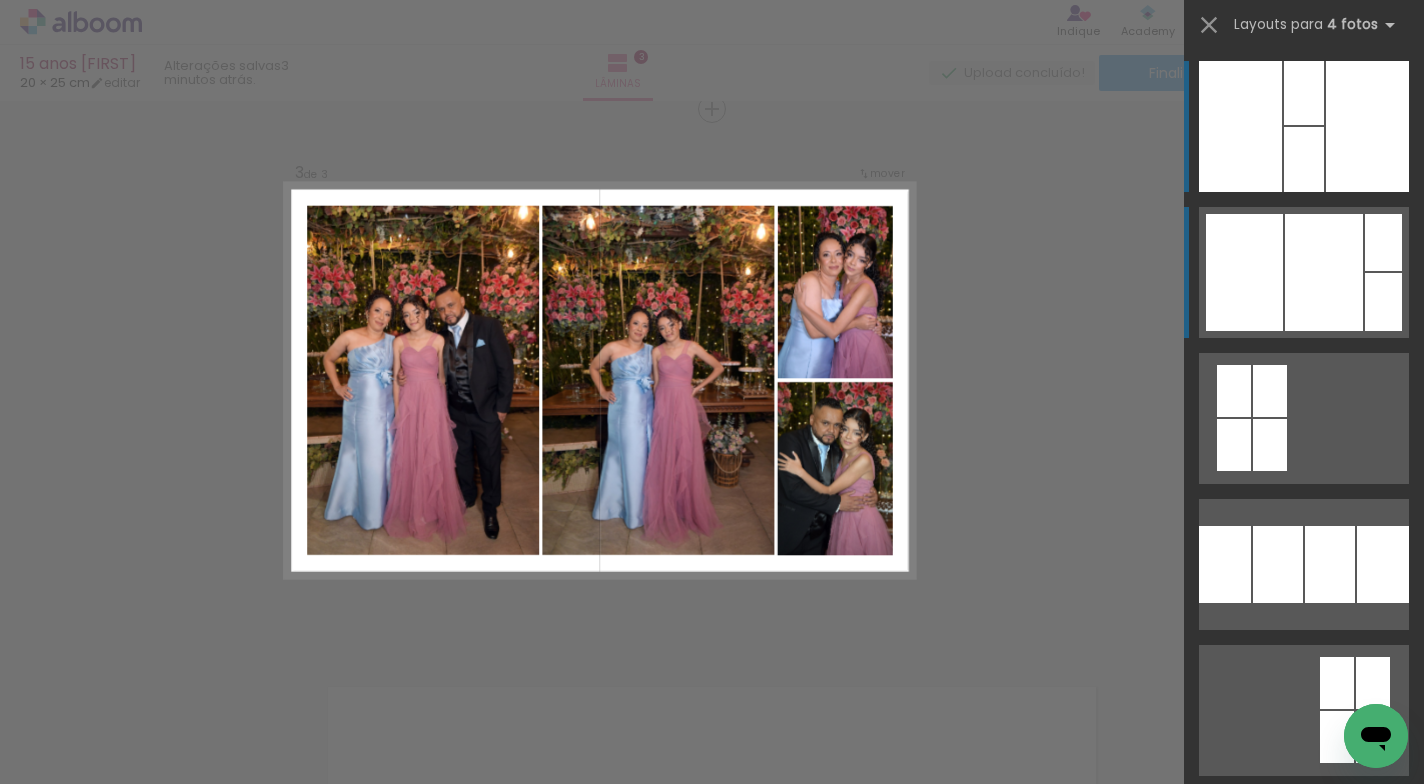 click at bounding box center (1244, 272) 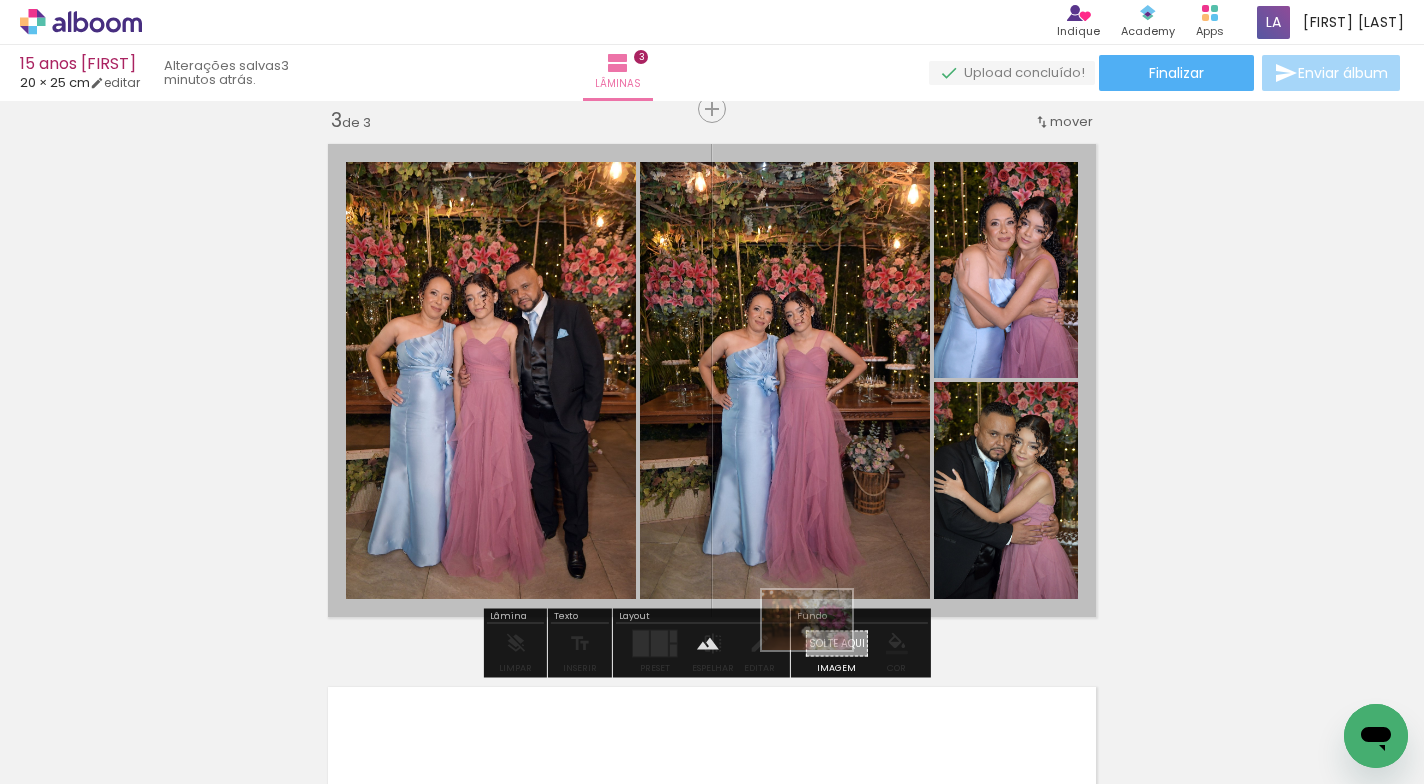 drag, startPoint x: 261, startPoint y: 721, endPoint x: 822, endPoint y: 650, distance: 565.47504 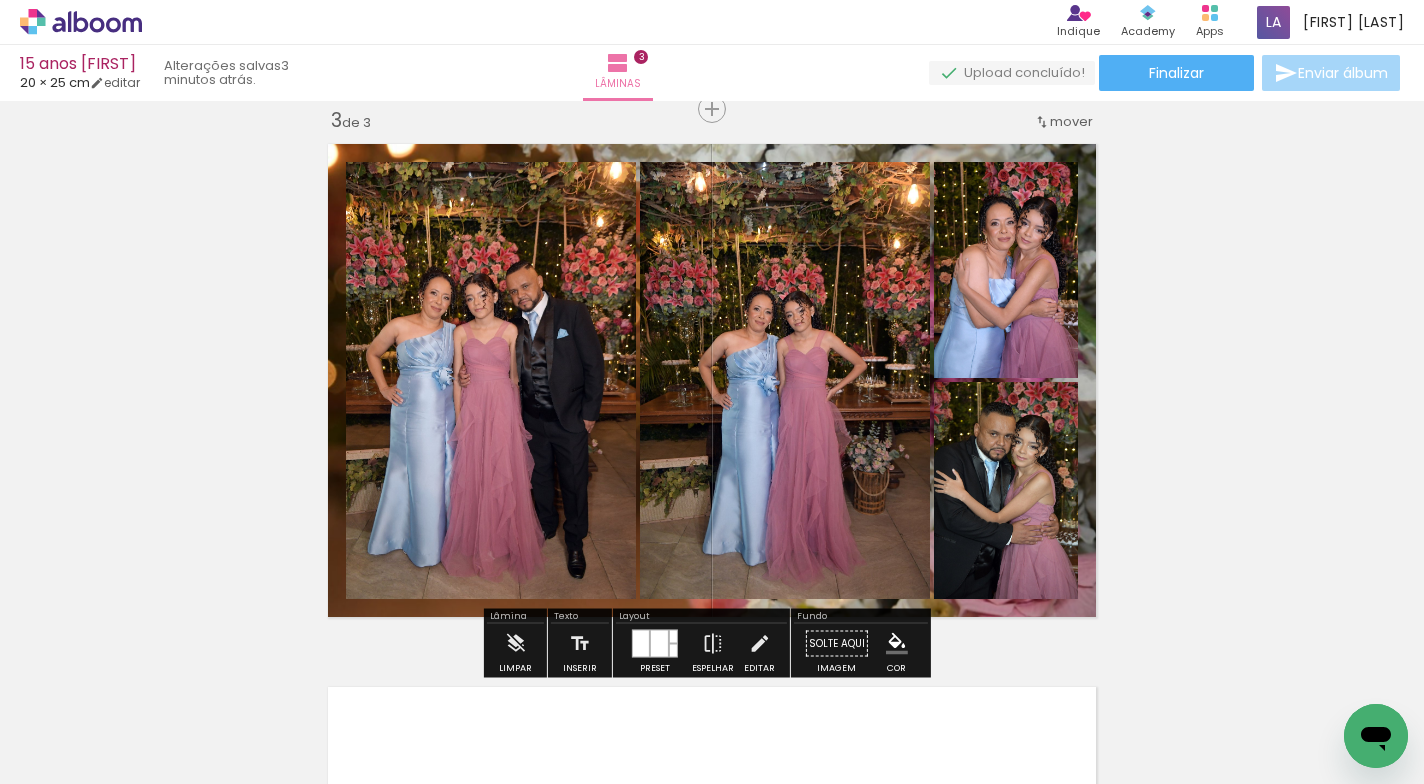 click at bounding box center (712, 380) 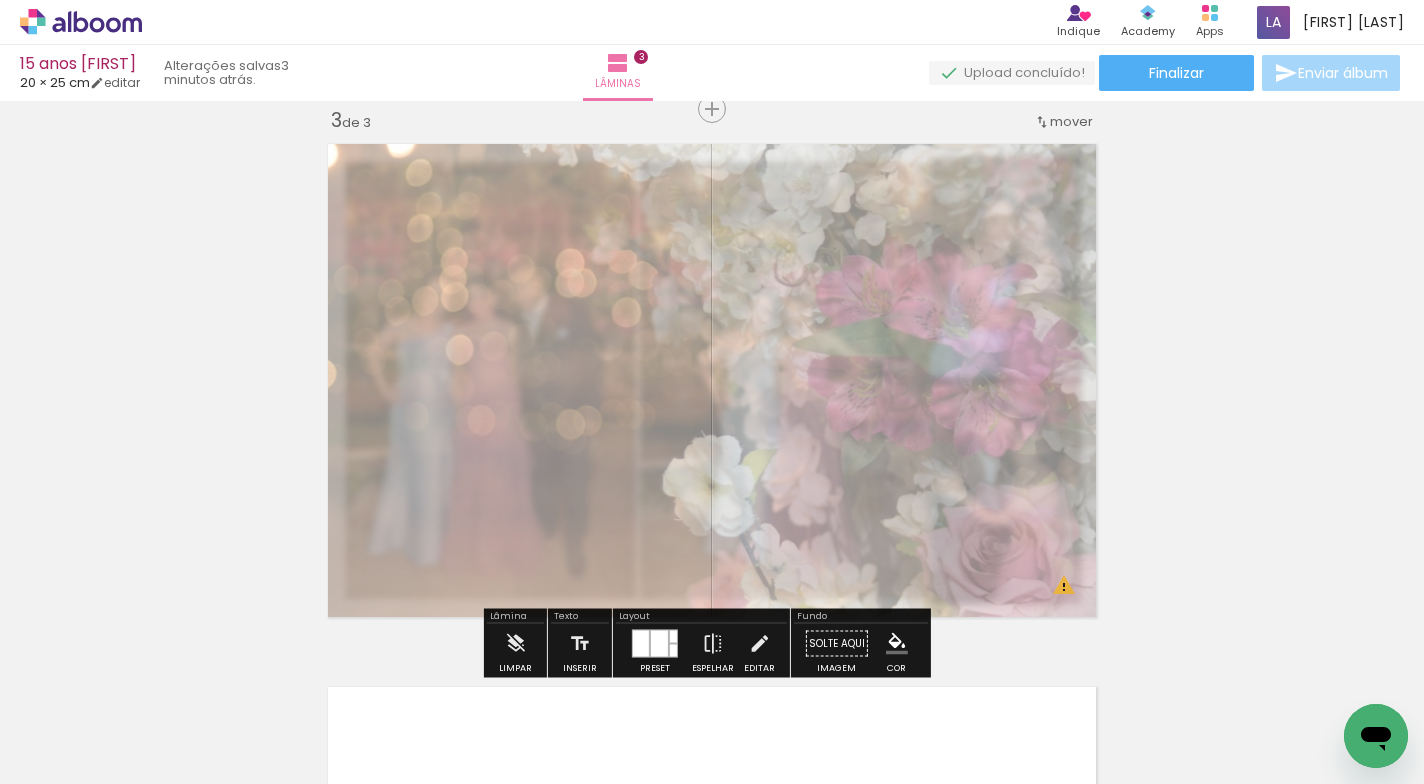 drag, startPoint x: 595, startPoint y: 188, endPoint x: 549, endPoint y: 195, distance: 46.52956 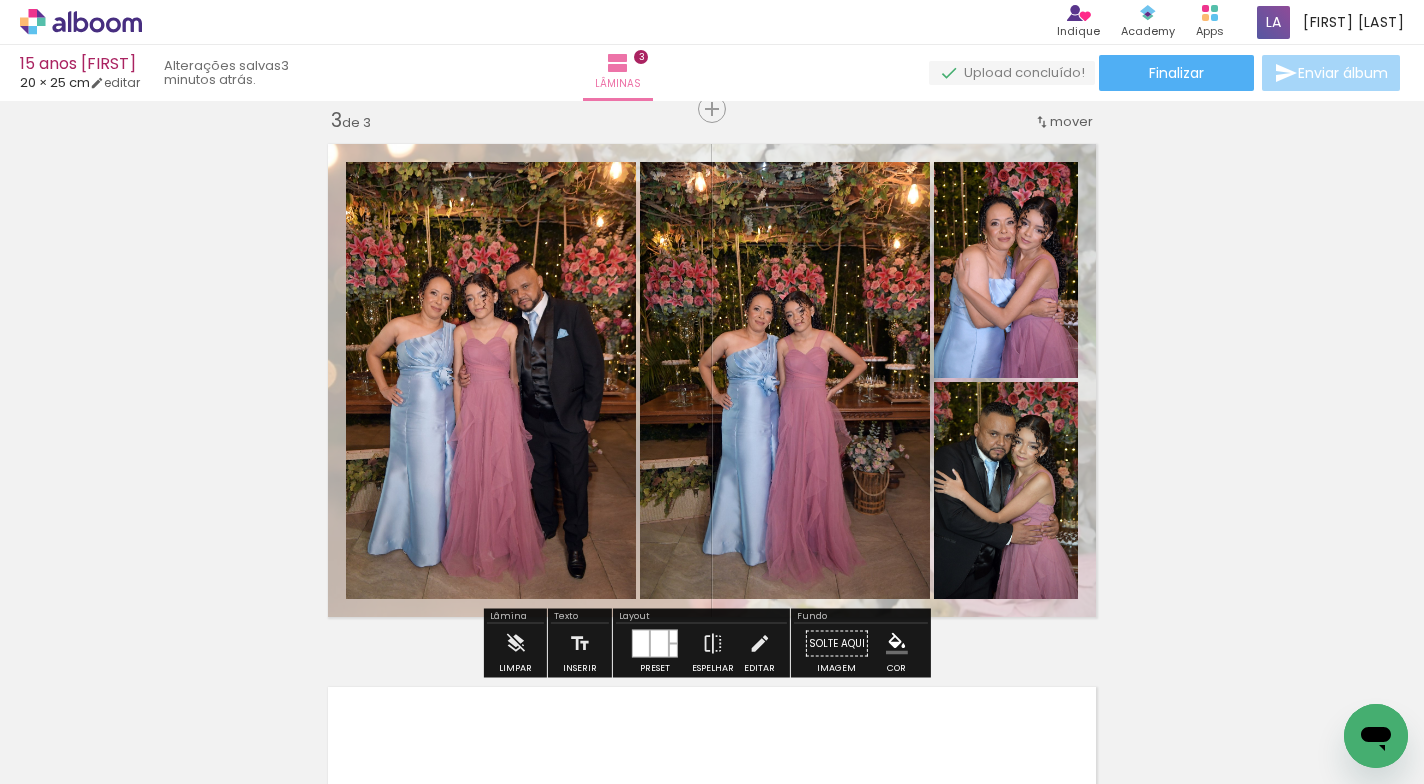 drag, startPoint x: 1169, startPoint y: 260, endPoint x: 1124, endPoint y: 284, distance: 51 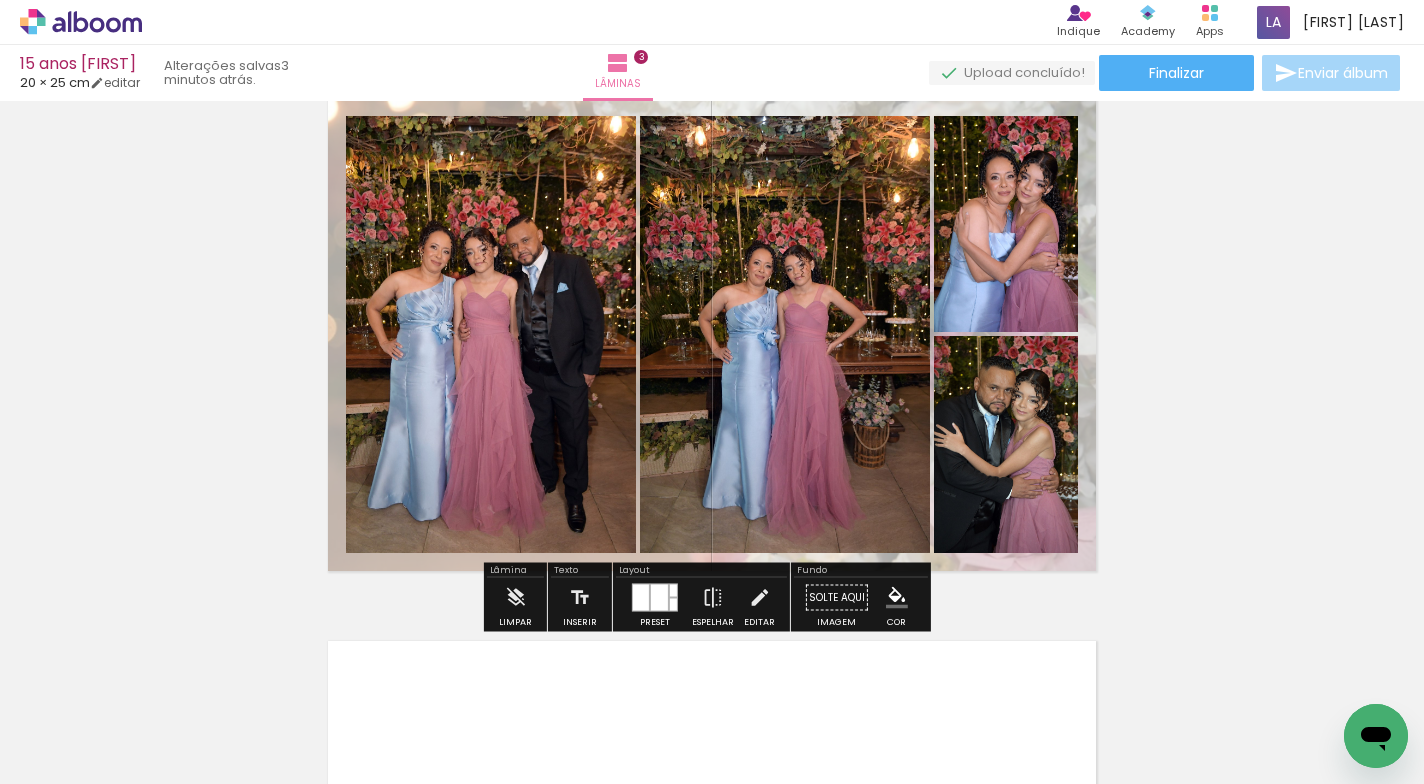 scroll, scrollTop: 1325, scrollLeft: 0, axis: vertical 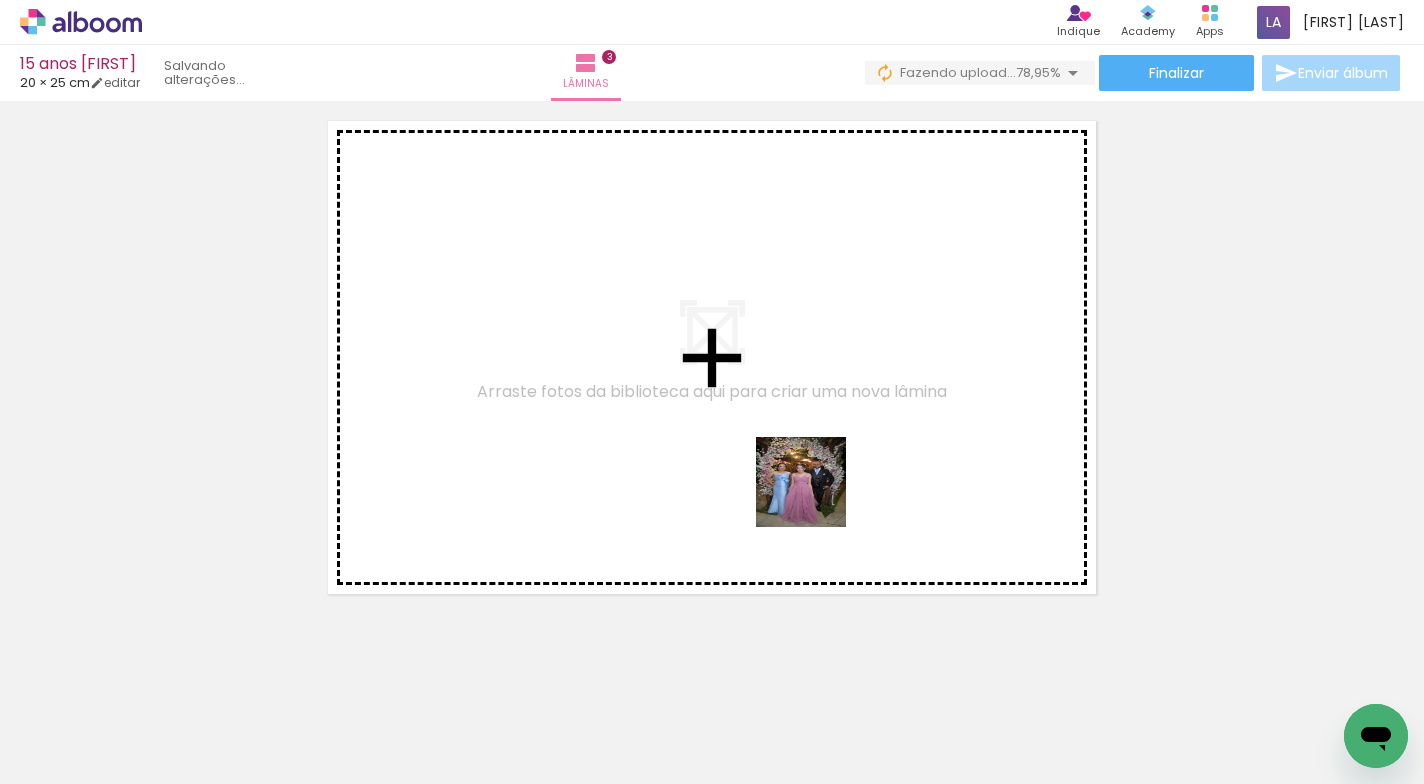 drag, startPoint x: 1026, startPoint y: 728, endPoint x: 1091, endPoint y: 699, distance: 71.17584 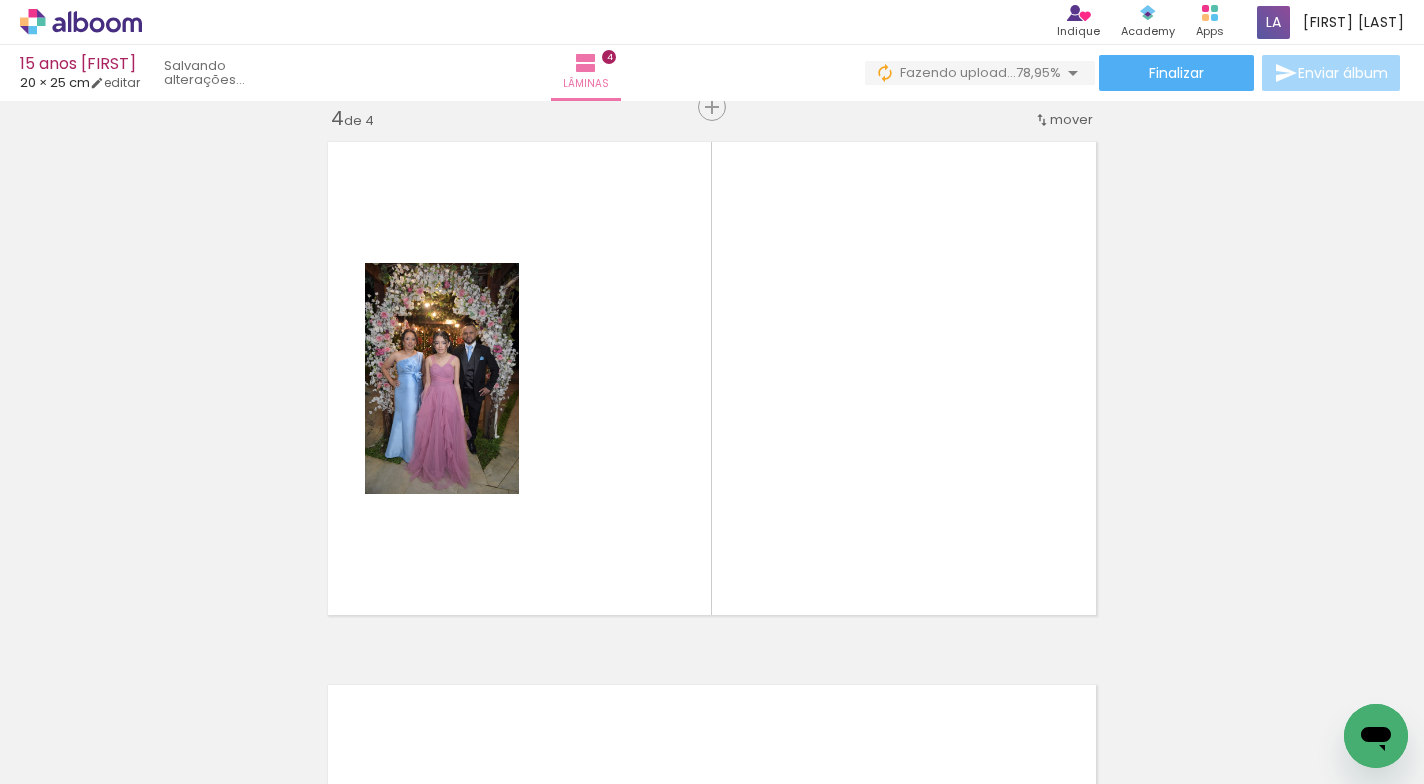scroll, scrollTop: 1654, scrollLeft: 0, axis: vertical 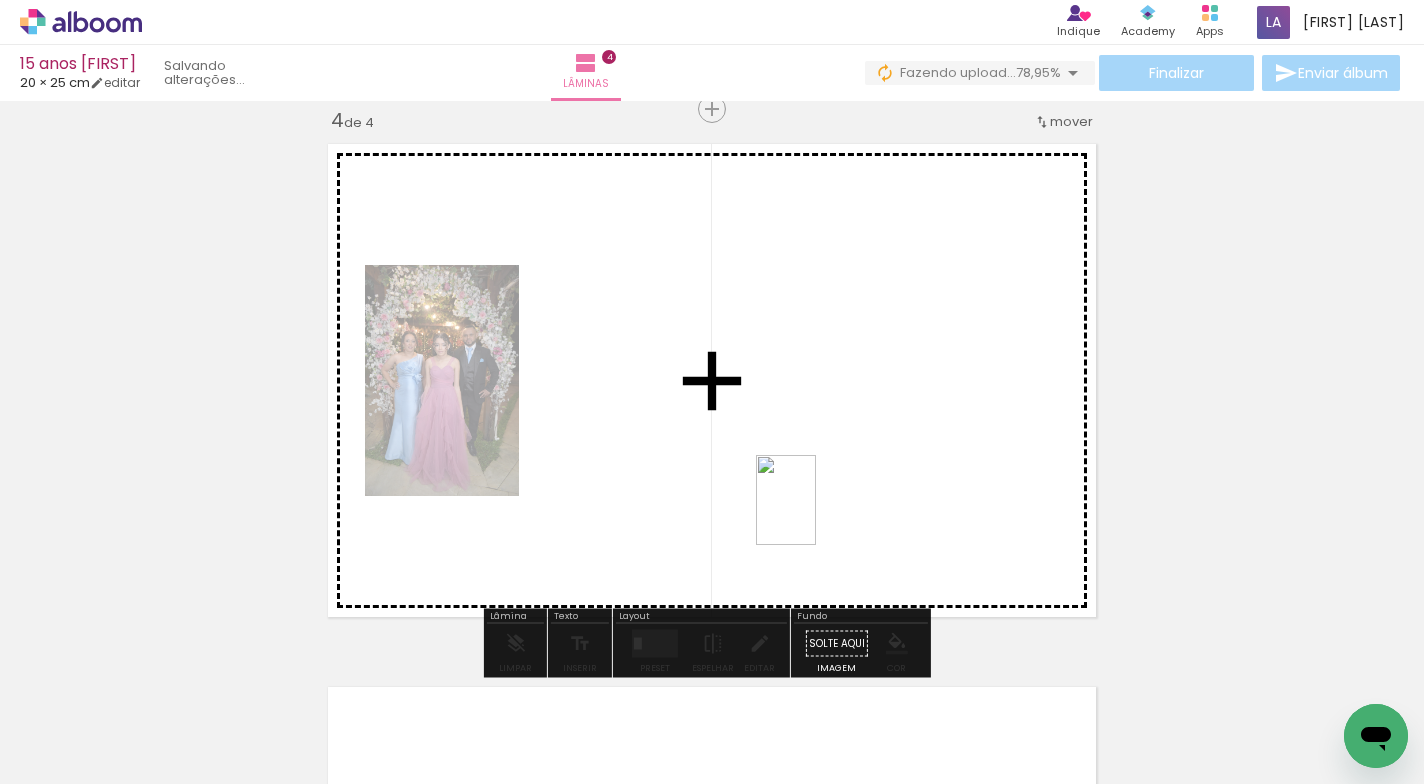 drag, startPoint x: 1138, startPoint y: 721, endPoint x: 1271, endPoint y: 717, distance: 133.06013 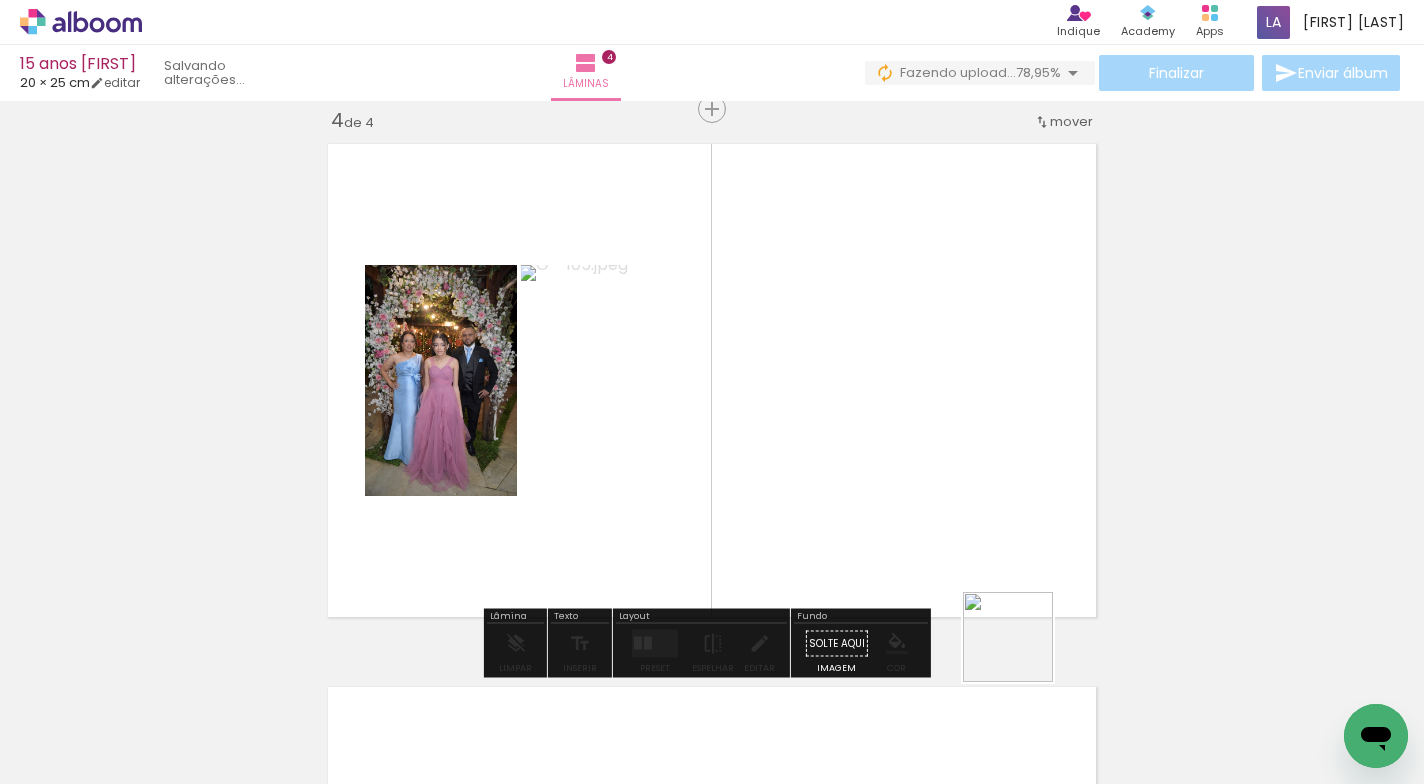 drag, startPoint x: 1263, startPoint y: 718, endPoint x: 1379, endPoint y: 633, distance: 143.8089 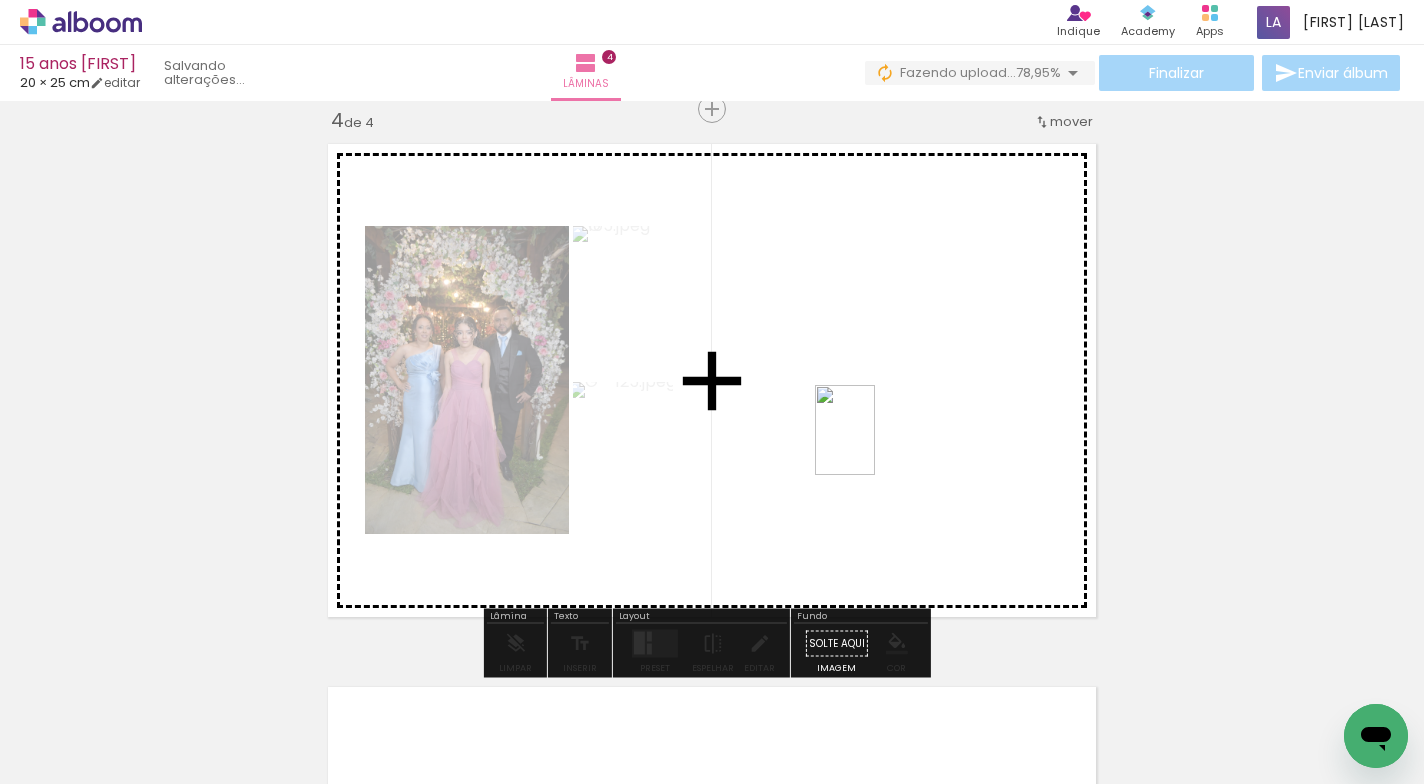 drag, startPoint x: 1372, startPoint y: 682, endPoint x: 875, endPoint y: 446, distance: 550.18634 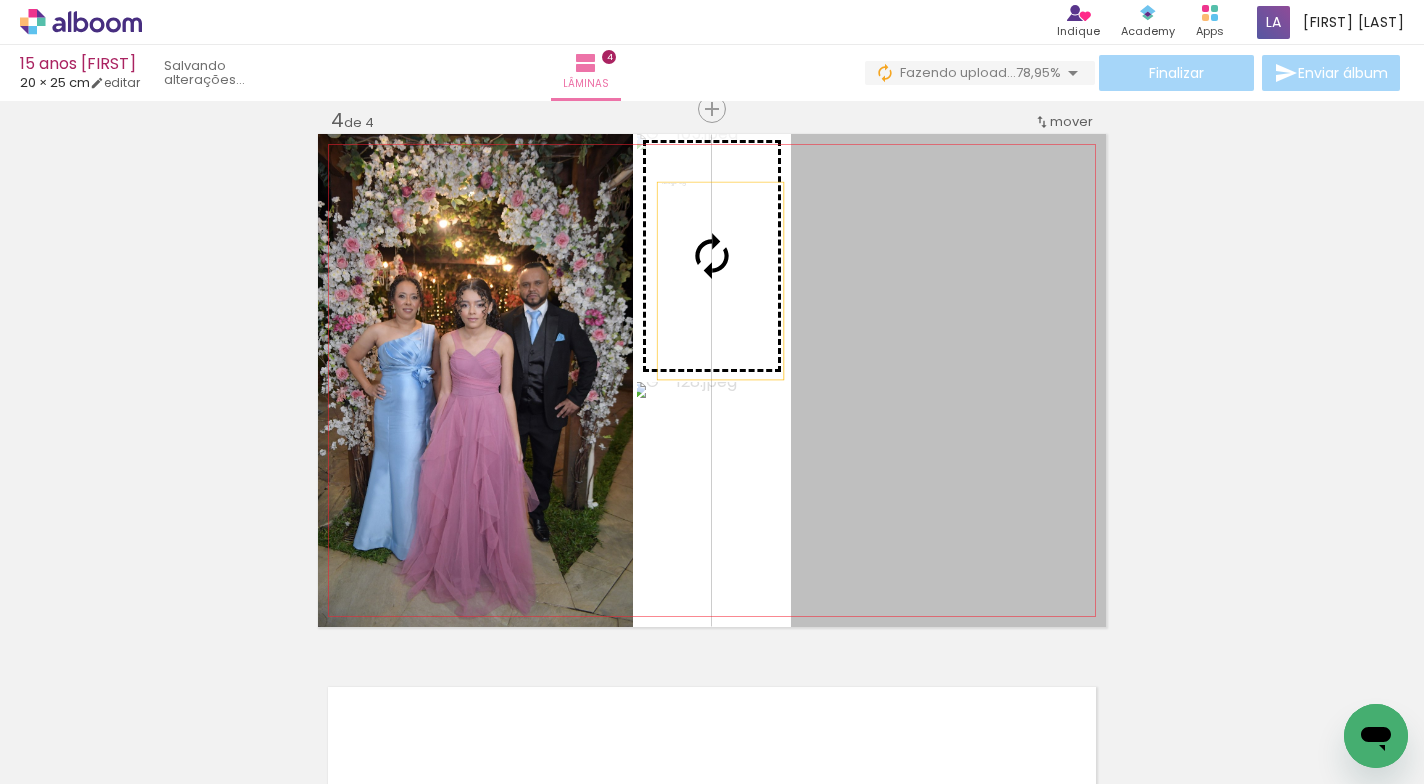 drag, startPoint x: 895, startPoint y: 441, endPoint x: 713, endPoint y: 282, distance: 241.67126 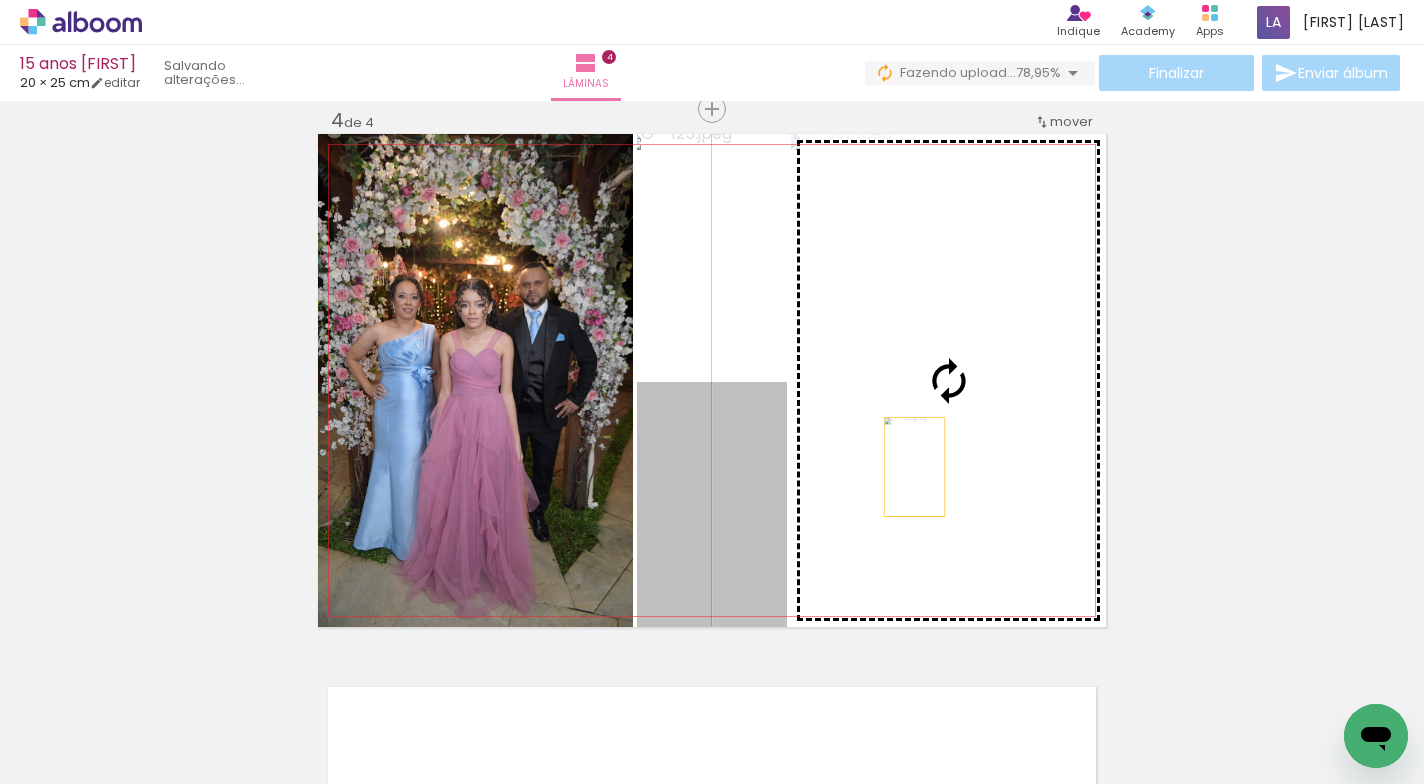 drag, startPoint x: 738, startPoint y: 499, endPoint x: 907, endPoint y: 467, distance: 172.00291 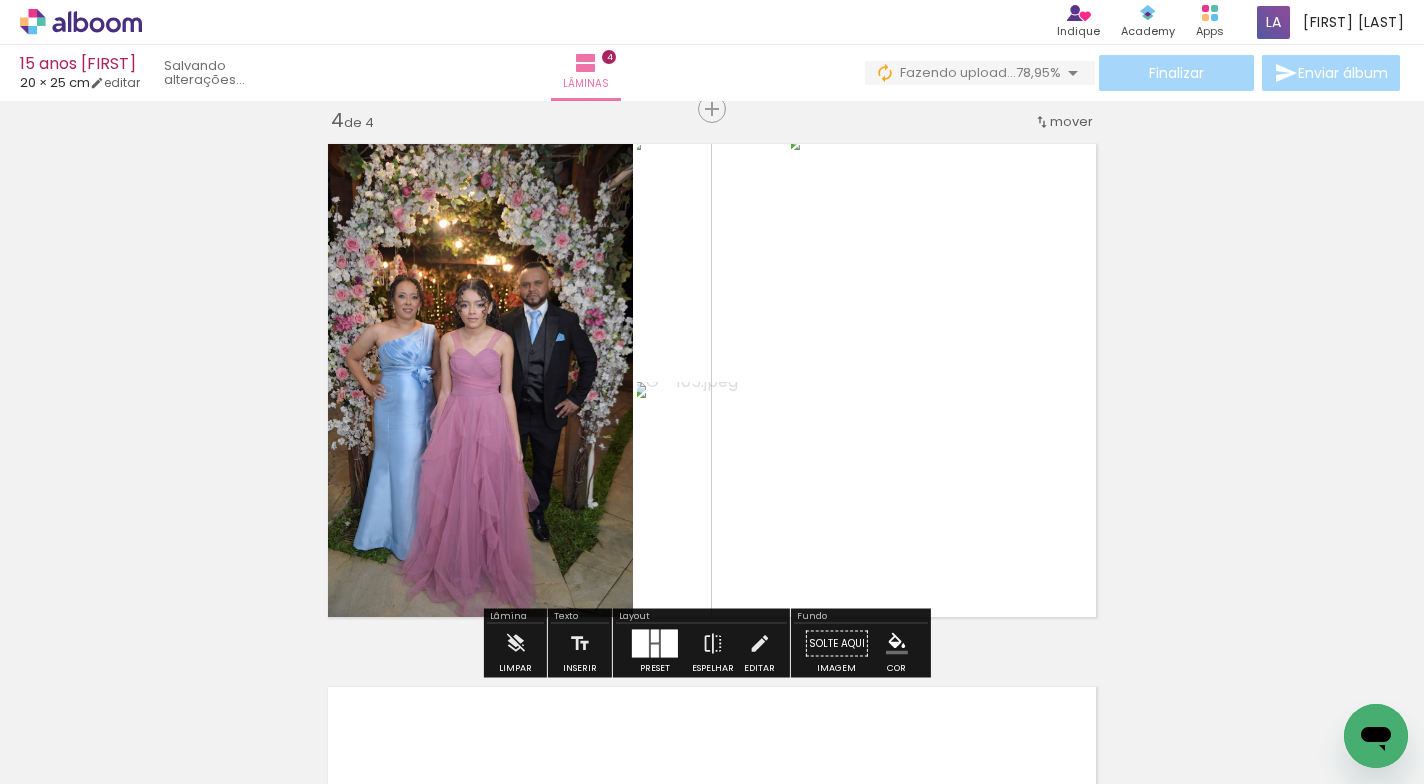 click at bounding box center (655, 636) 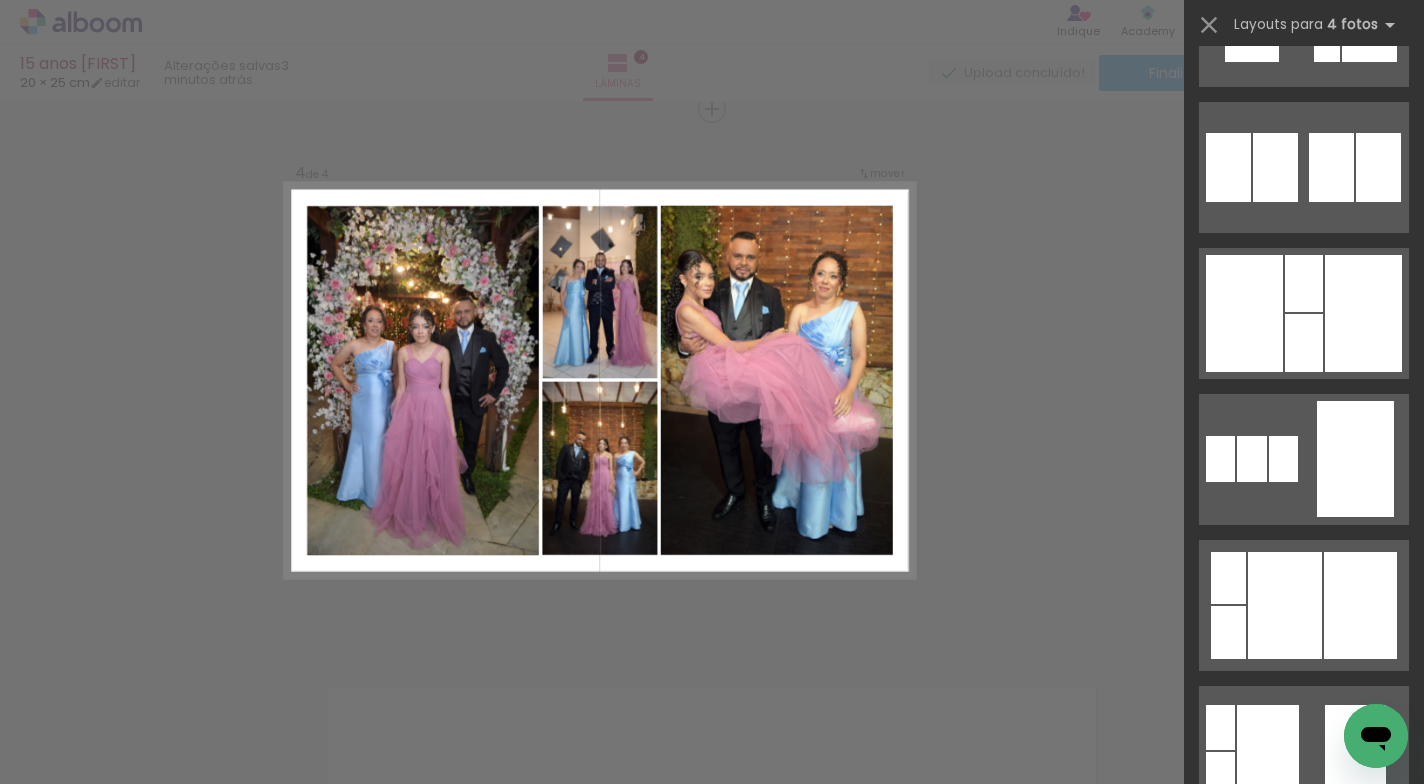 scroll, scrollTop: 1740, scrollLeft: 0, axis: vertical 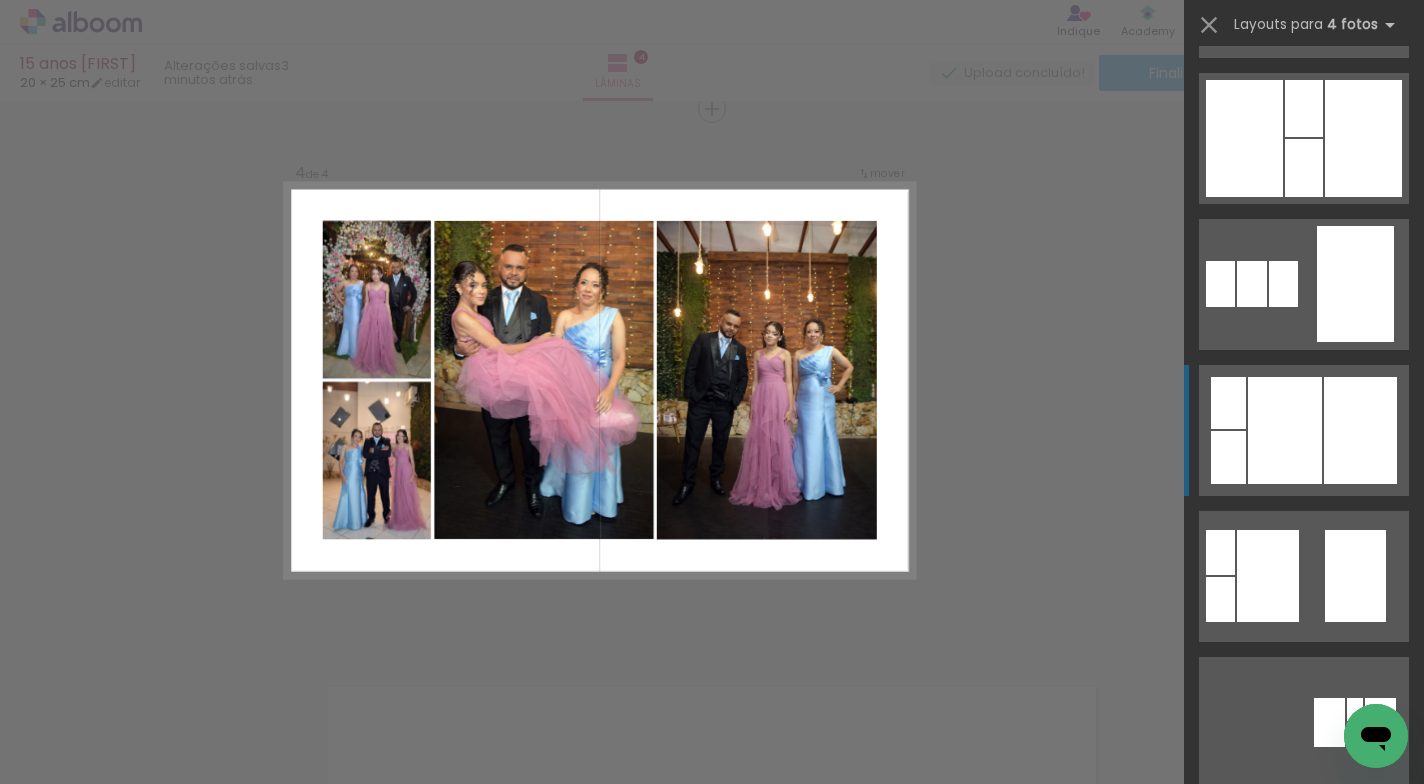 click at bounding box center [1285, 430] 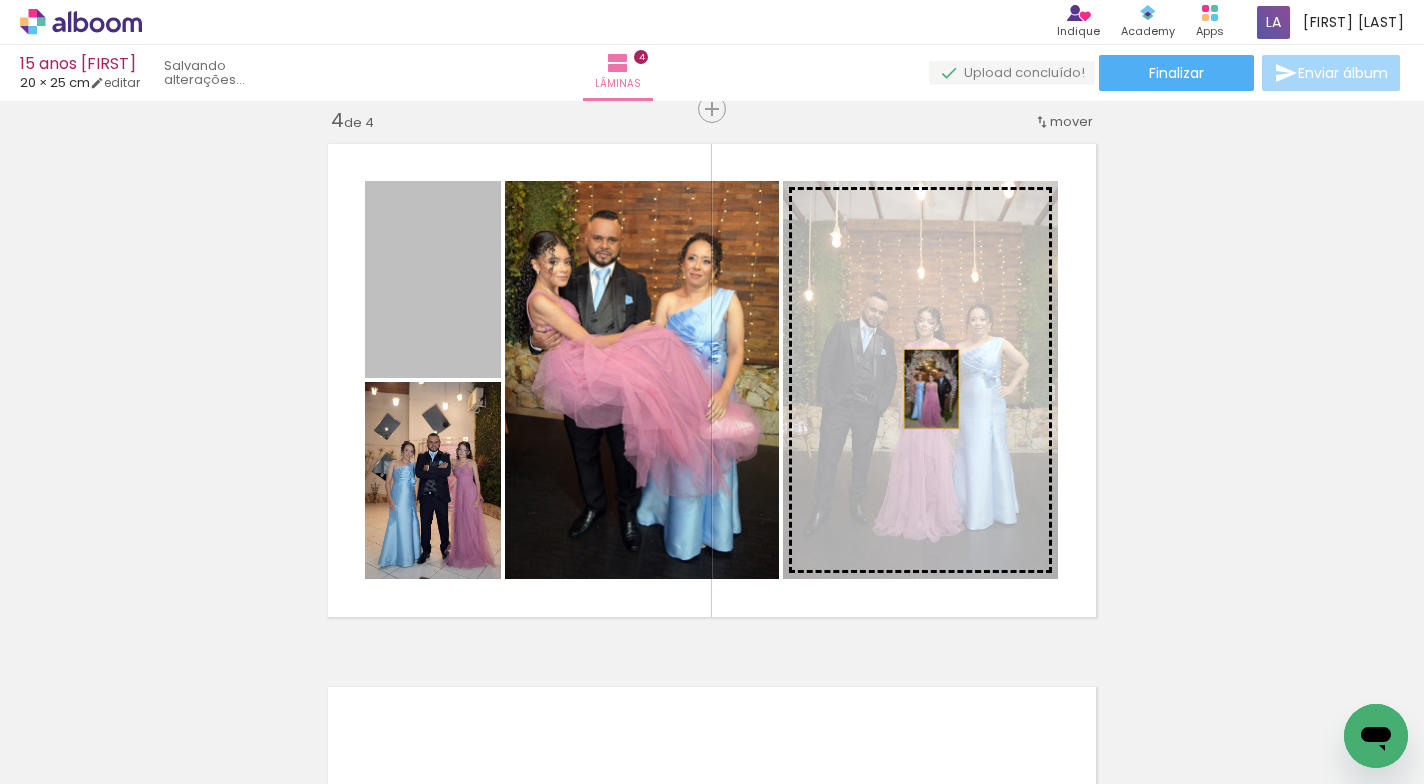 drag, startPoint x: 440, startPoint y: 293, endPoint x: 924, endPoint y: 389, distance: 493.42883 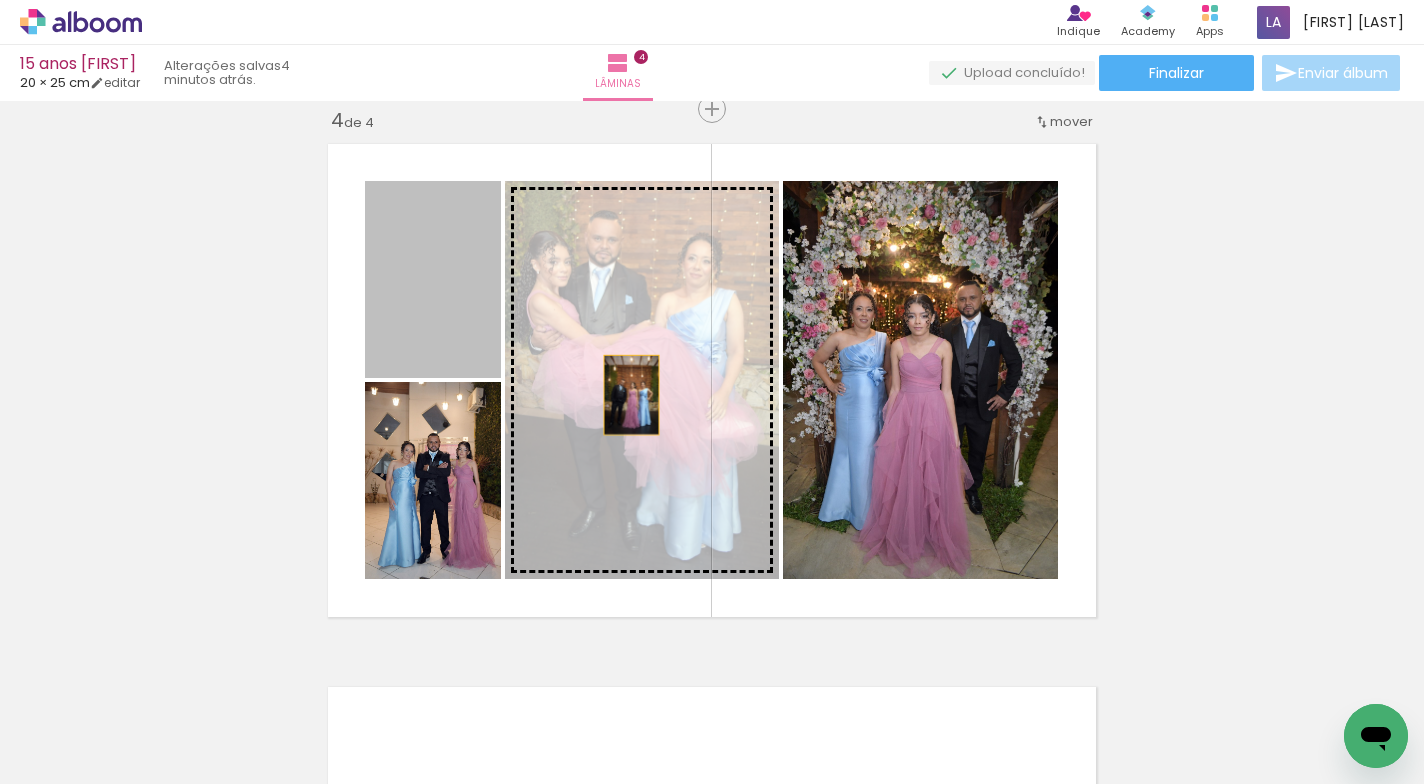 drag, startPoint x: 418, startPoint y: 279, endPoint x: 631, endPoint y: 402, distance: 245.96341 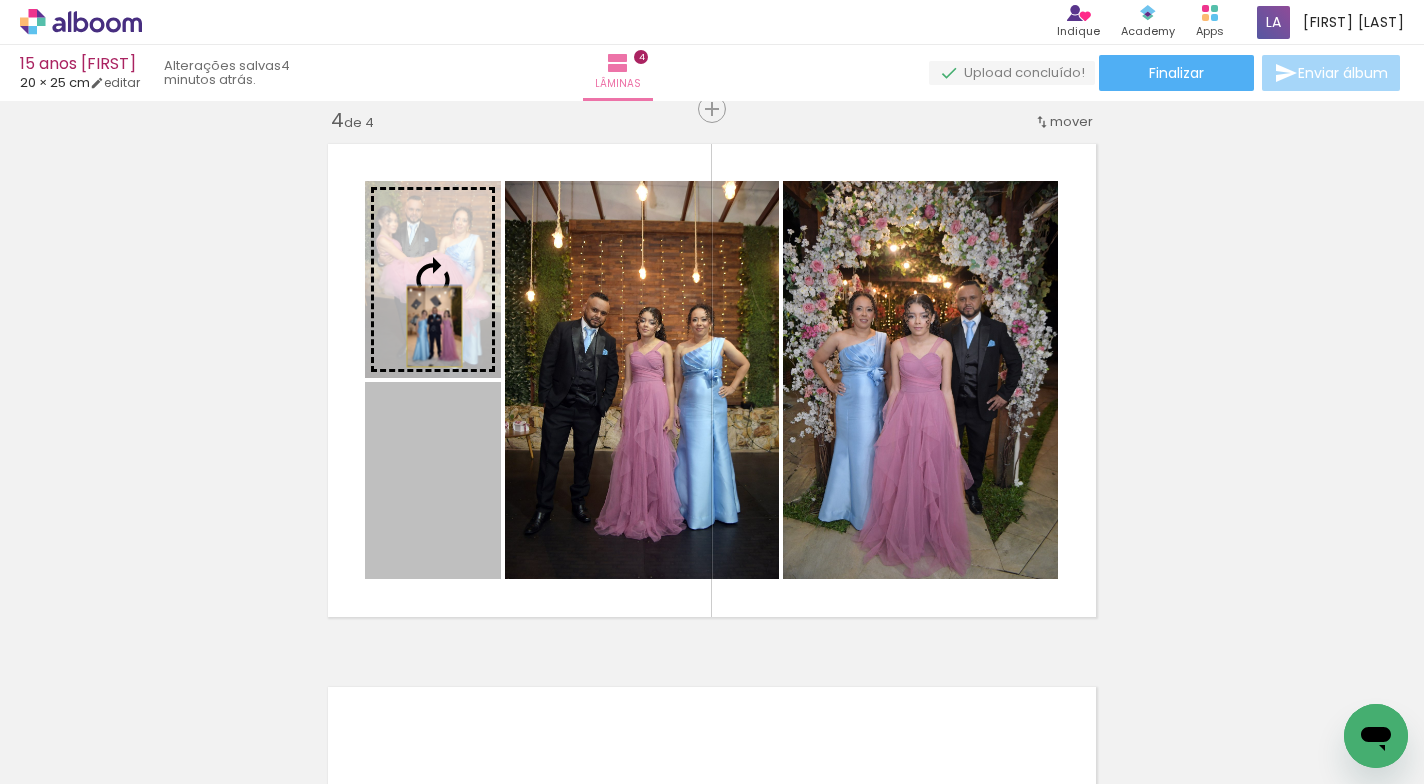 drag, startPoint x: 448, startPoint y: 462, endPoint x: 427, endPoint y: 327, distance: 136.62357 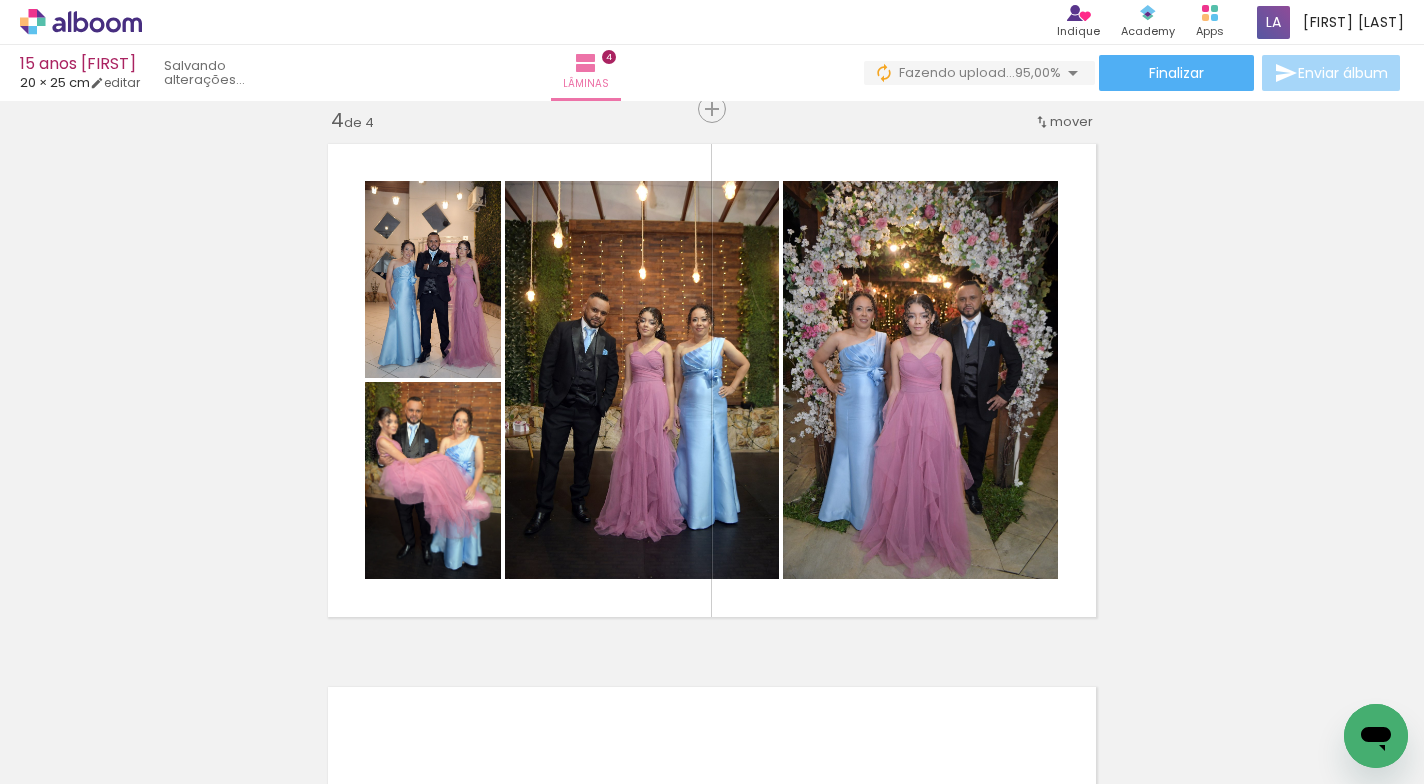 scroll, scrollTop: 0, scrollLeft: 966, axis: horizontal 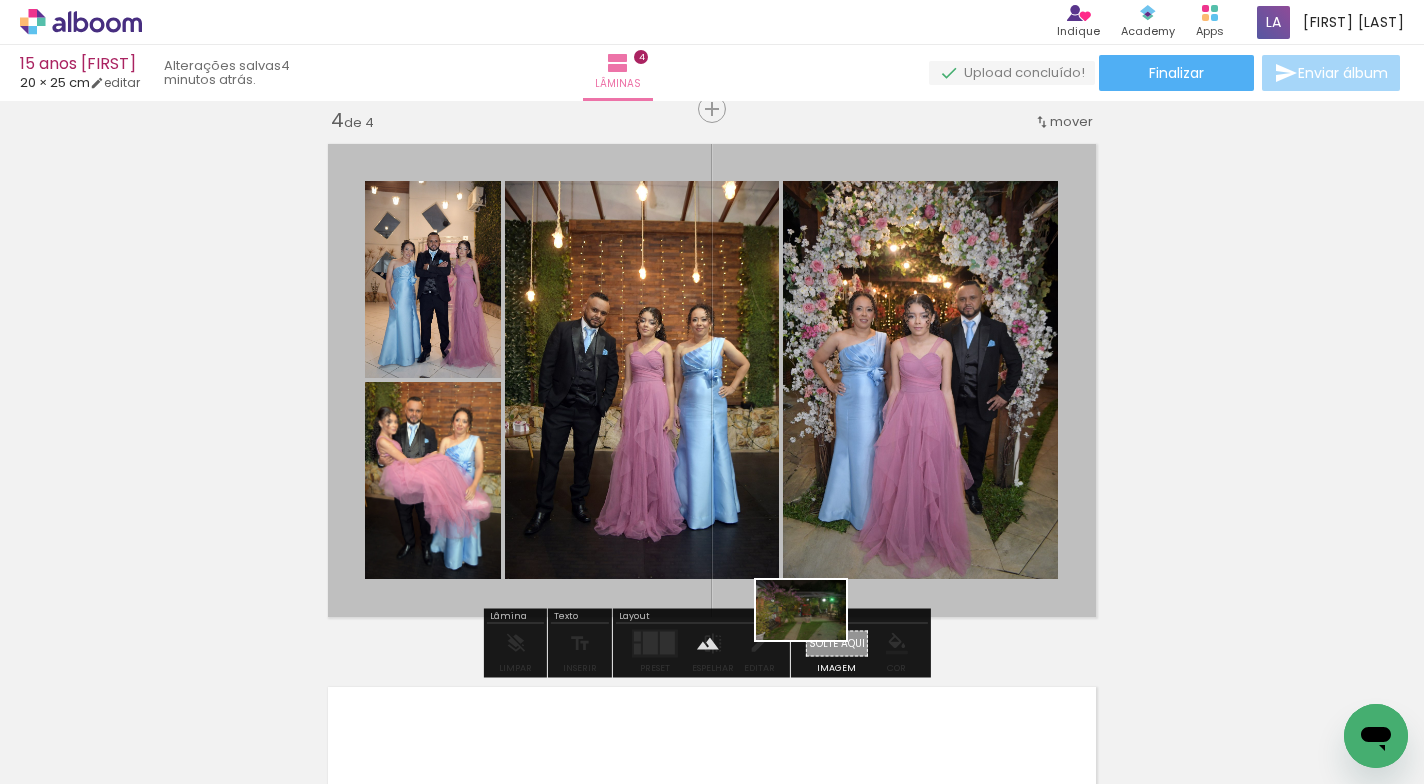 drag, startPoint x: 1347, startPoint y: 697, endPoint x: 816, endPoint y: 640, distance: 534.05054 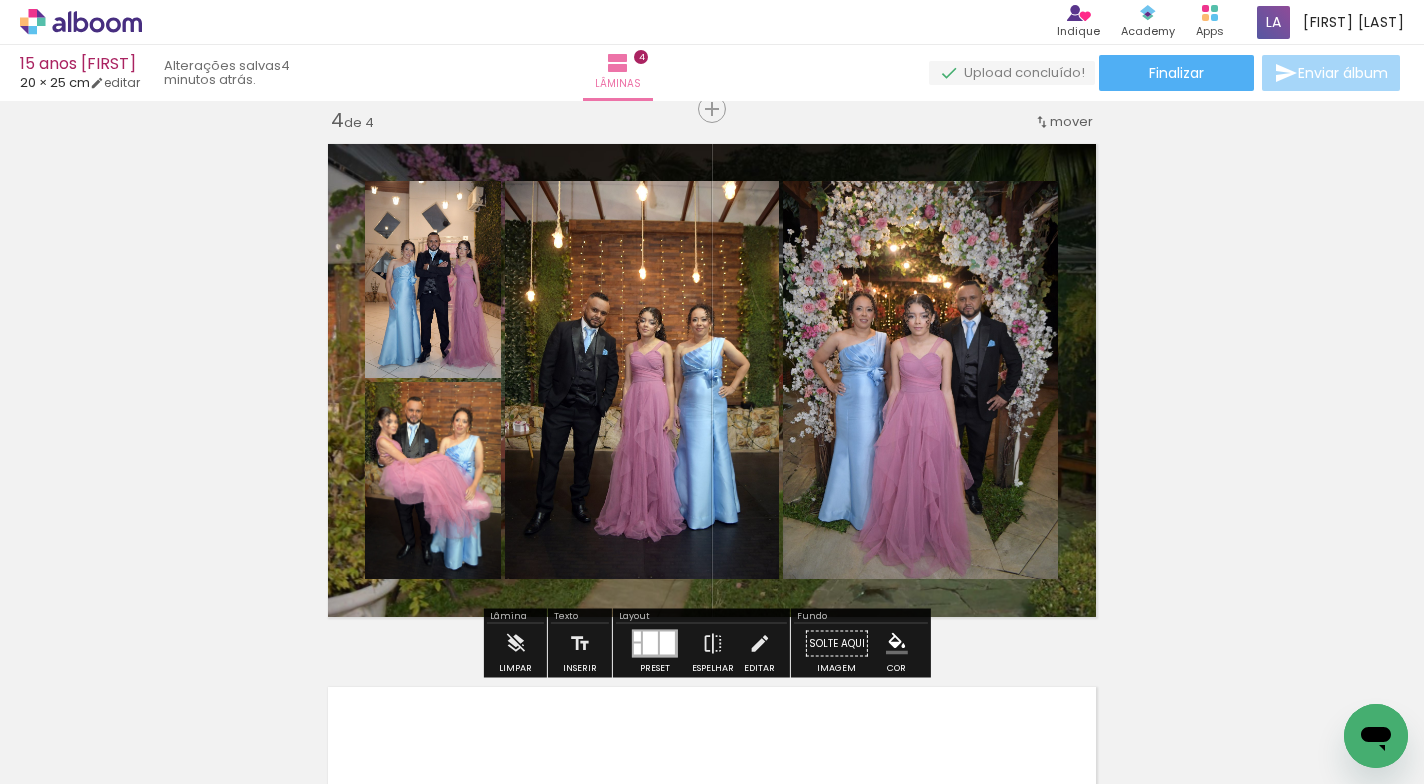 click at bounding box center [712, 380] 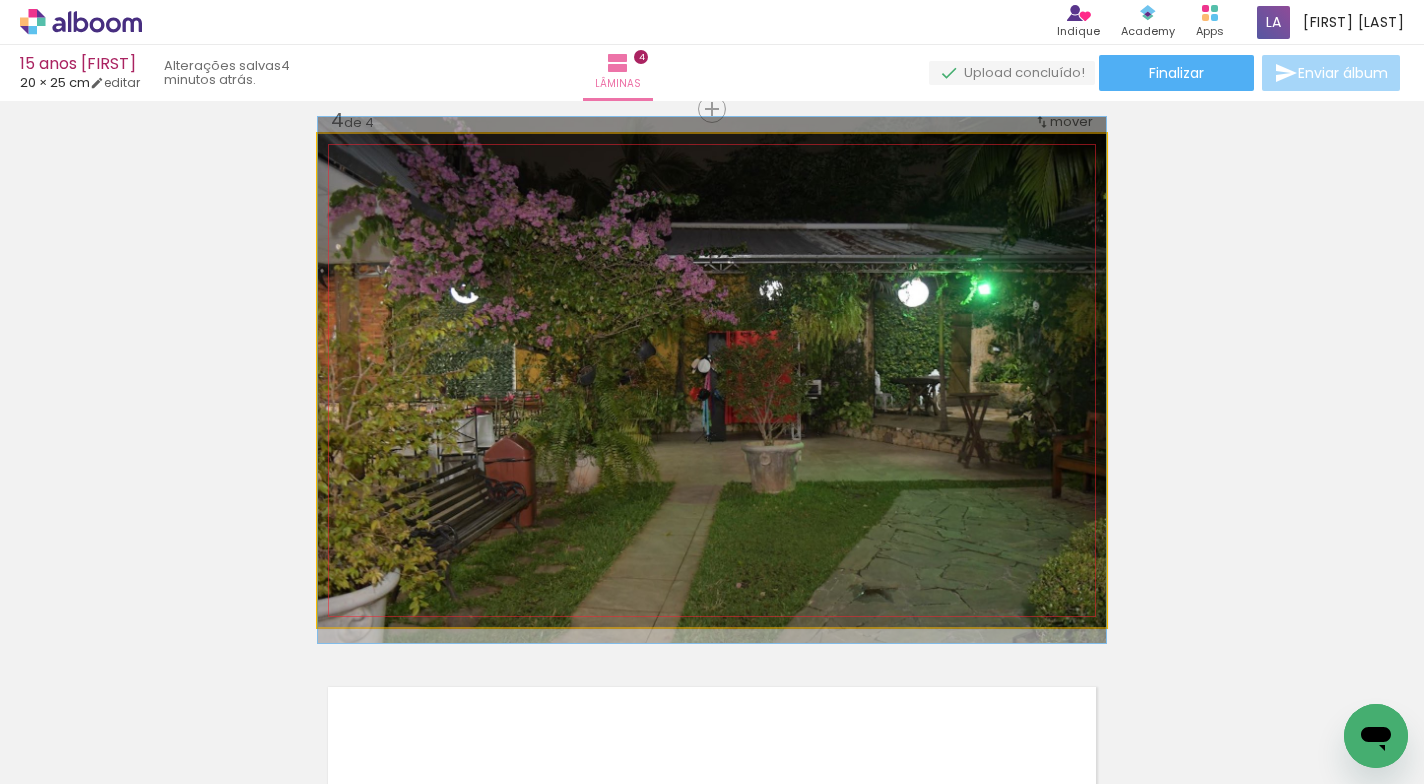 click 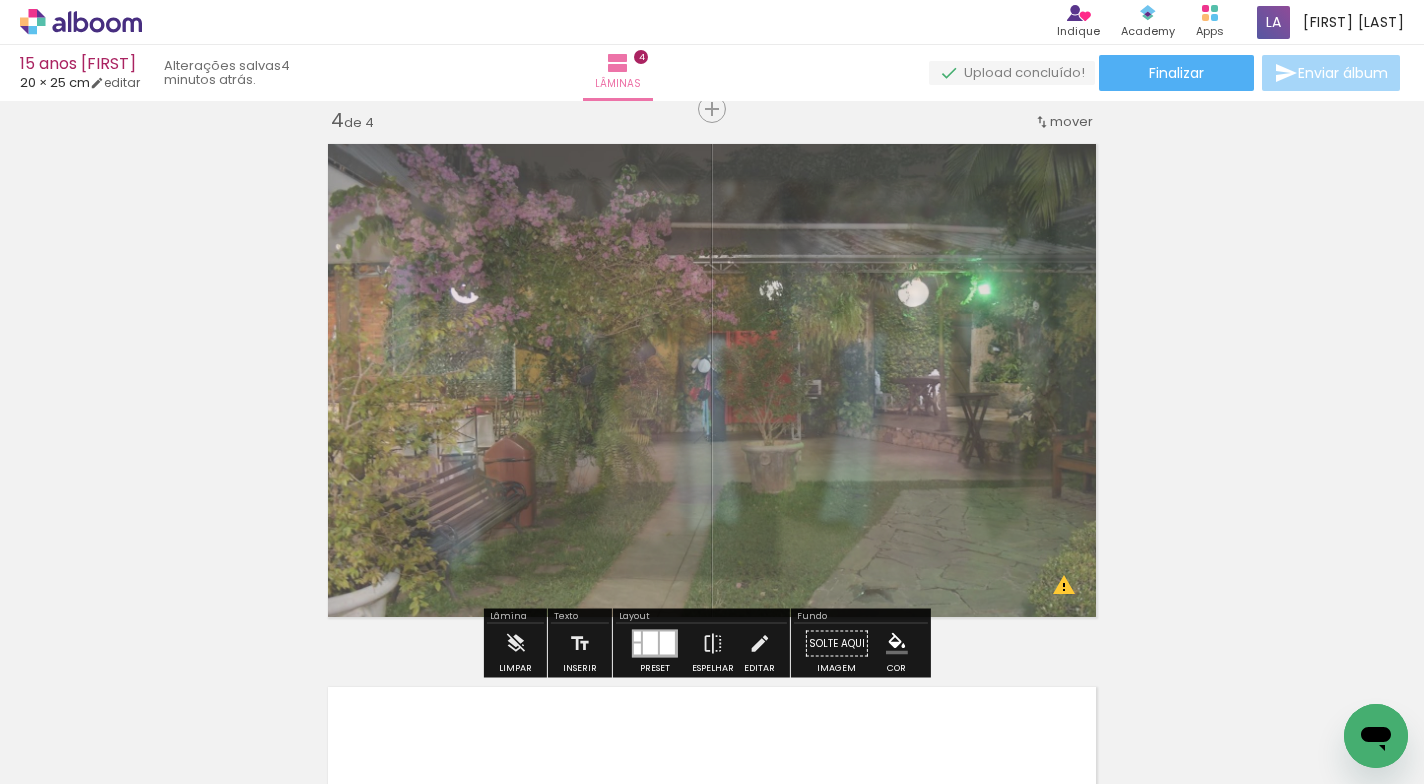 drag, startPoint x: 593, startPoint y: 183, endPoint x: 527, endPoint y: 289, distance: 124.86793 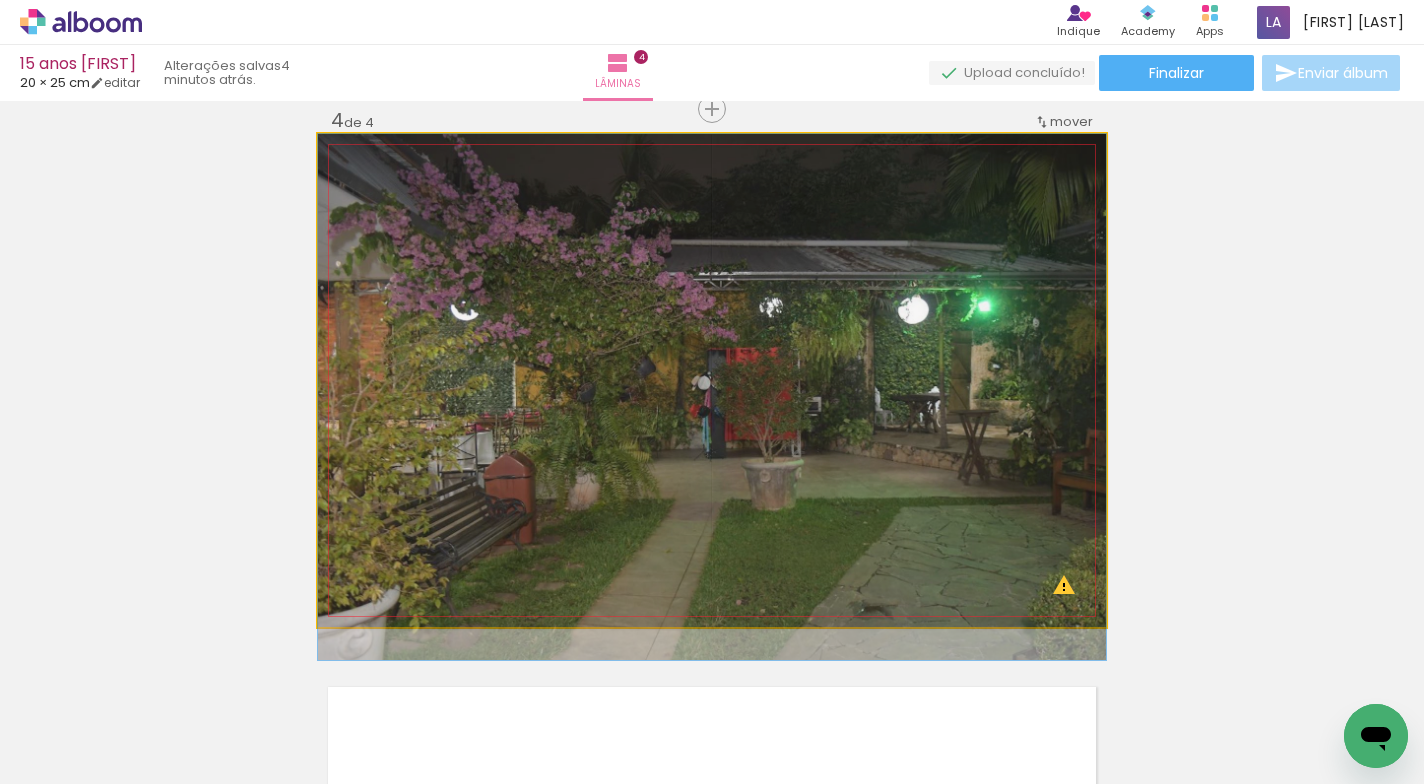 drag, startPoint x: 527, startPoint y: 297, endPoint x: 449, endPoint y: 217, distance: 111.73182 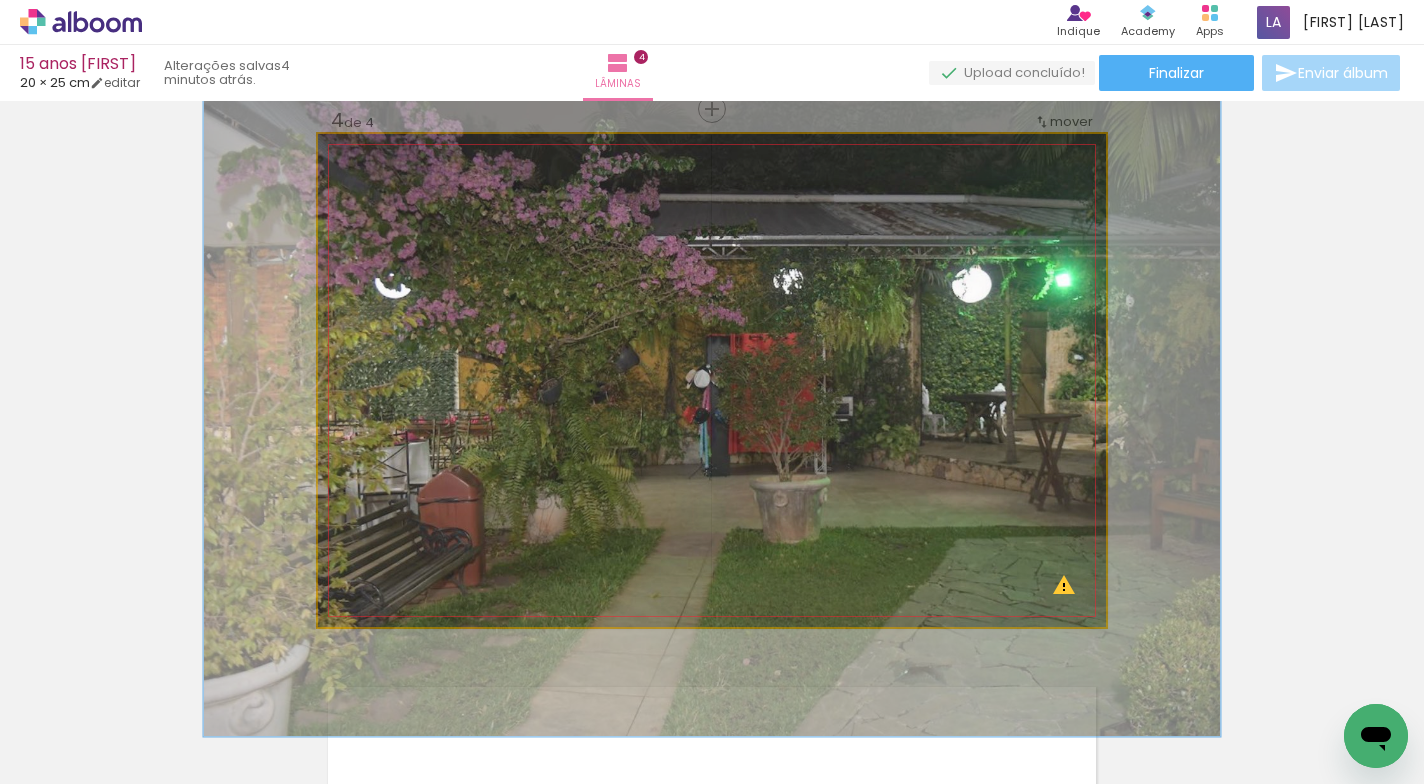 drag, startPoint x: 394, startPoint y: 186, endPoint x: 435, endPoint y: 205, distance: 45.188496 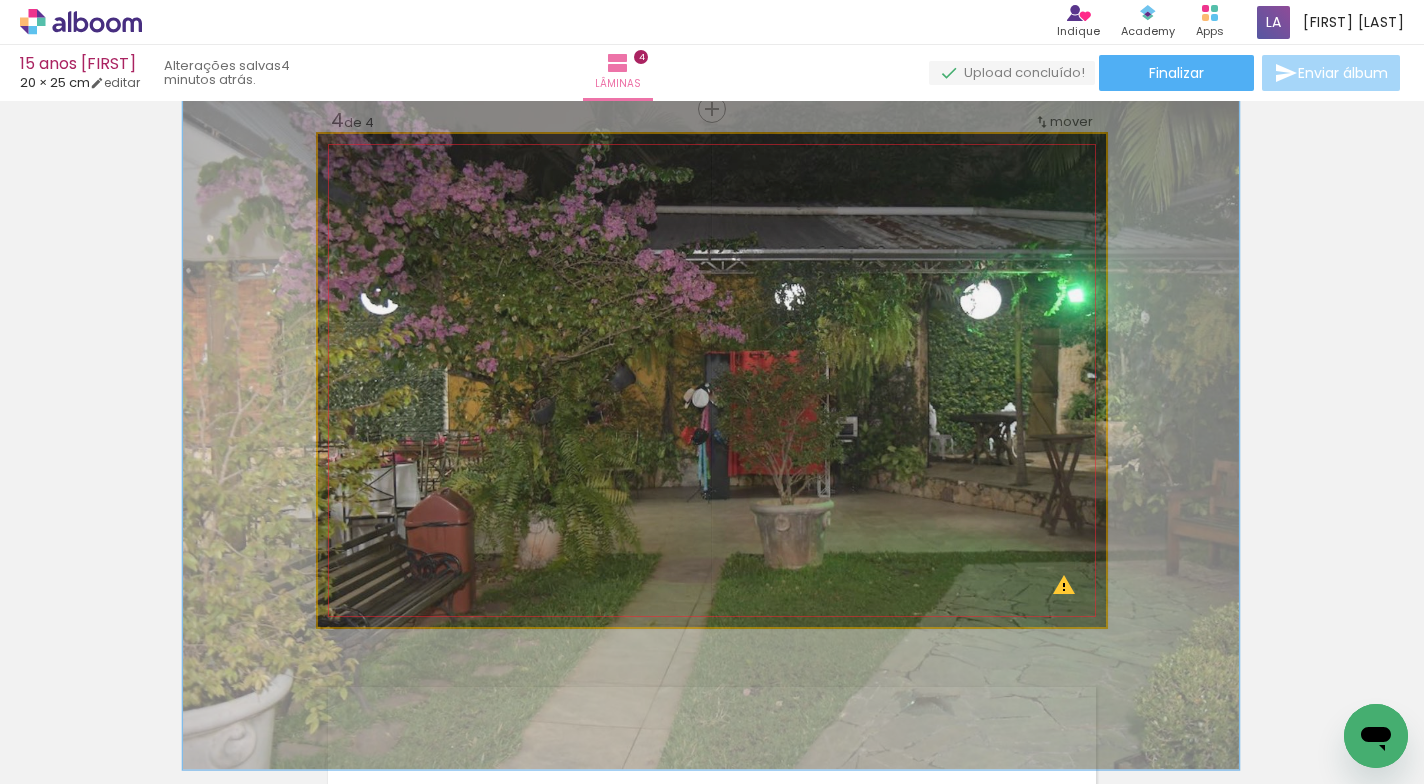 drag, startPoint x: 640, startPoint y: 336, endPoint x: 639, endPoint y: 356, distance: 20.024984 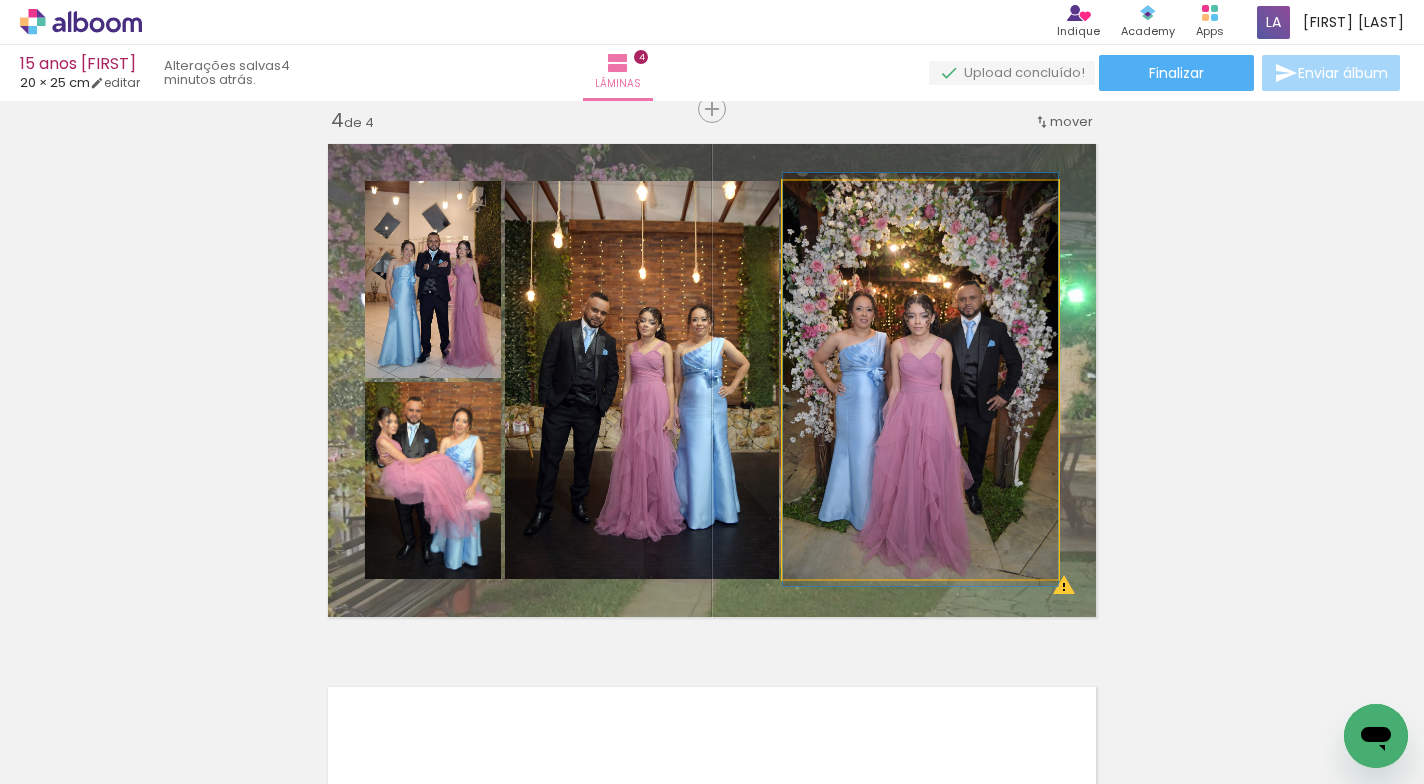 click 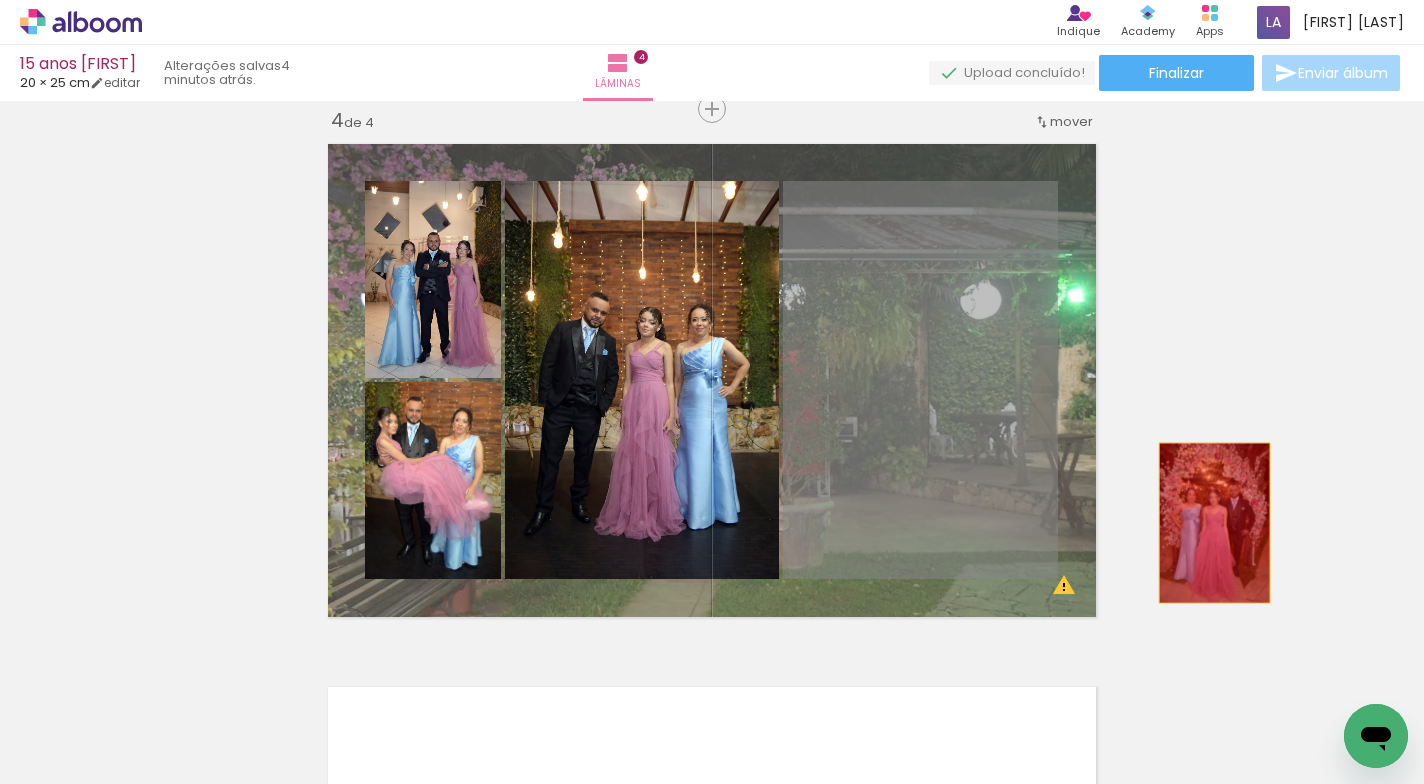drag, startPoint x: 853, startPoint y: 596, endPoint x: 1199, endPoint y: 526, distance: 353.00992 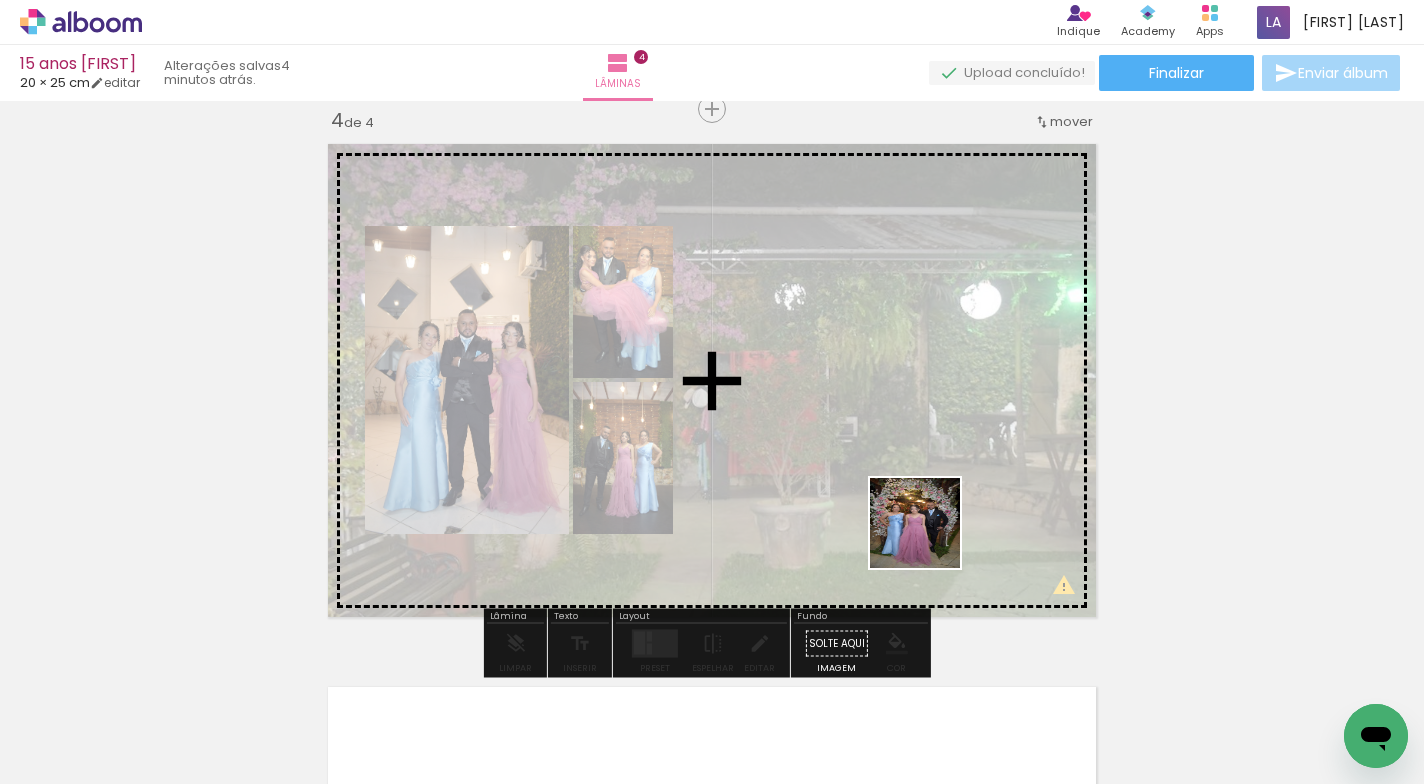drag, startPoint x: 910, startPoint y: 728, endPoint x: 930, endPoint y: 538, distance: 191.04973 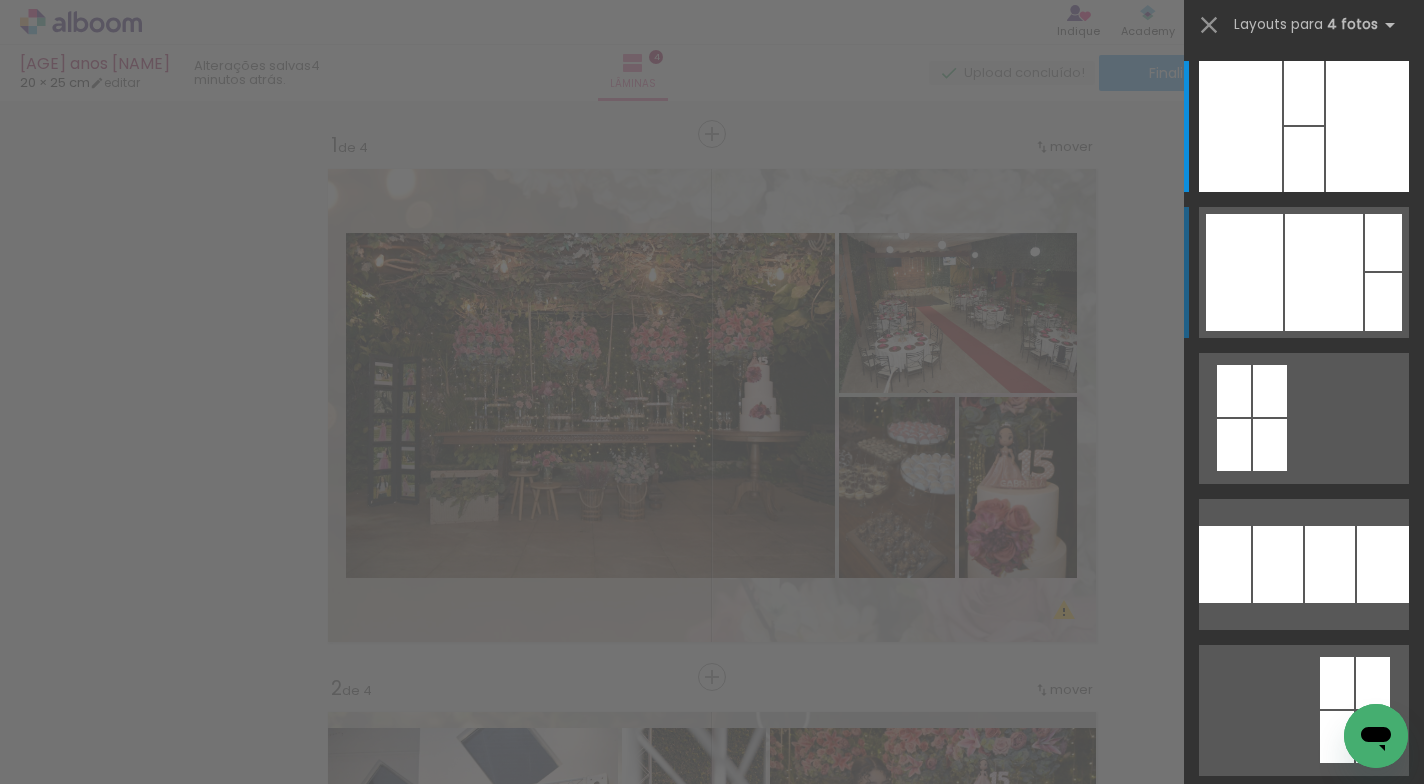scroll, scrollTop: 0, scrollLeft: 0, axis: both 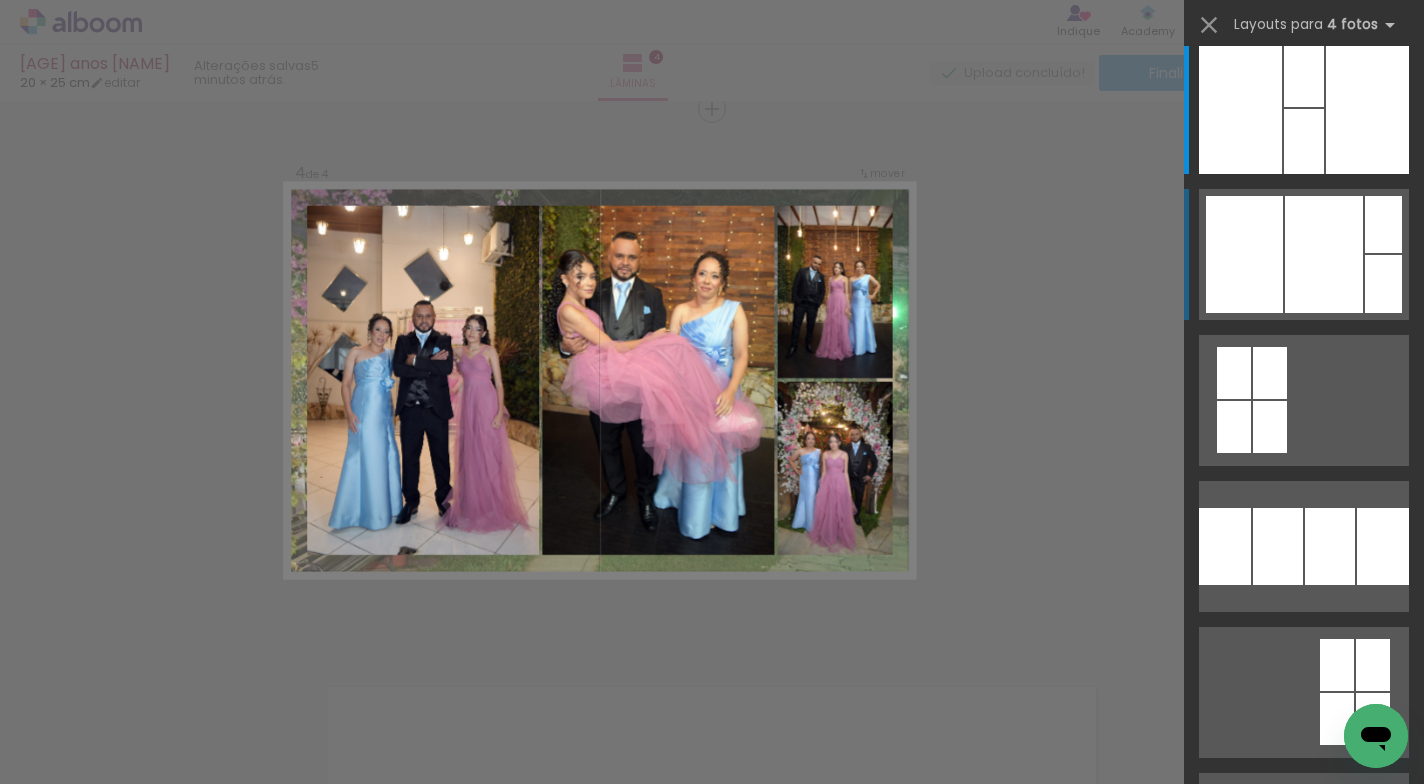click at bounding box center [1304, 75] 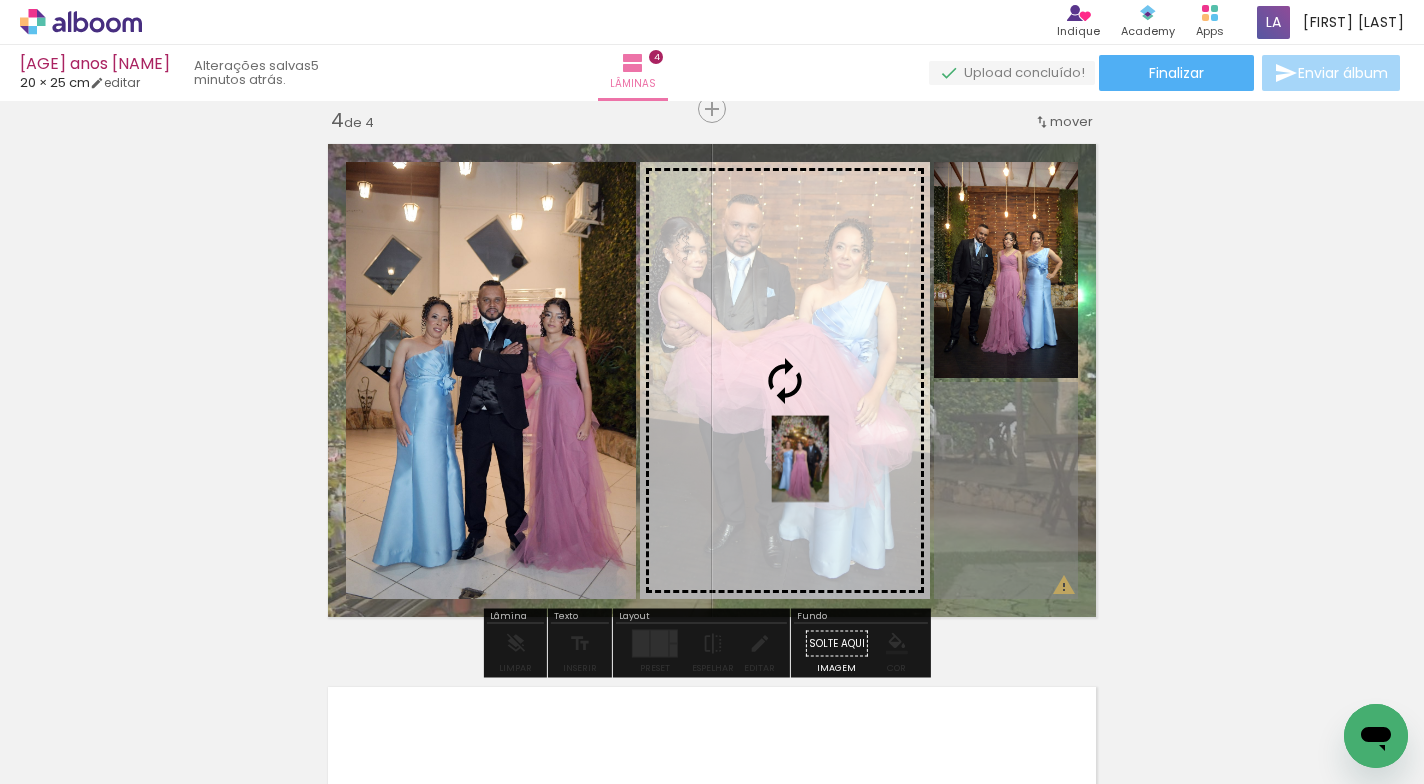drag, startPoint x: 1001, startPoint y: 475, endPoint x: 799, endPoint y: 460, distance: 202.55617 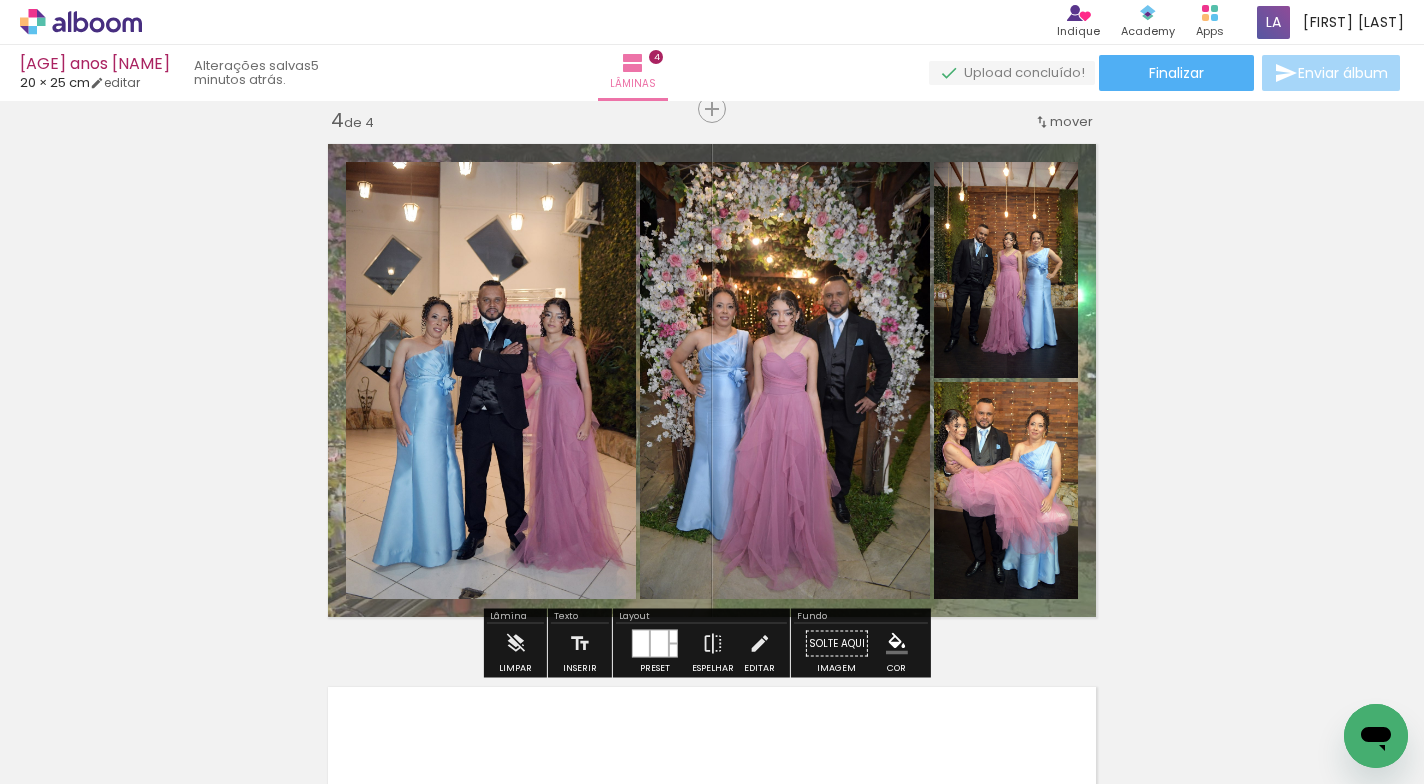 click on "Inserir lâmina 1  de 4  Inserir lâmina 2  de 4  Inserir lâmina 3  de 4  Inserir lâmina 4  de 4 O Designbox precisará aumentar a sua imagem em 375% para exportar para impressão. O Designbox precisará aumentar a sua imagem em 375% para exportar para impressão. O Designbox precisará aumentar a sua imagem em 375% para exportar para impressão. O Designbox precisará aumentar a sua imagem em 502% para exportar para impressão. O Designbox precisará aumentar a sua imagem em 502% para exportar para impressão." at bounding box center [712, -188] 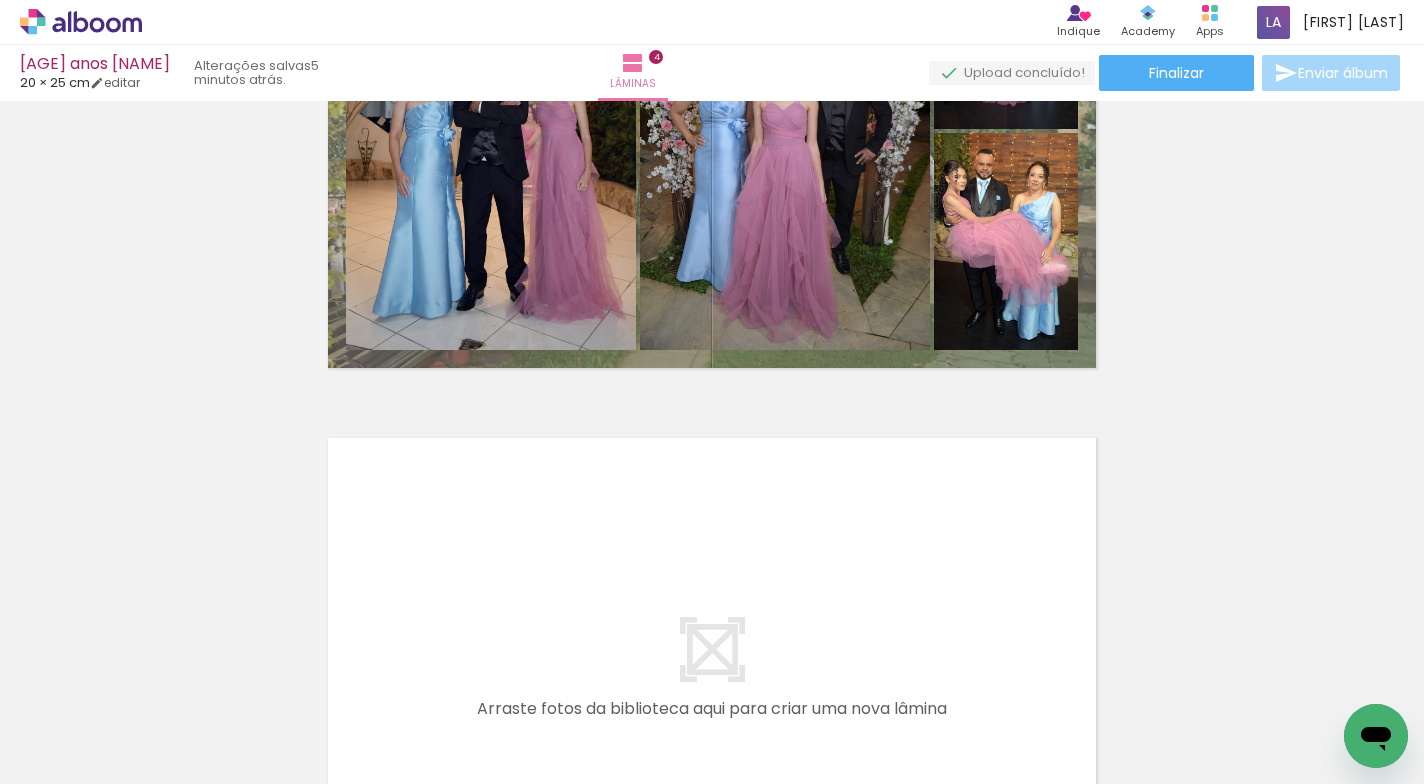 scroll, scrollTop: 2061, scrollLeft: 0, axis: vertical 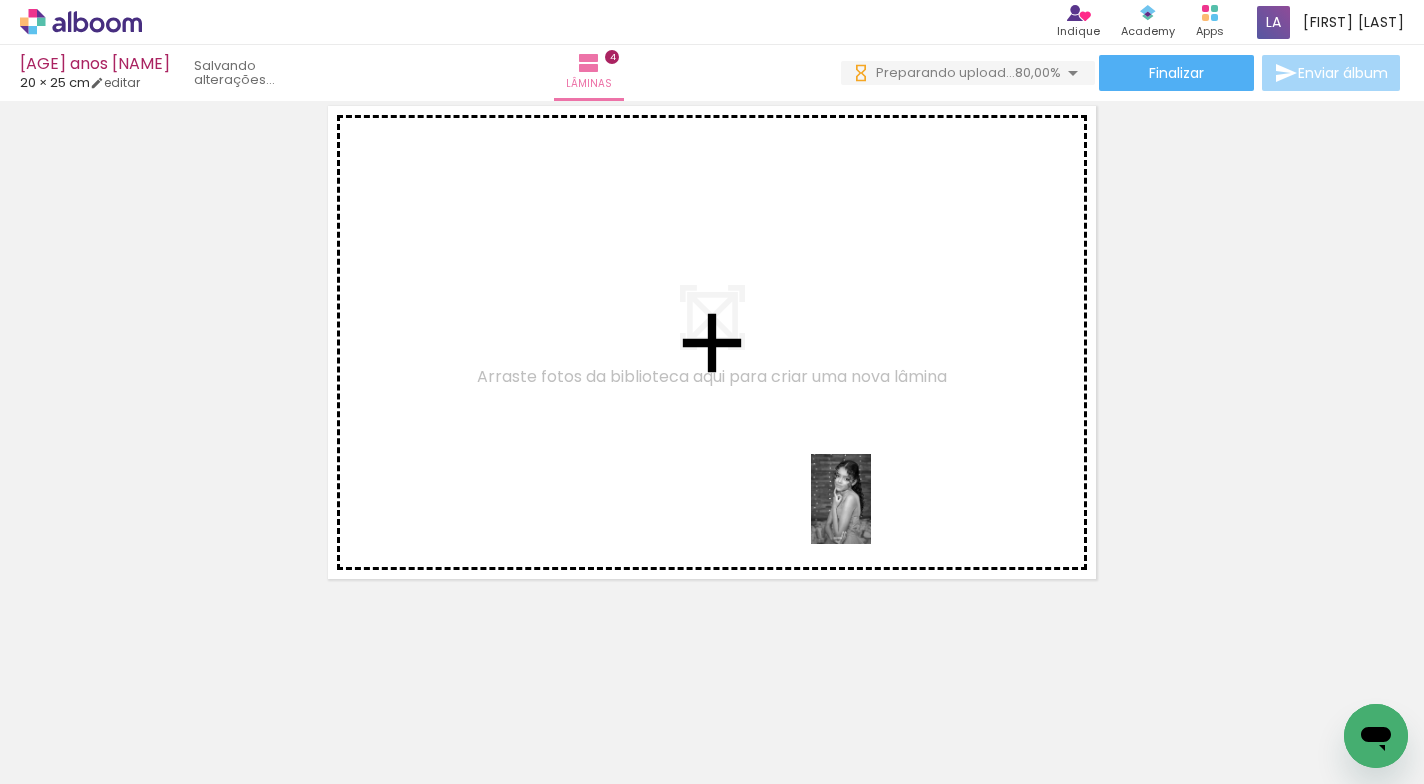 drag, startPoint x: 924, startPoint y: 723, endPoint x: 1033, endPoint y: 687, distance: 114.791115 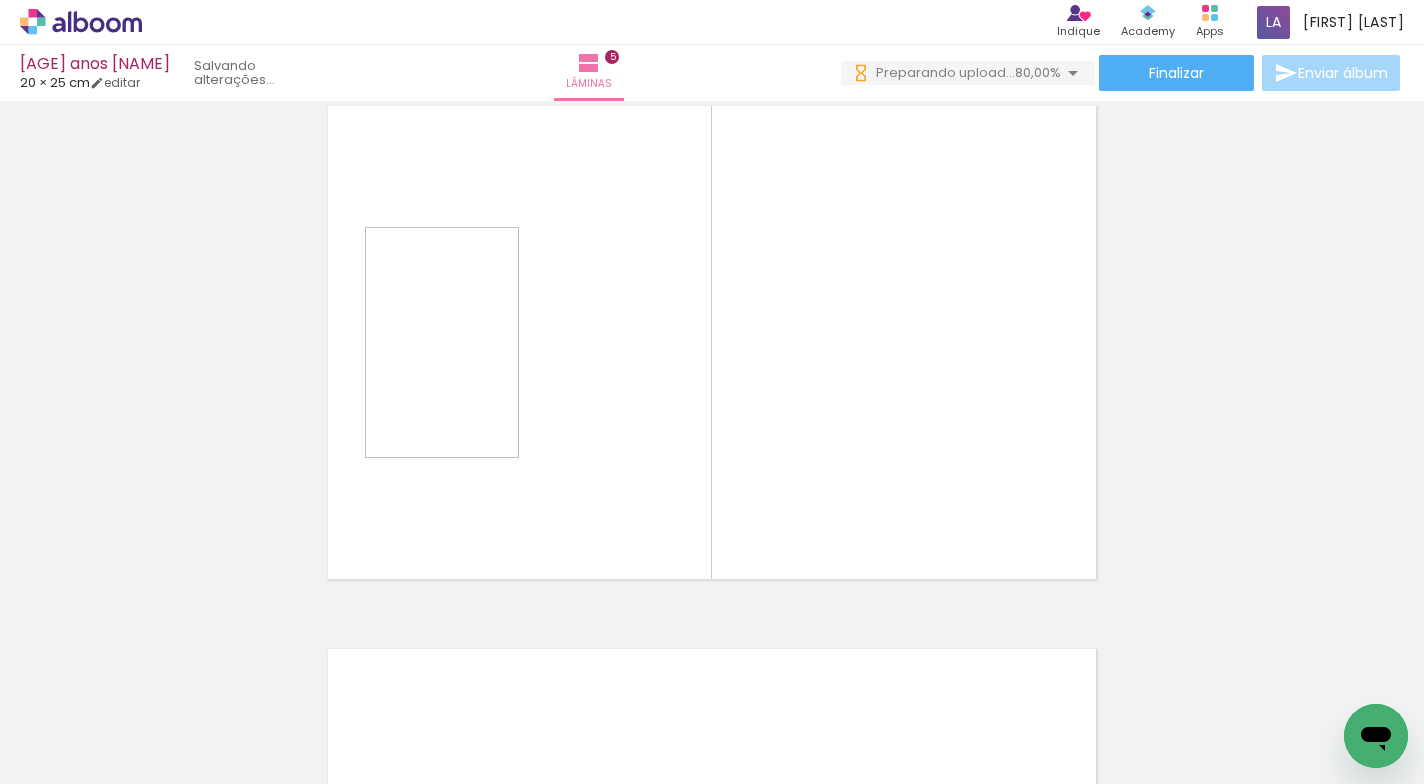 scroll, scrollTop: 2197, scrollLeft: 0, axis: vertical 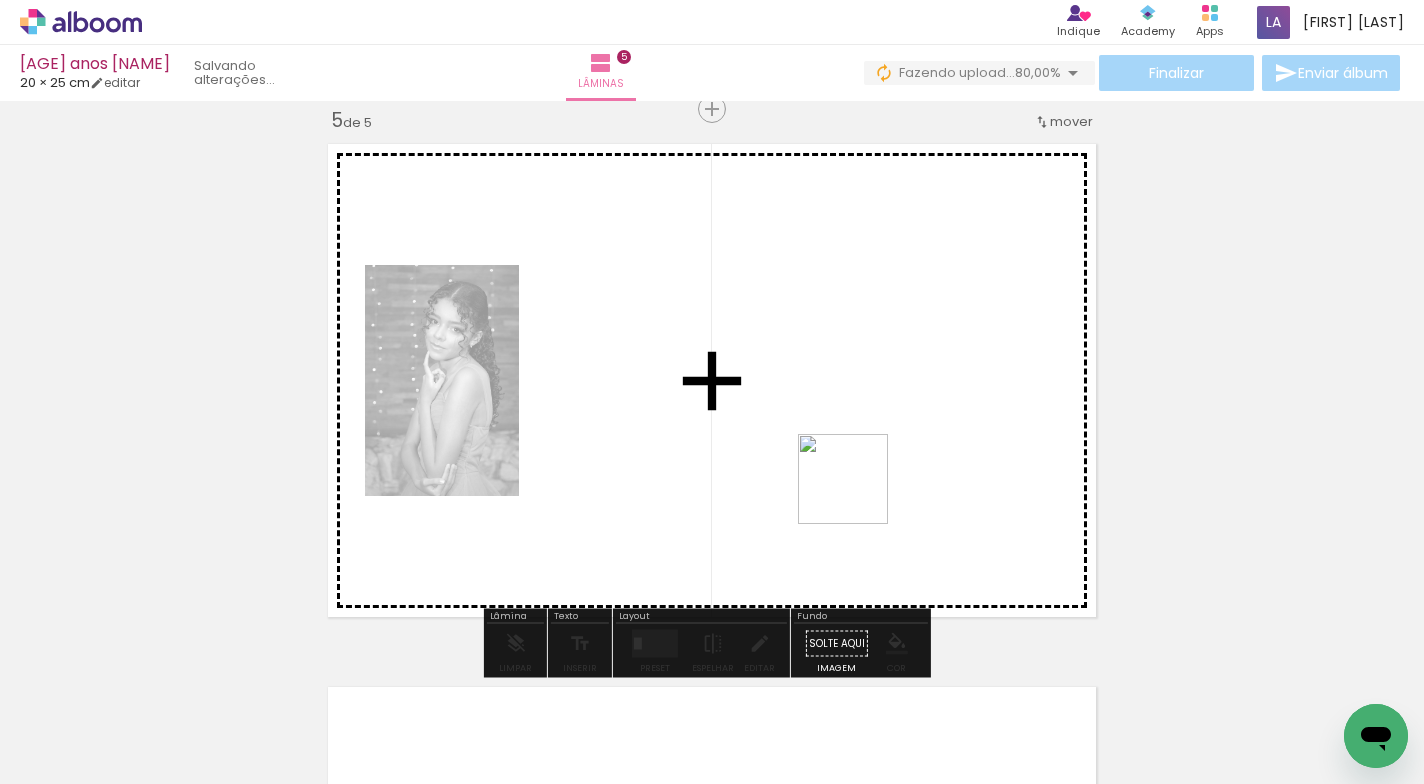 drag, startPoint x: 915, startPoint y: 589, endPoint x: 1185, endPoint y: 652, distance: 277.2526 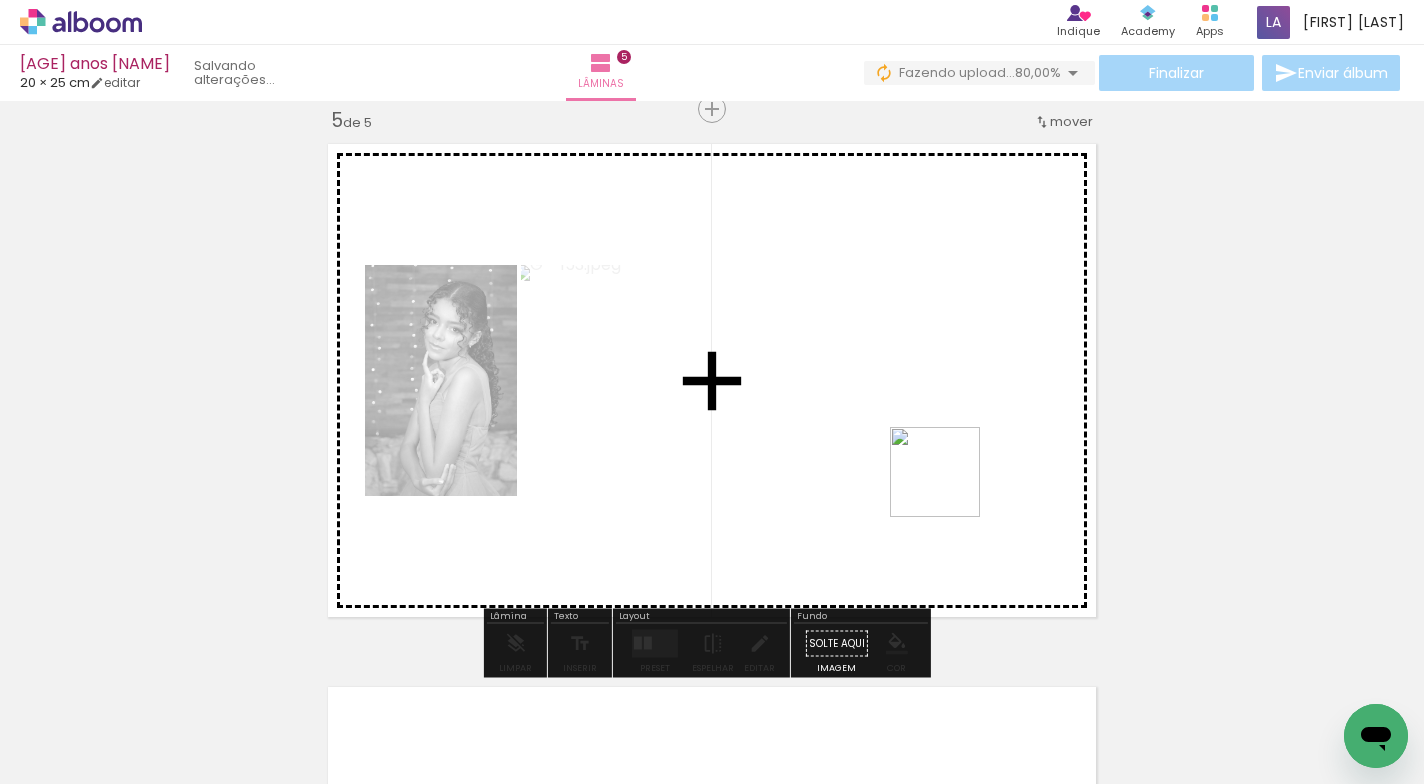 drag, startPoint x: 1127, startPoint y: 682, endPoint x: 1193, endPoint y: 642, distance: 77.175125 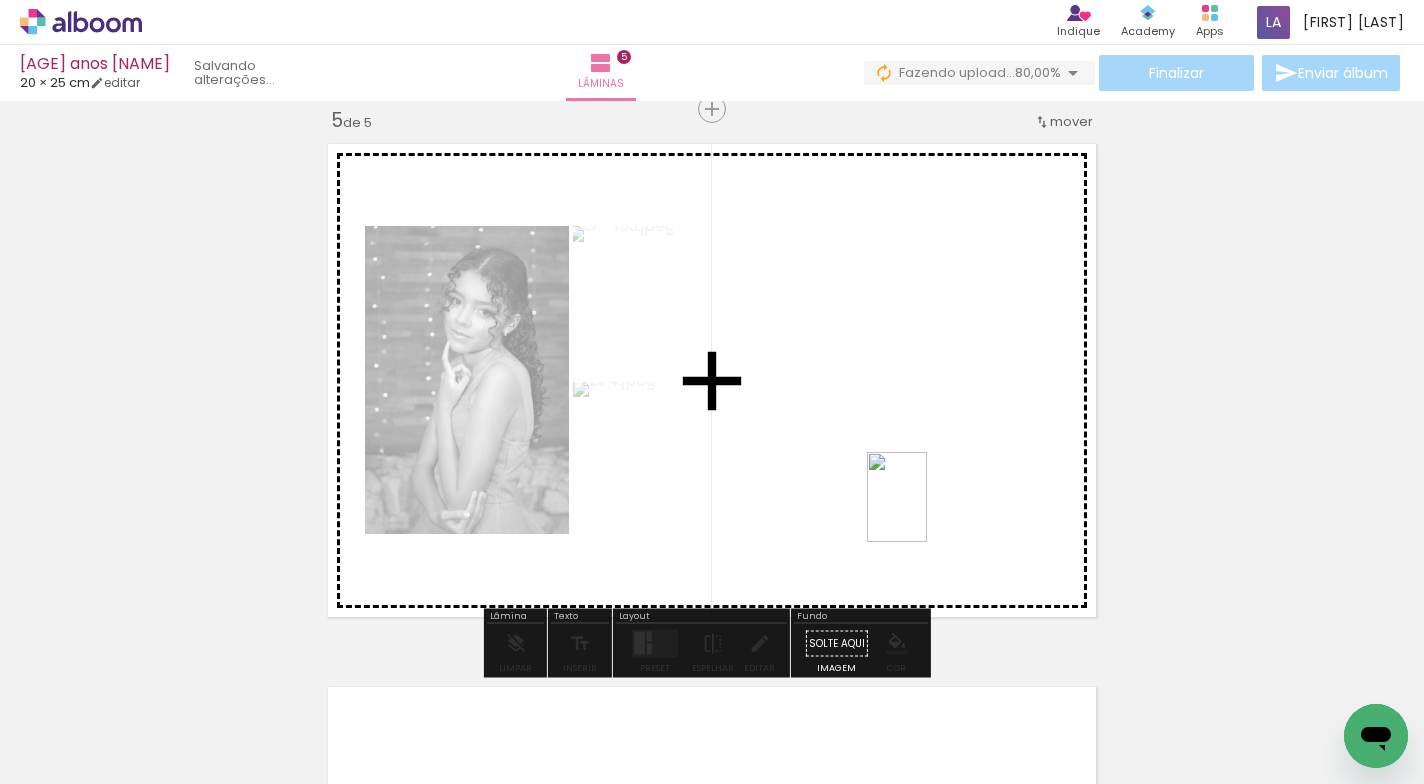 drag, startPoint x: 1257, startPoint y: 709, endPoint x: 930, endPoint y: 516, distance: 379.7078 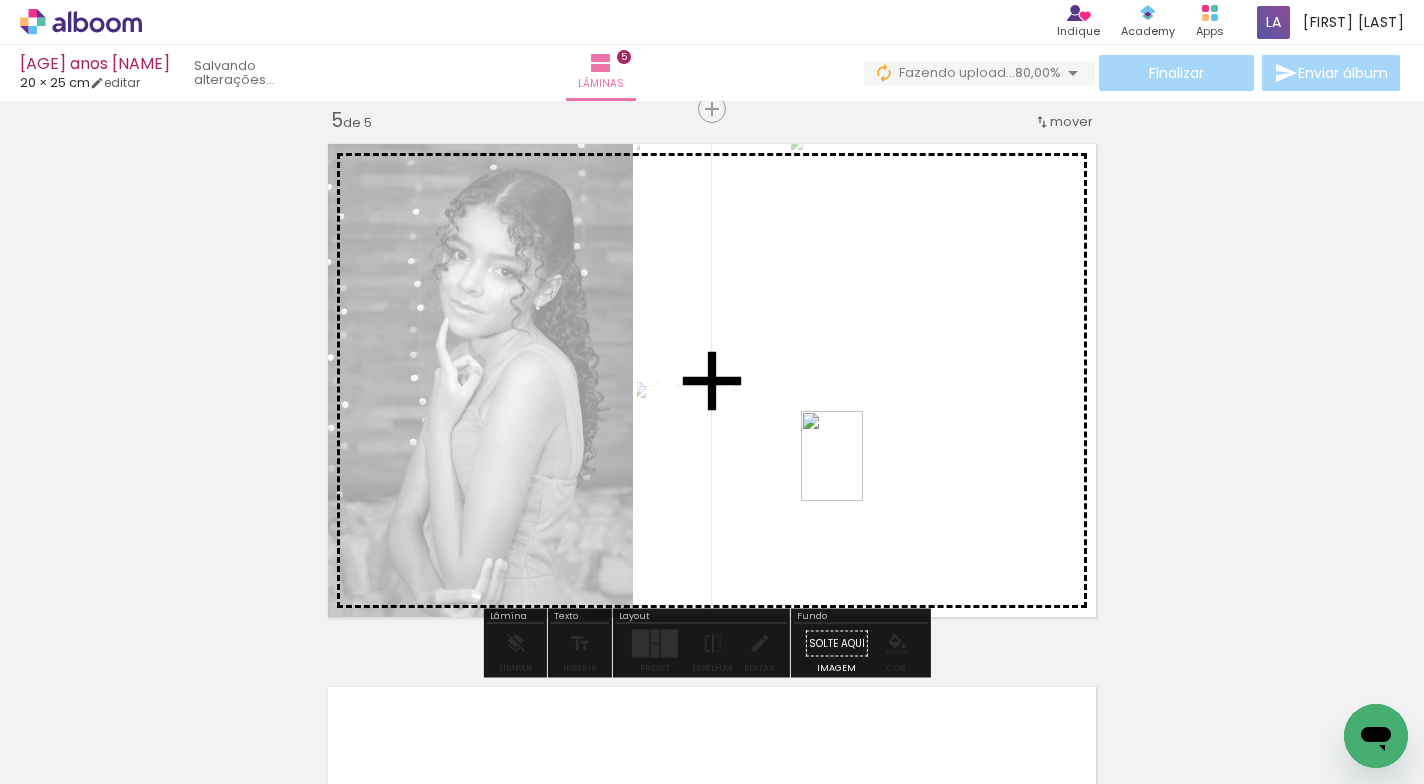 drag, startPoint x: 1366, startPoint y: 688, endPoint x: 862, endPoint y: 475, distance: 547.1608 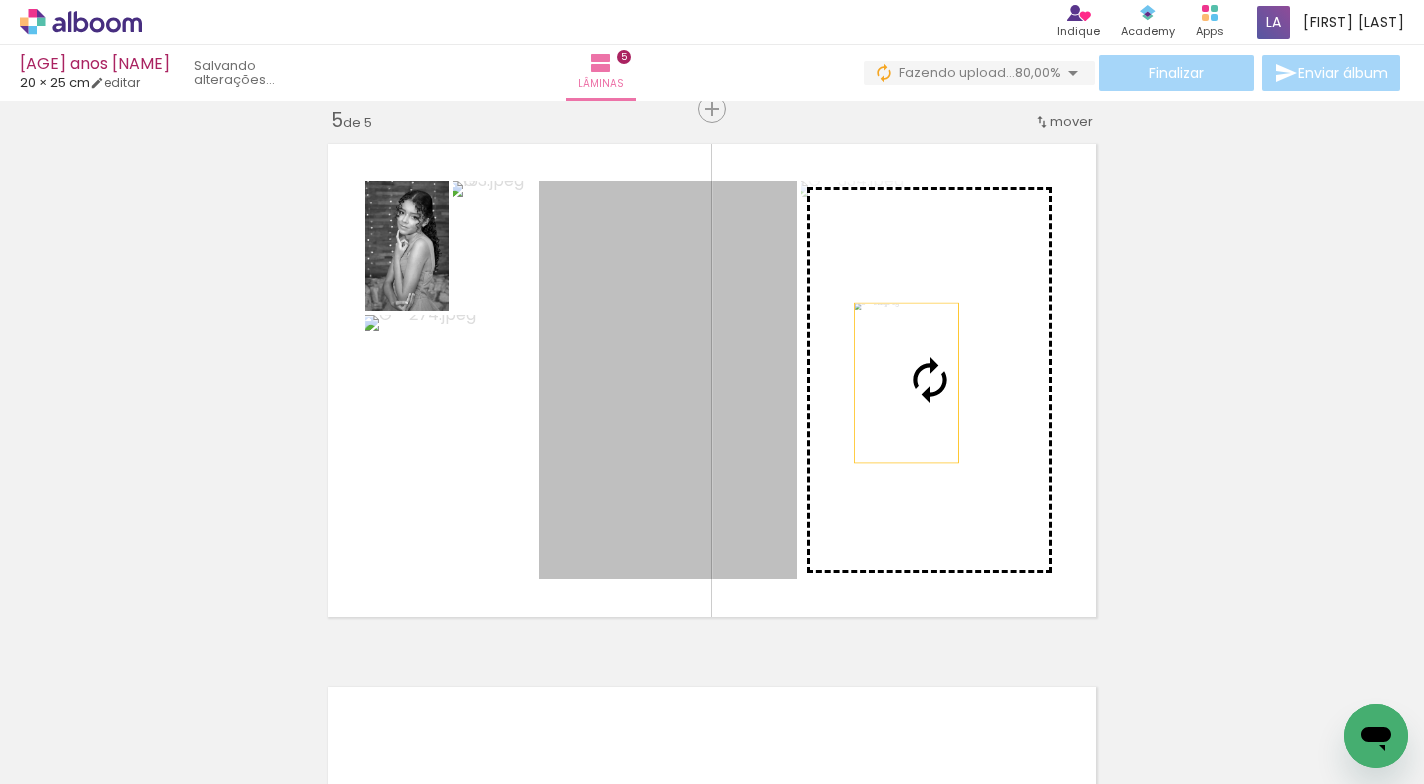 drag, startPoint x: 629, startPoint y: 380, endPoint x: 899, endPoint y: 383, distance: 270.01666 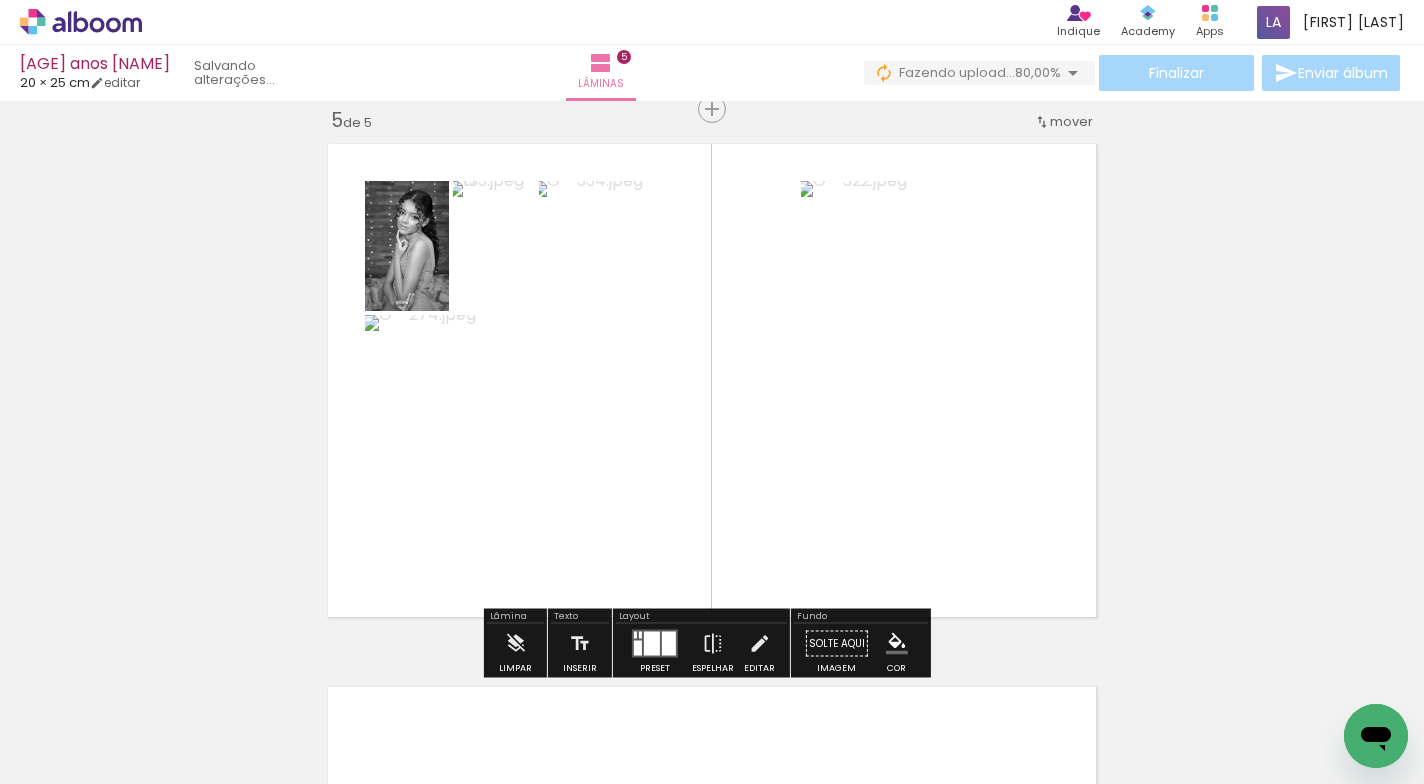 click on "Inserir lâmina 1  de 5  Inserir lâmina 2  de 5  Inserir lâmina 3  de 5  Inserir lâmina 4  de 5  Inserir lâmina 5  de 5 O Designbox precisará aumentar a sua imagem em 375% para exportar para impressão. O Designbox precisará aumentar a sua imagem em 375% para exportar para impressão. O Designbox precisará aumentar a sua imagem em 375% para exportar para impressão. O Designbox precisará aumentar a sua imagem em 502% para exportar para impressão. O Designbox precisará aumentar a sua imagem em 502% para exportar para impressão." at bounding box center [712, -460] 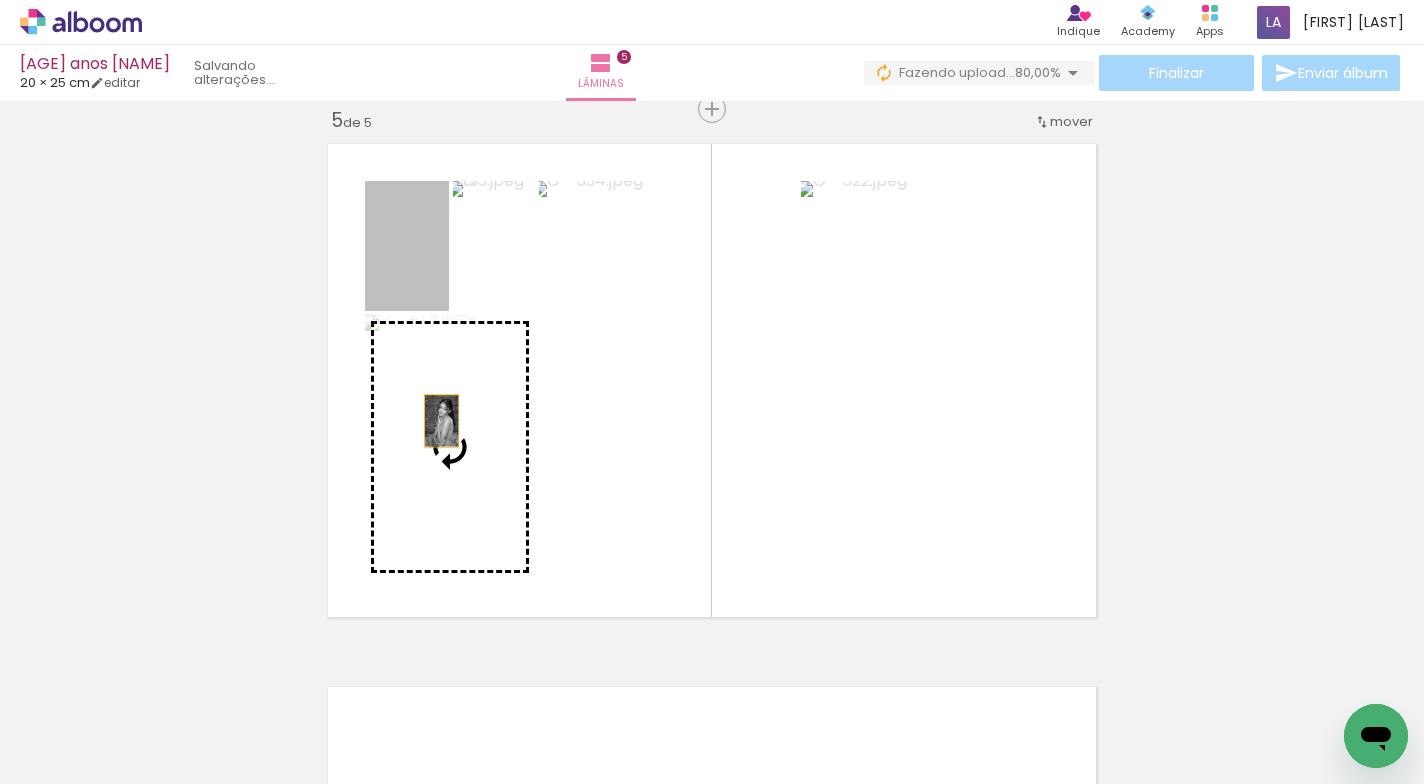 drag, startPoint x: 415, startPoint y: 318, endPoint x: 434, endPoint y: 421, distance: 104.73777 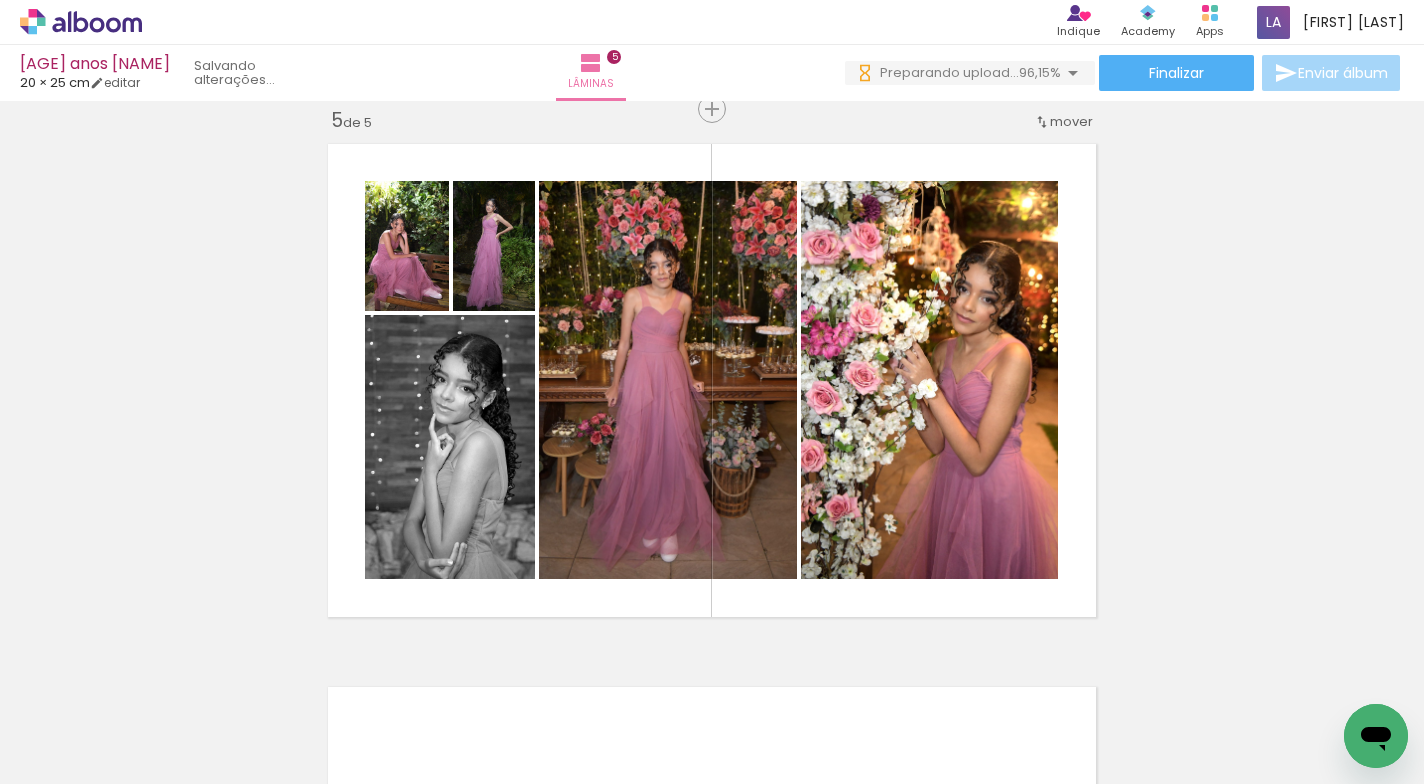 scroll, scrollTop: 0, scrollLeft: 1638, axis: horizontal 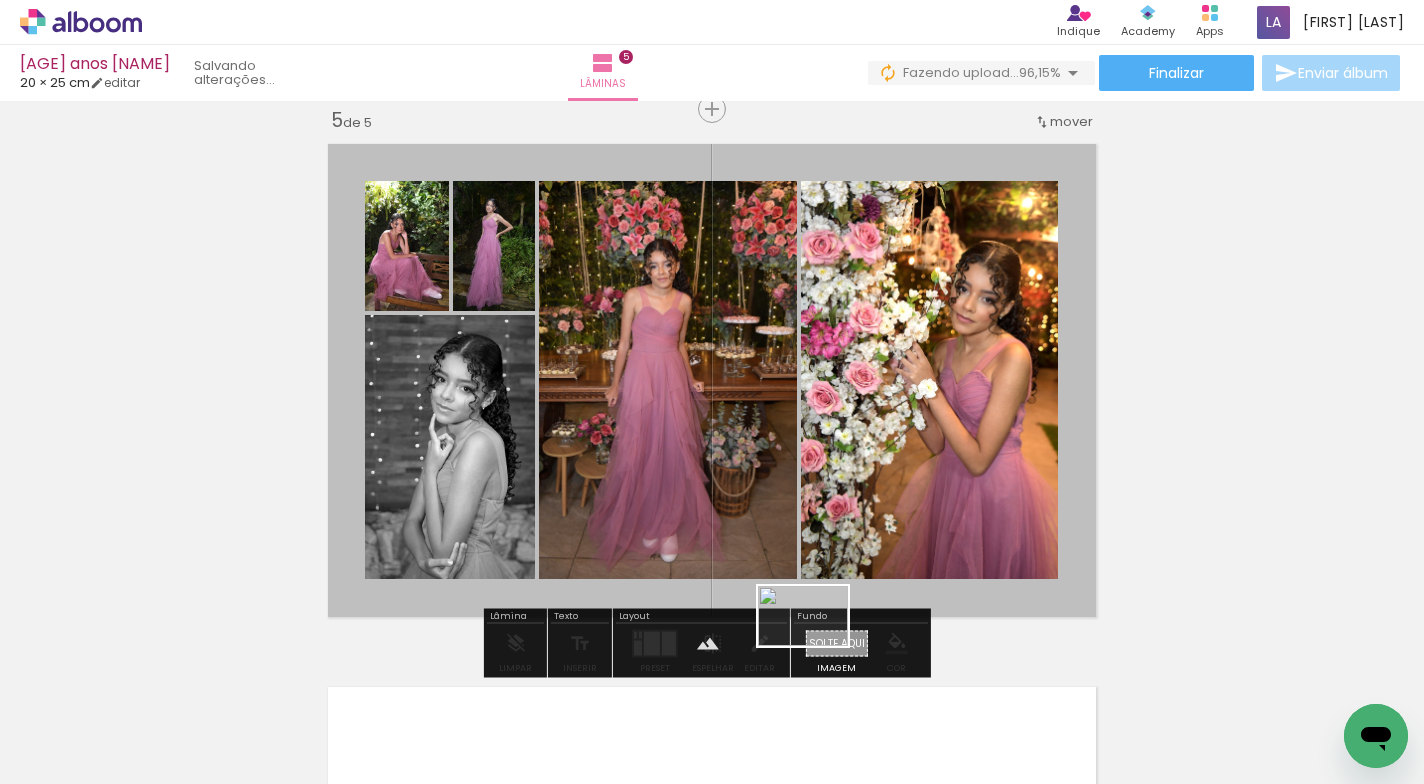 drag, startPoint x: 1338, startPoint y: 705, endPoint x: 818, endPoint y: 646, distance: 523.3364 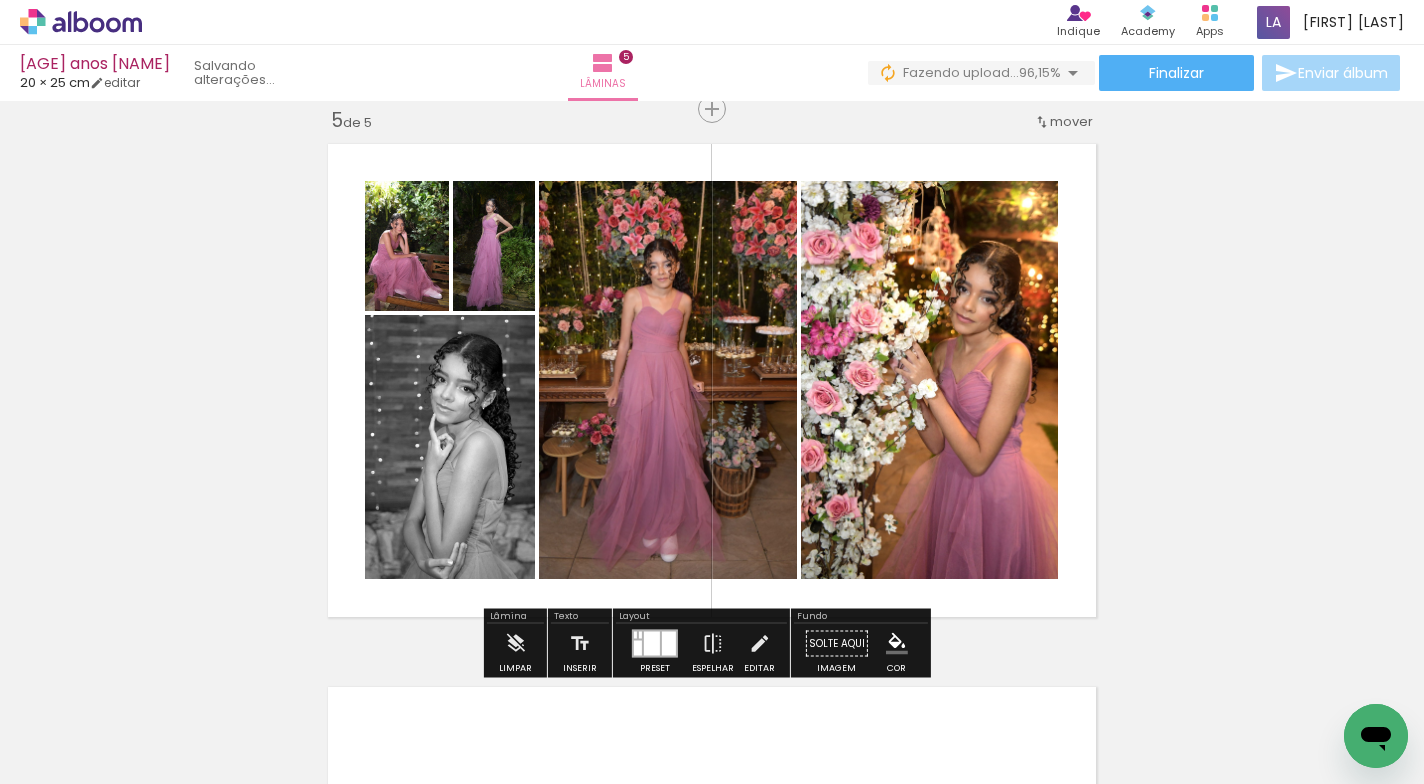 click at bounding box center [712, 380] 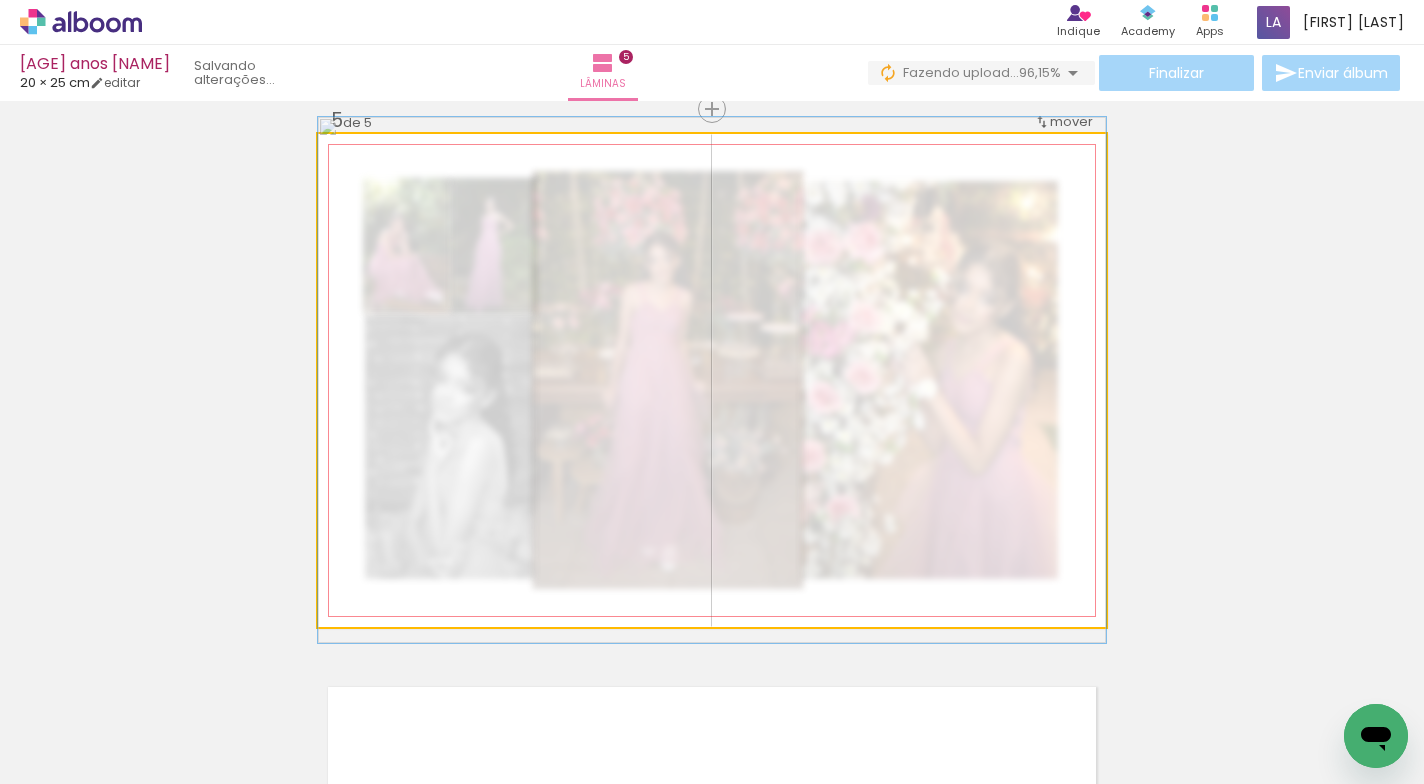 click 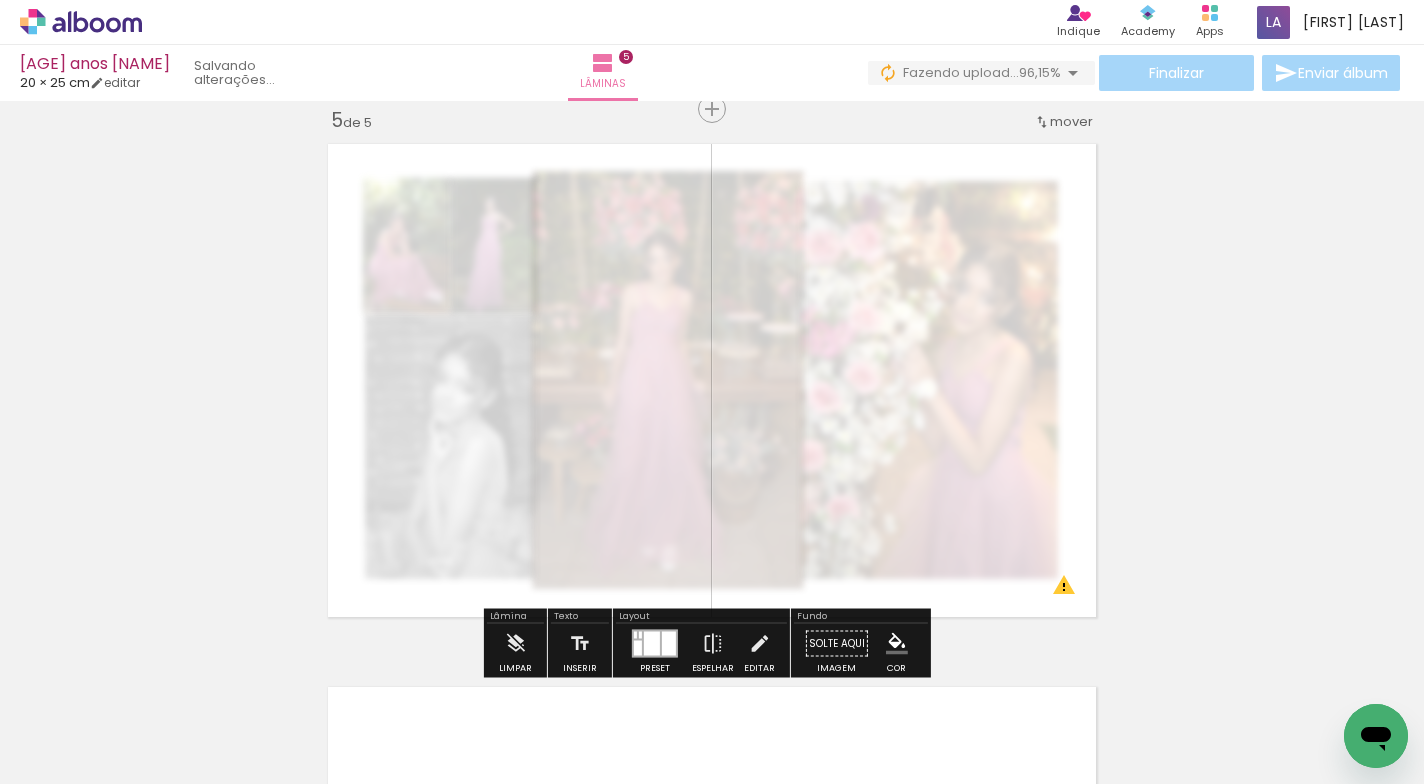drag, startPoint x: 596, startPoint y: 184, endPoint x: 577, endPoint y: 187, distance: 19.235384 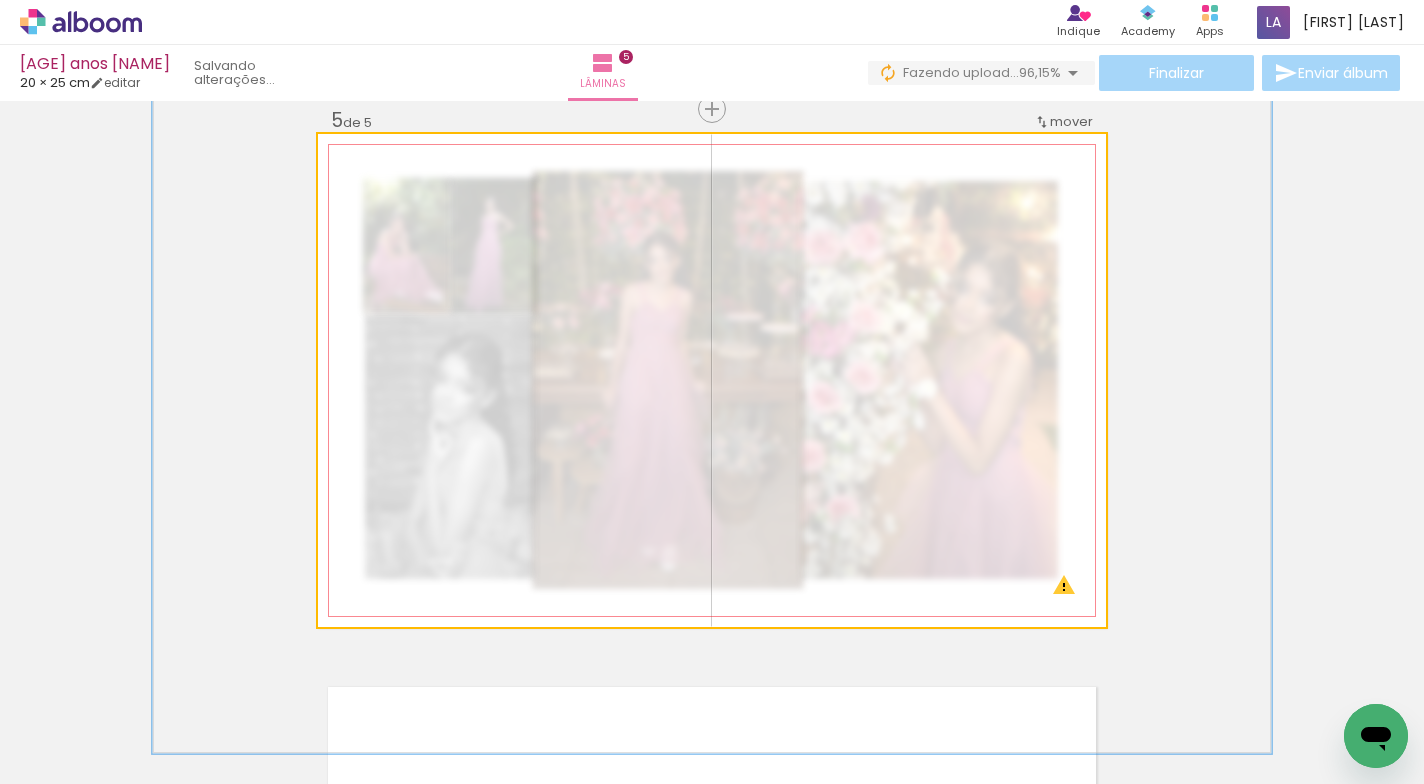 drag, startPoint x: 383, startPoint y: 186, endPoint x: 413, endPoint y: 193, distance: 30.805843 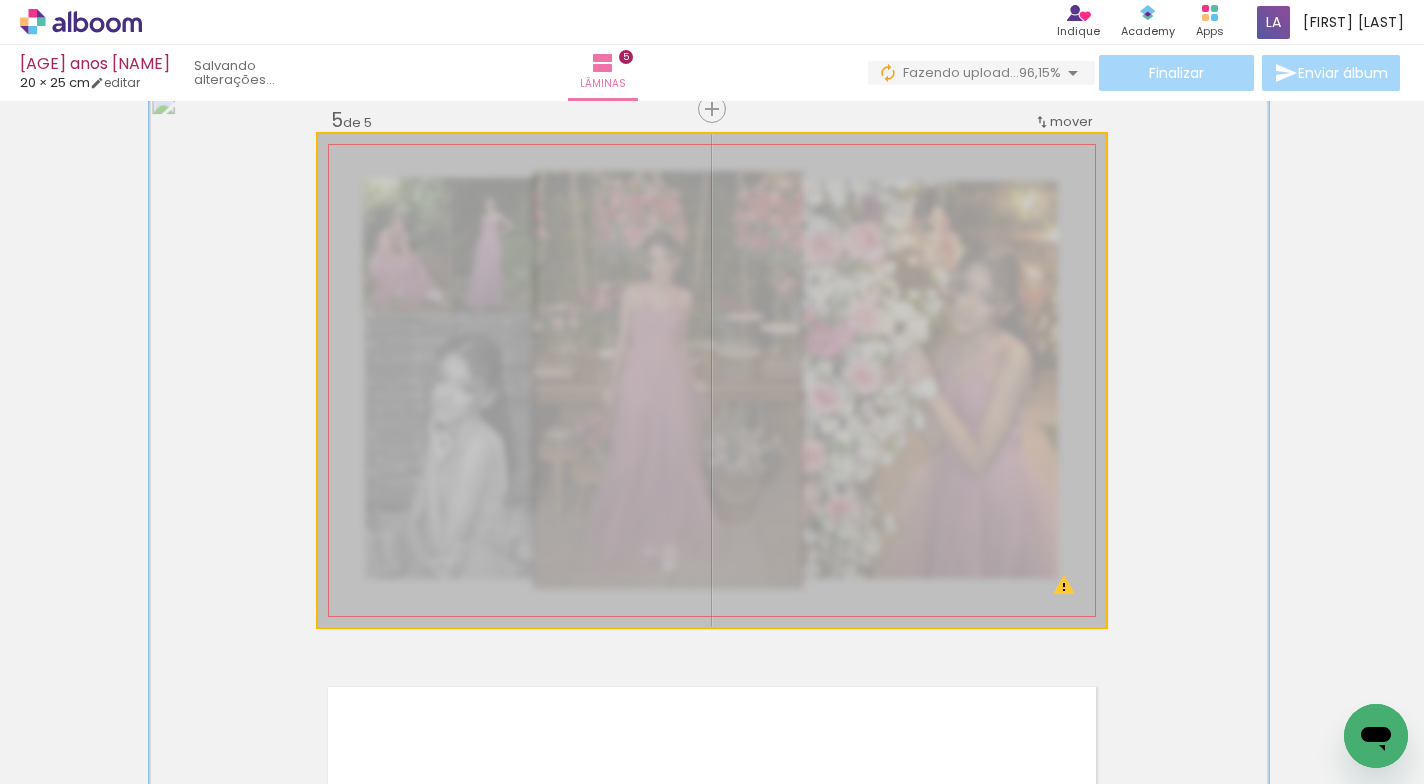 drag, startPoint x: 797, startPoint y: 253, endPoint x: 795, endPoint y: 329, distance: 76.02631 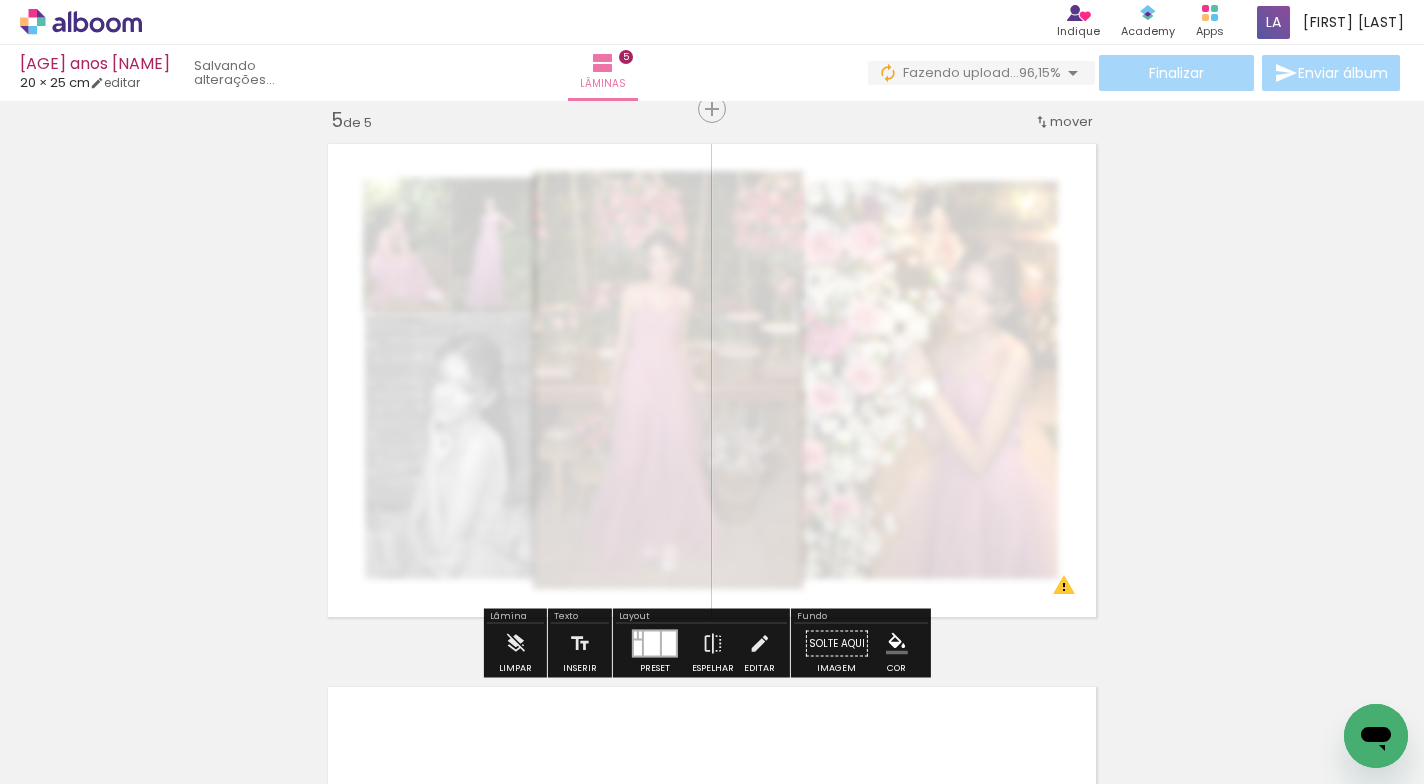 click on "Inserir lâmina 1  de 5  Inserir lâmina 2  de 5  Inserir lâmina 3  de 5  Inserir lâmina 4  de 5  Inserir lâmina 5  de 5 O Designbox precisará aumentar a sua imagem em 375% para exportar para impressão. O Designbox precisará aumentar a sua imagem em 375% para exportar para impressão. O Designbox precisará aumentar a sua imagem em 375% para exportar para impressão. O Designbox precisará aumentar a sua imagem em 502% para exportar para impressão. O Designbox precisará aumentar a sua imagem em 502% para exportar para impressão. O Designbox precisará aumentar a sua imagem em 532% para exportar para impressão." at bounding box center [712, -460] 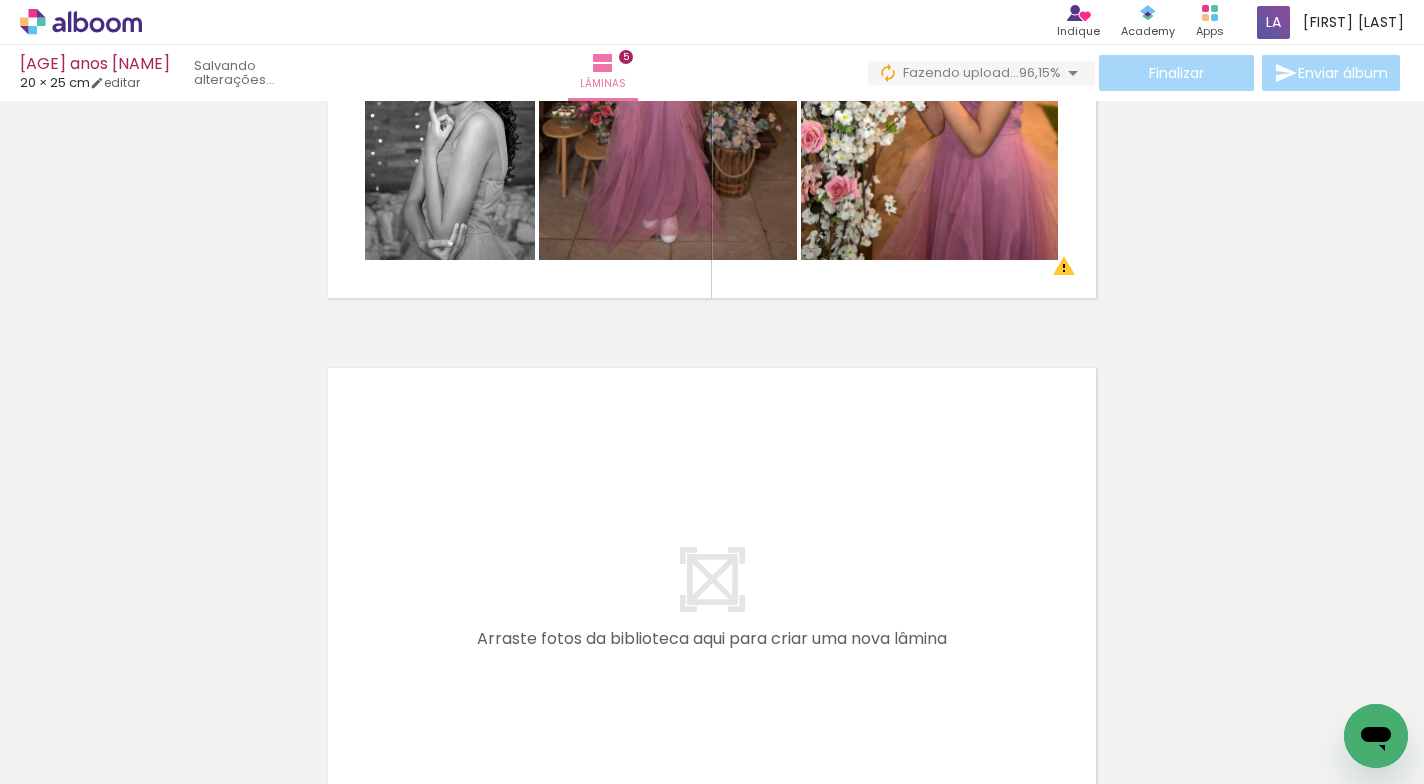 scroll, scrollTop: 2778, scrollLeft: 0, axis: vertical 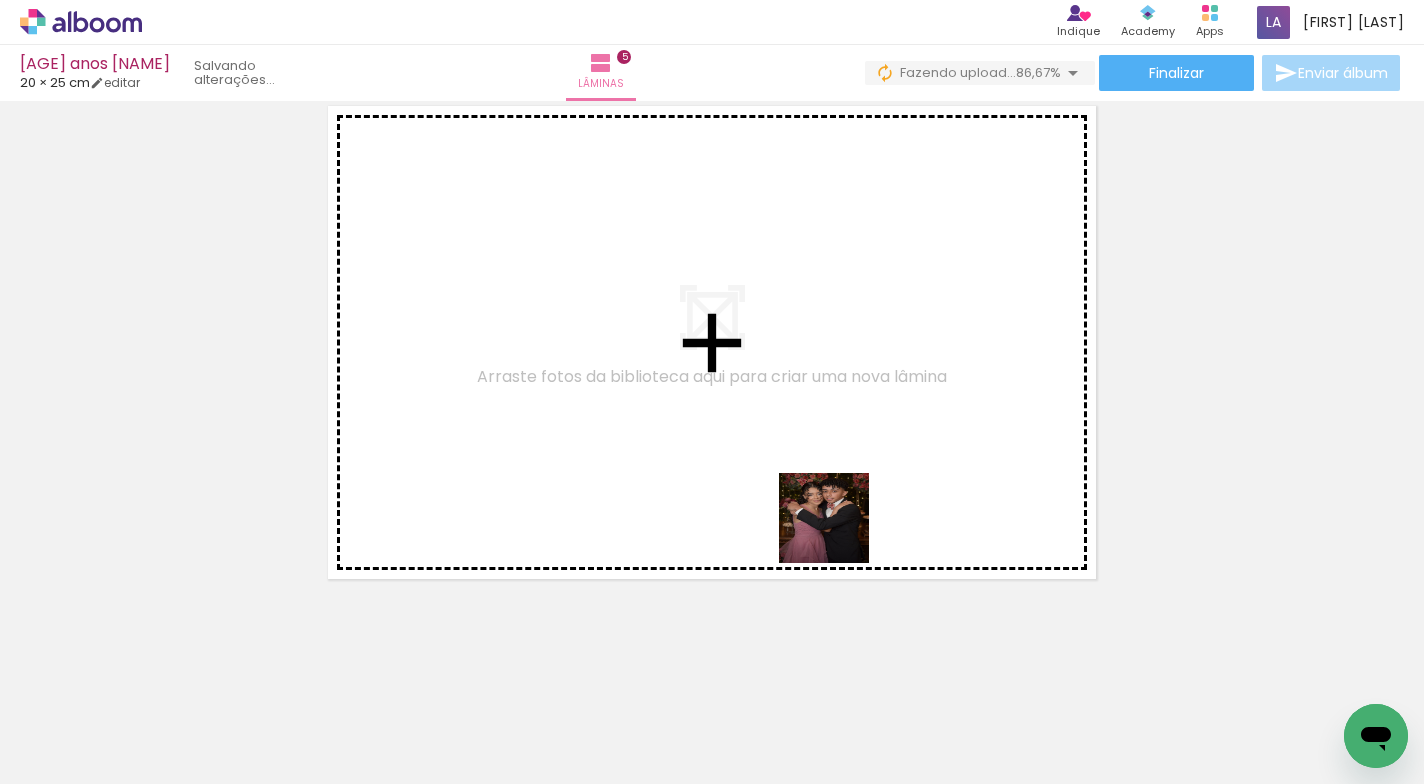 drag, startPoint x: 915, startPoint y: 727, endPoint x: 839, endPoint y: 535, distance: 206.49455 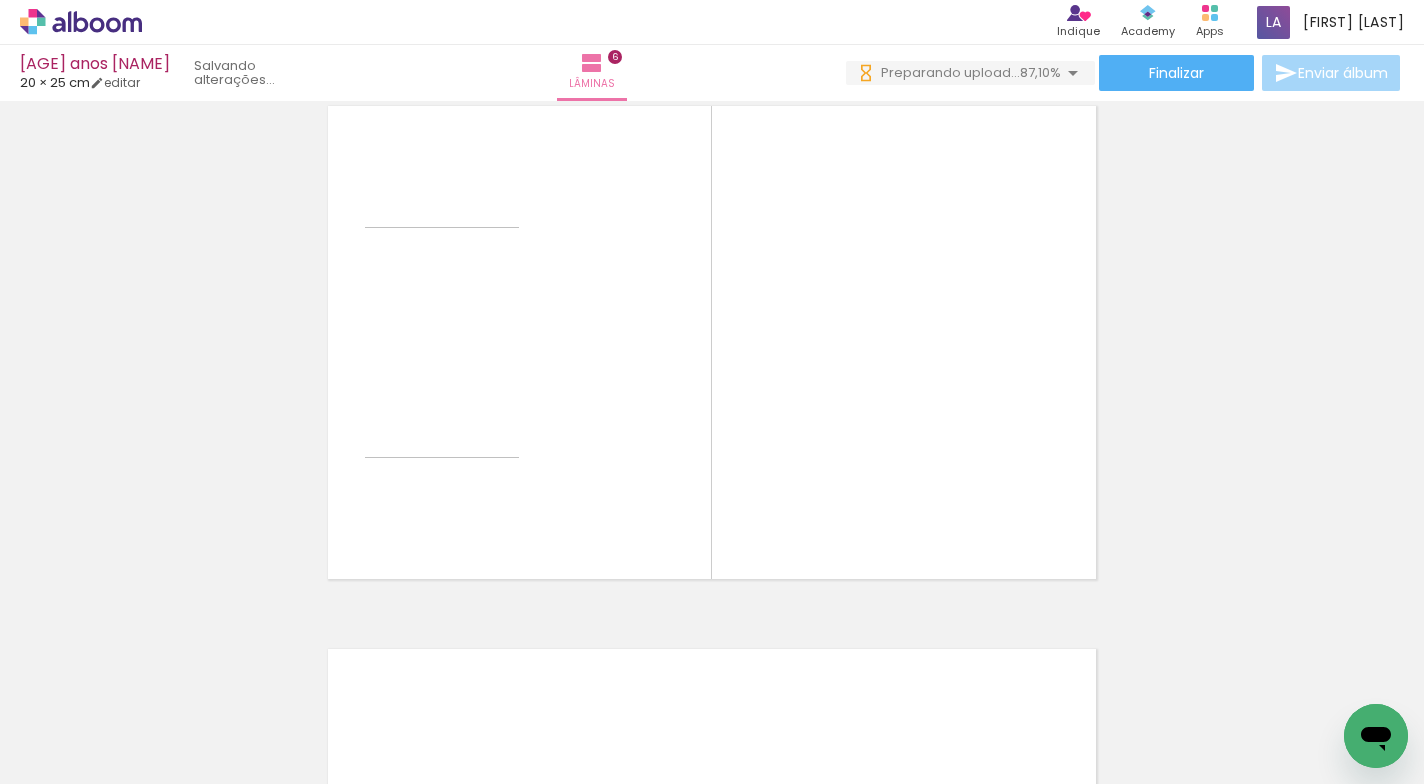 scroll, scrollTop: 2740, scrollLeft: 0, axis: vertical 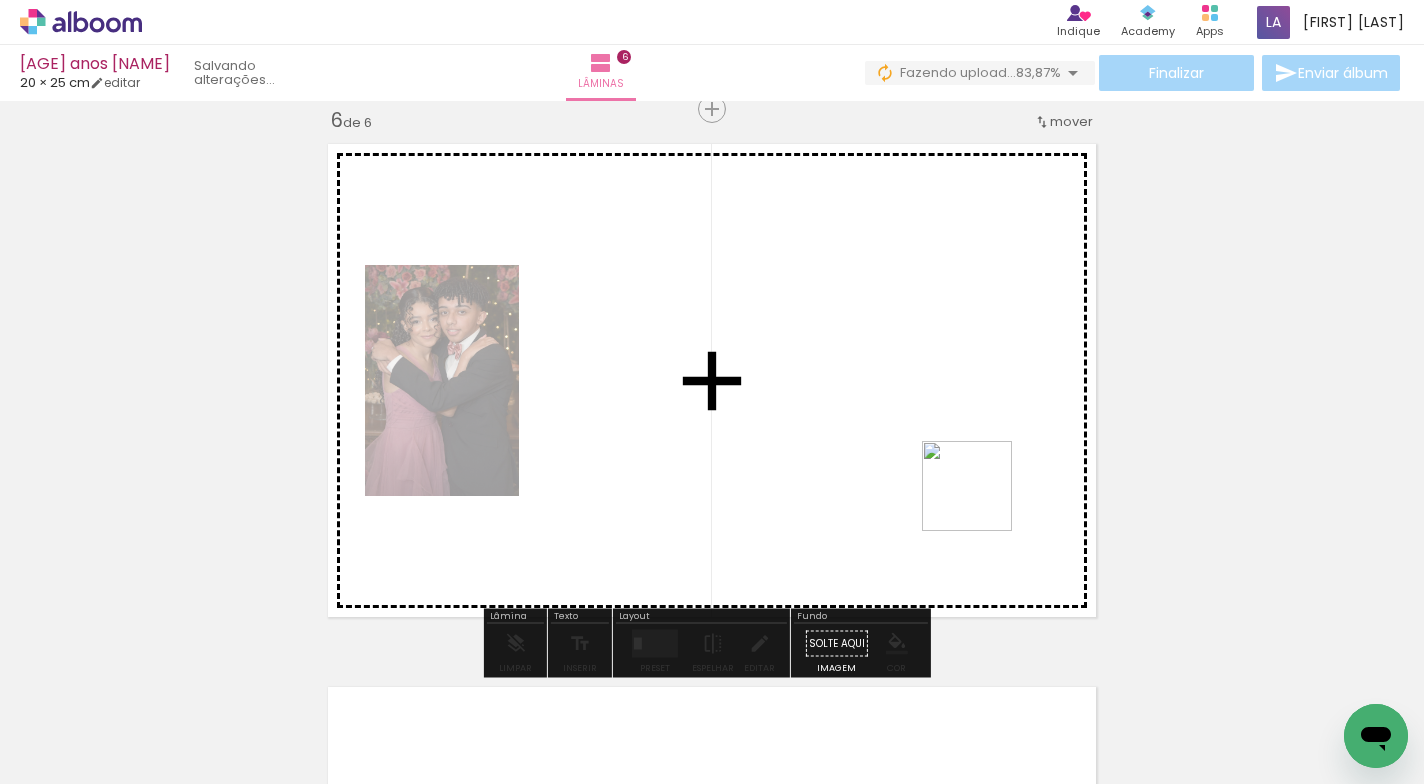 drag, startPoint x: 1041, startPoint y: 727, endPoint x: 1111, endPoint y: 679, distance: 84.87638 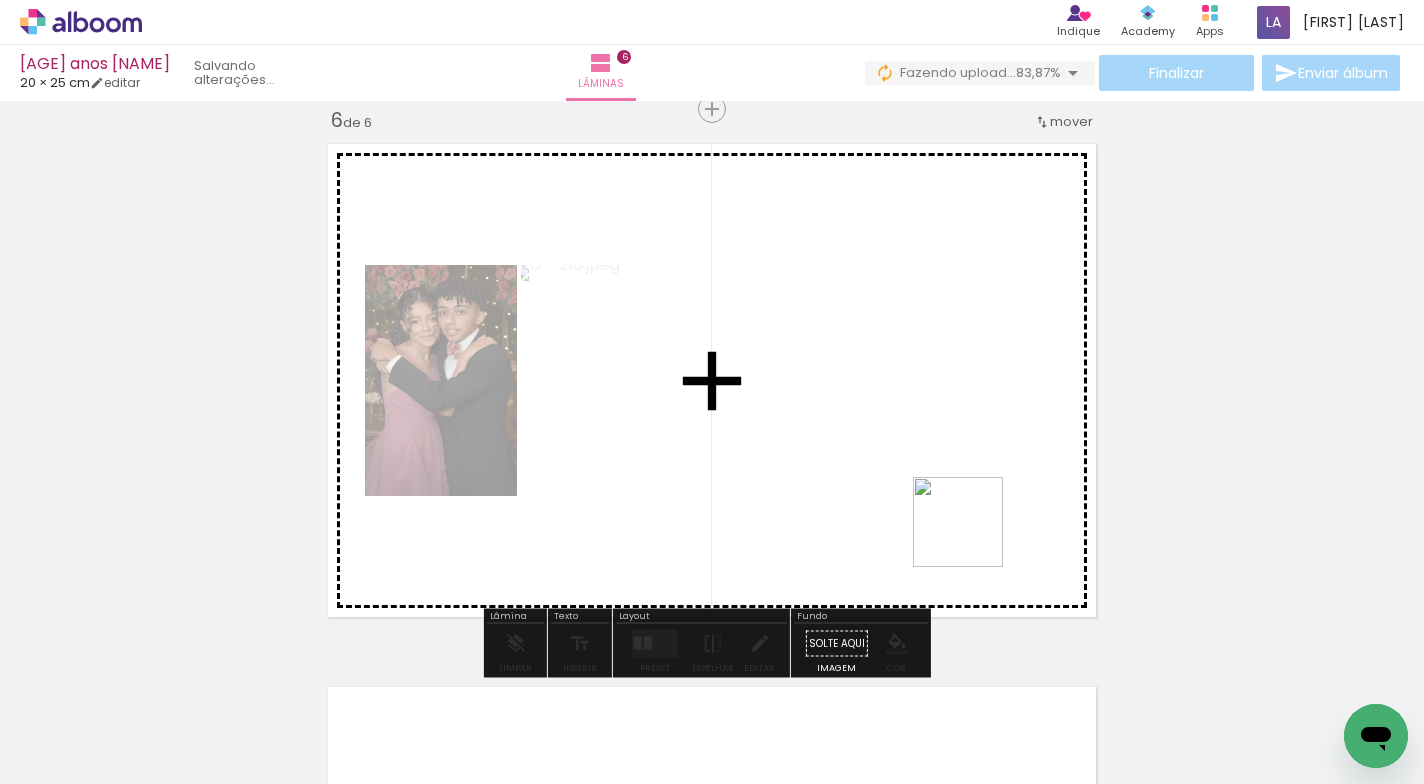 drag, startPoint x: 1085, startPoint y: 674, endPoint x: 1185, endPoint y: 688, distance: 100.97524 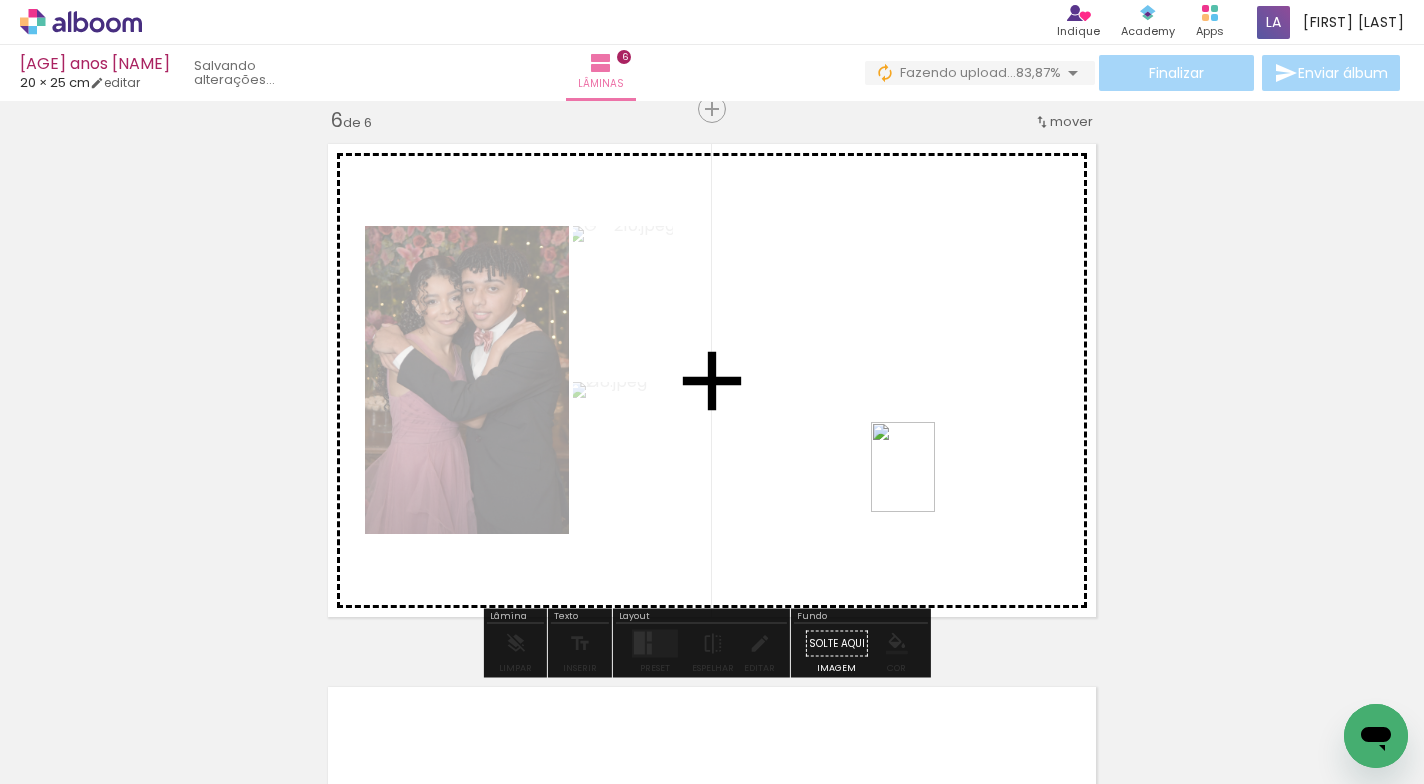 drag, startPoint x: 1132, startPoint y: 674, endPoint x: 1025, endPoint y: 529, distance: 180.20544 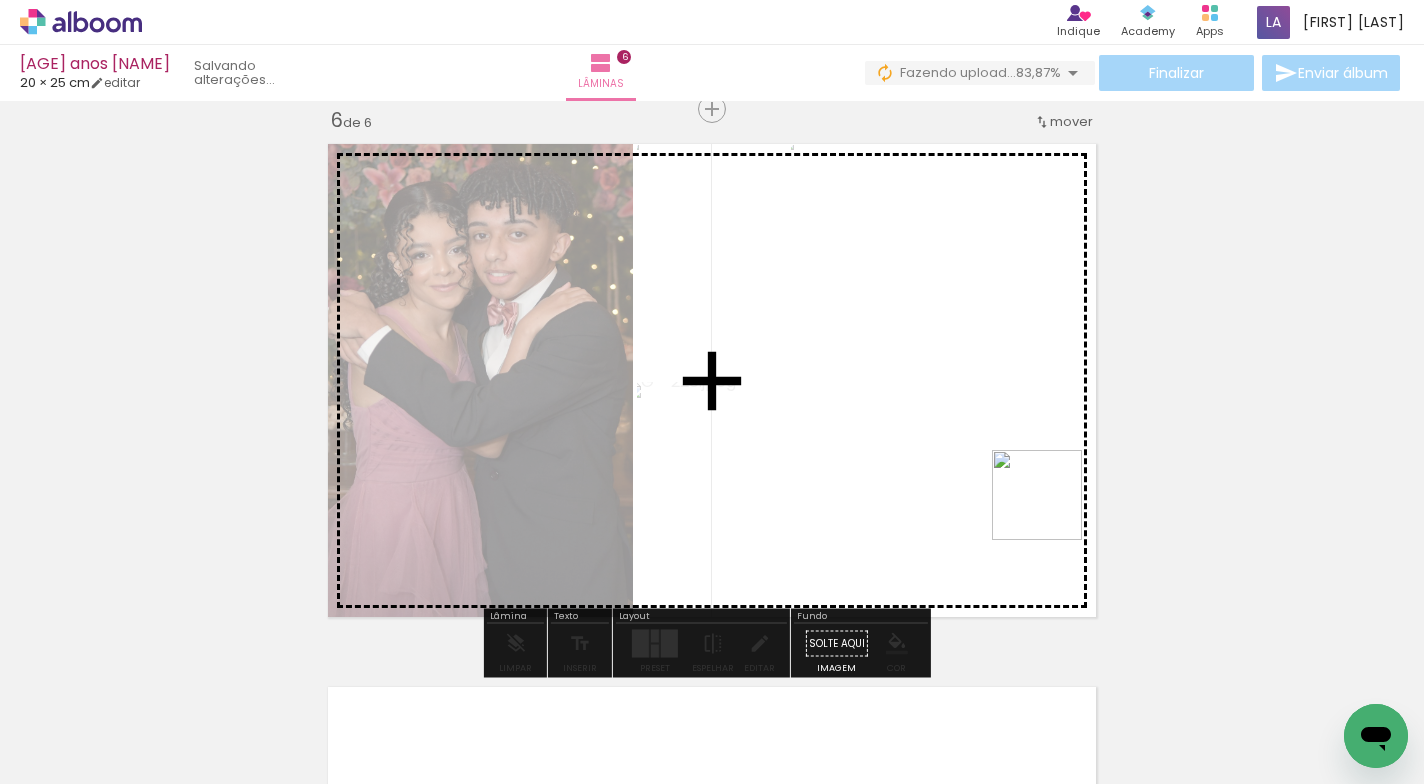 drag, startPoint x: 1292, startPoint y: 656, endPoint x: 974, endPoint y: 466, distance: 370.4376 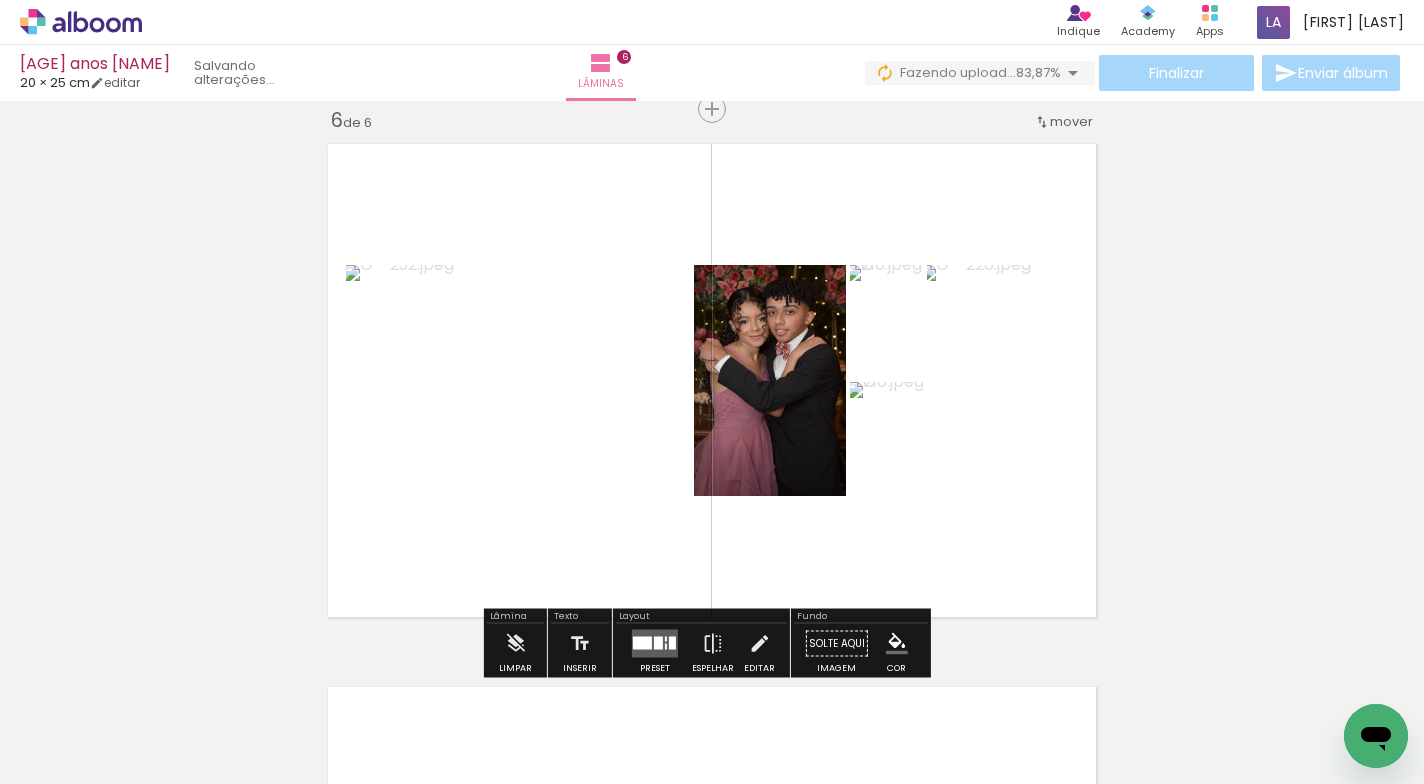 click at bounding box center [658, 643] 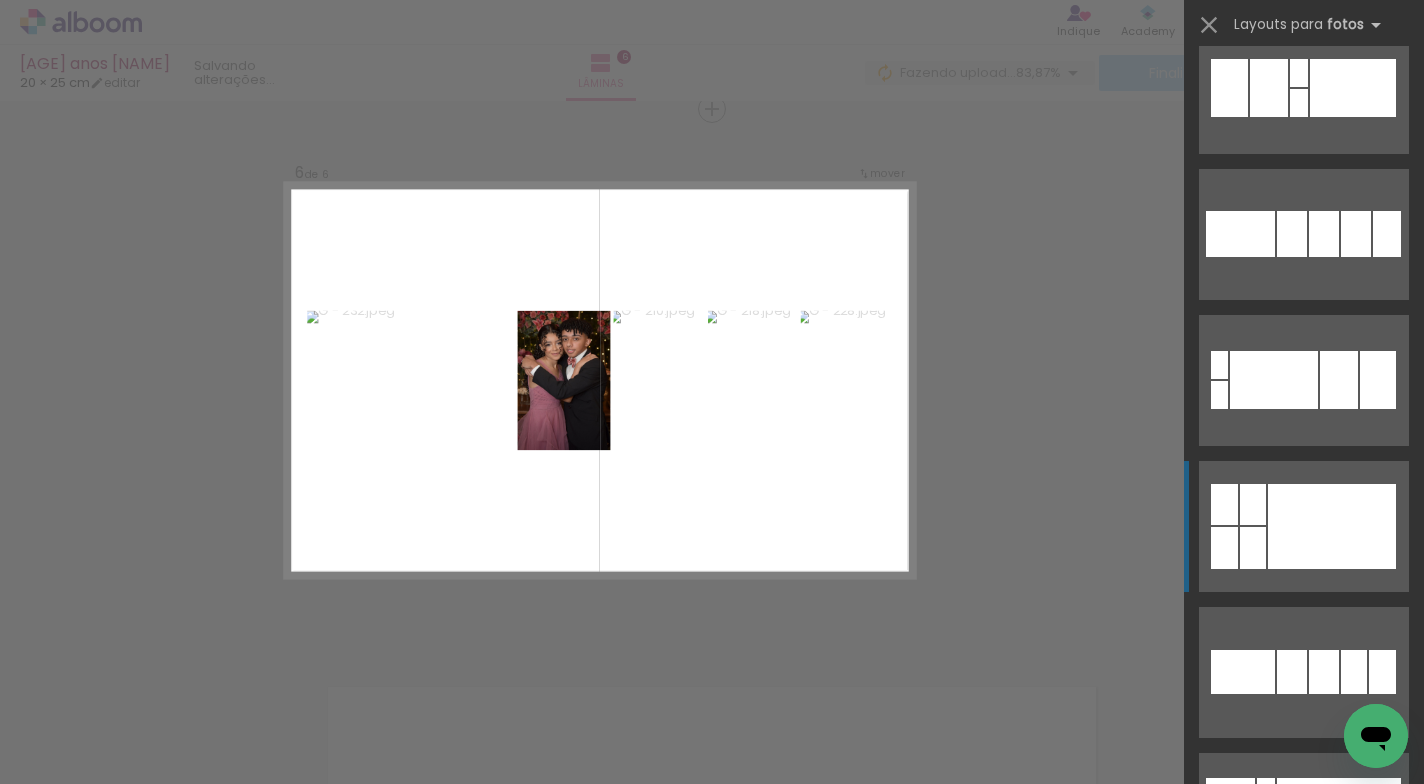 scroll, scrollTop: 617, scrollLeft: 0, axis: vertical 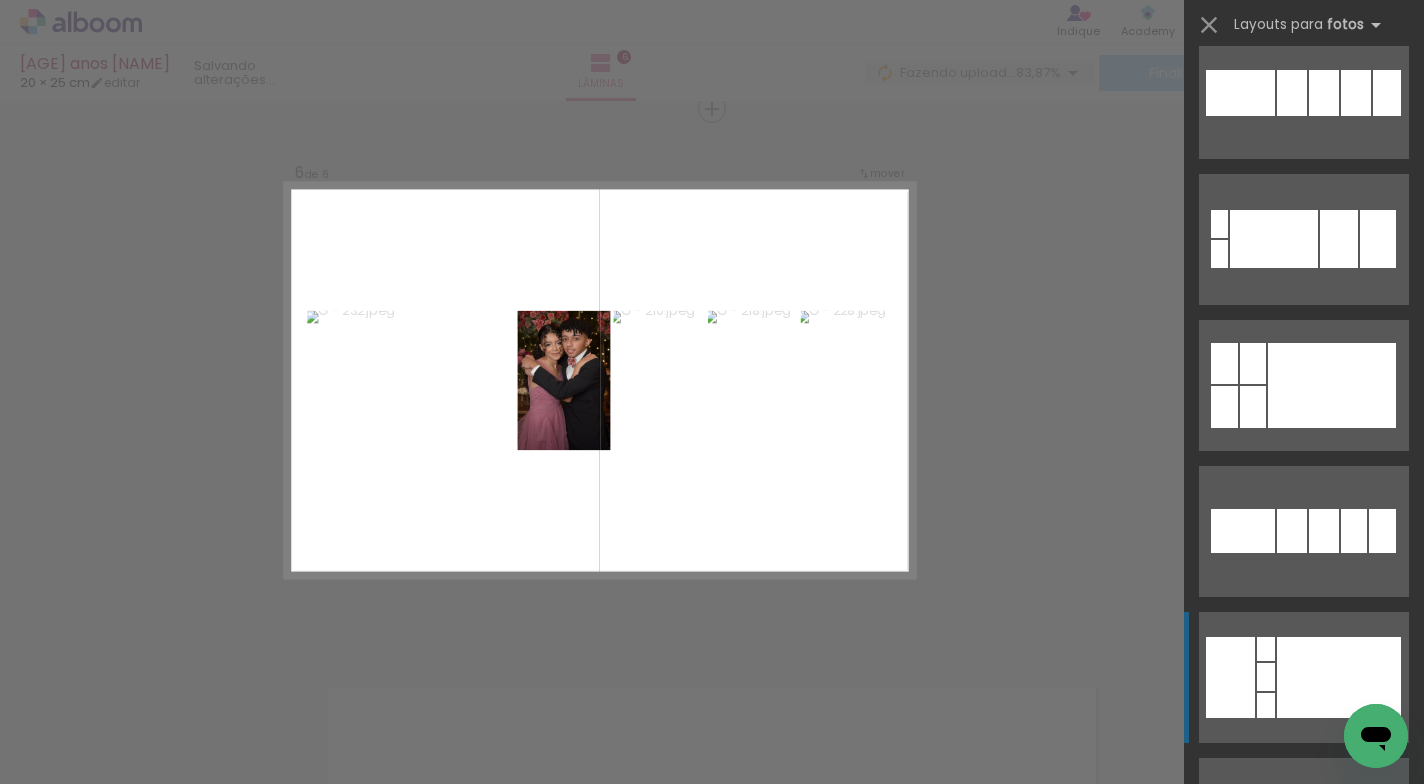 click at bounding box center (1332, 385) 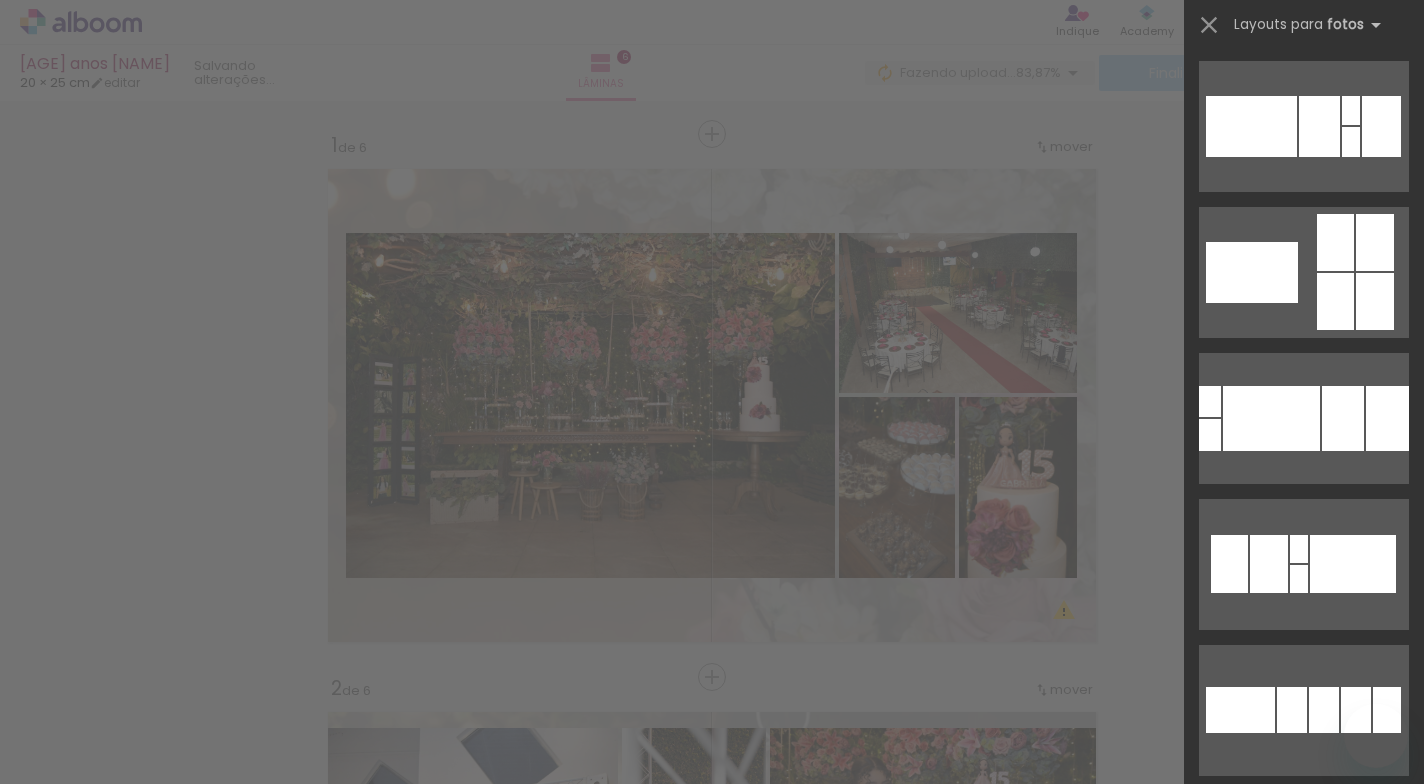 scroll, scrollTop: 0, scrollLeft: 0, axis: both 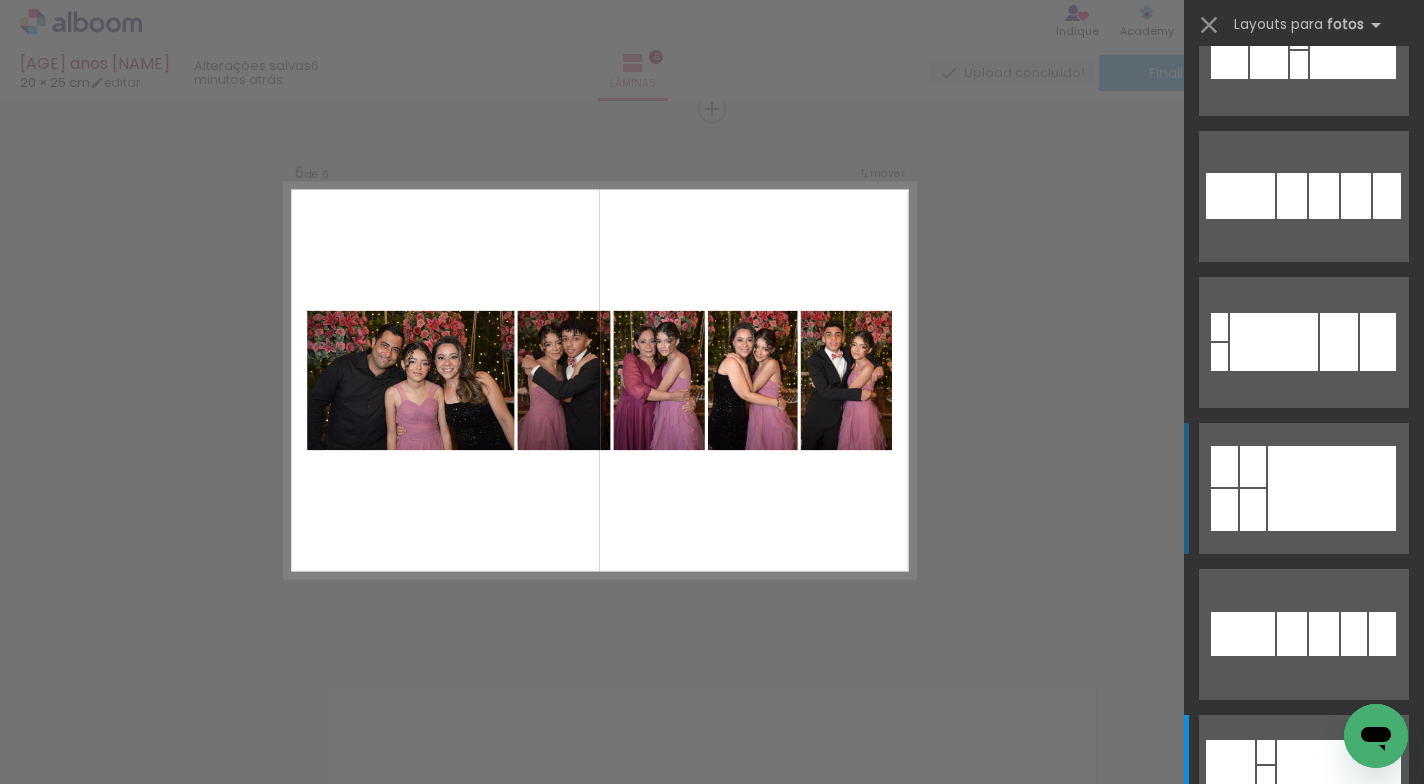 click at bounding box center [1332, 488] 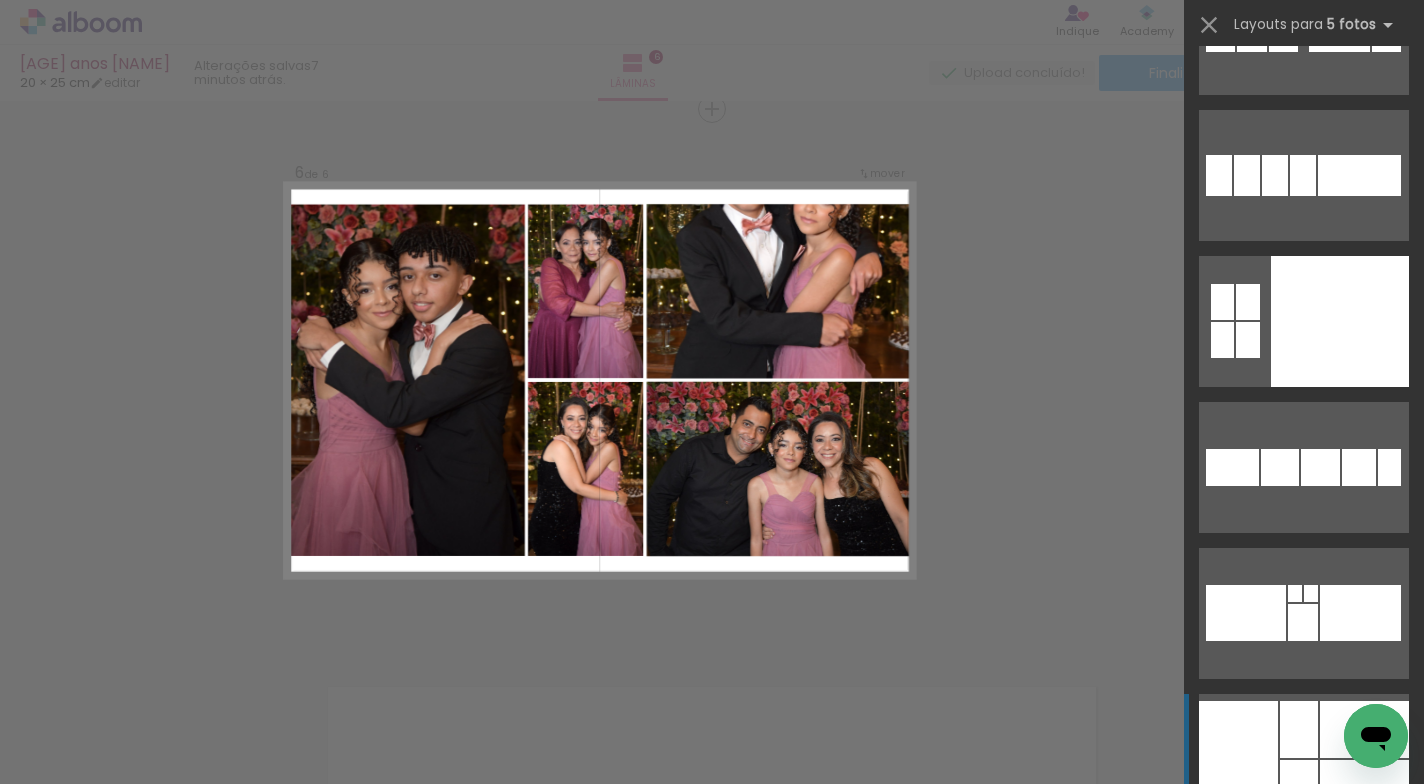 scroll, scrollTop: 6120, scrollLeft: 0, axis: vertical 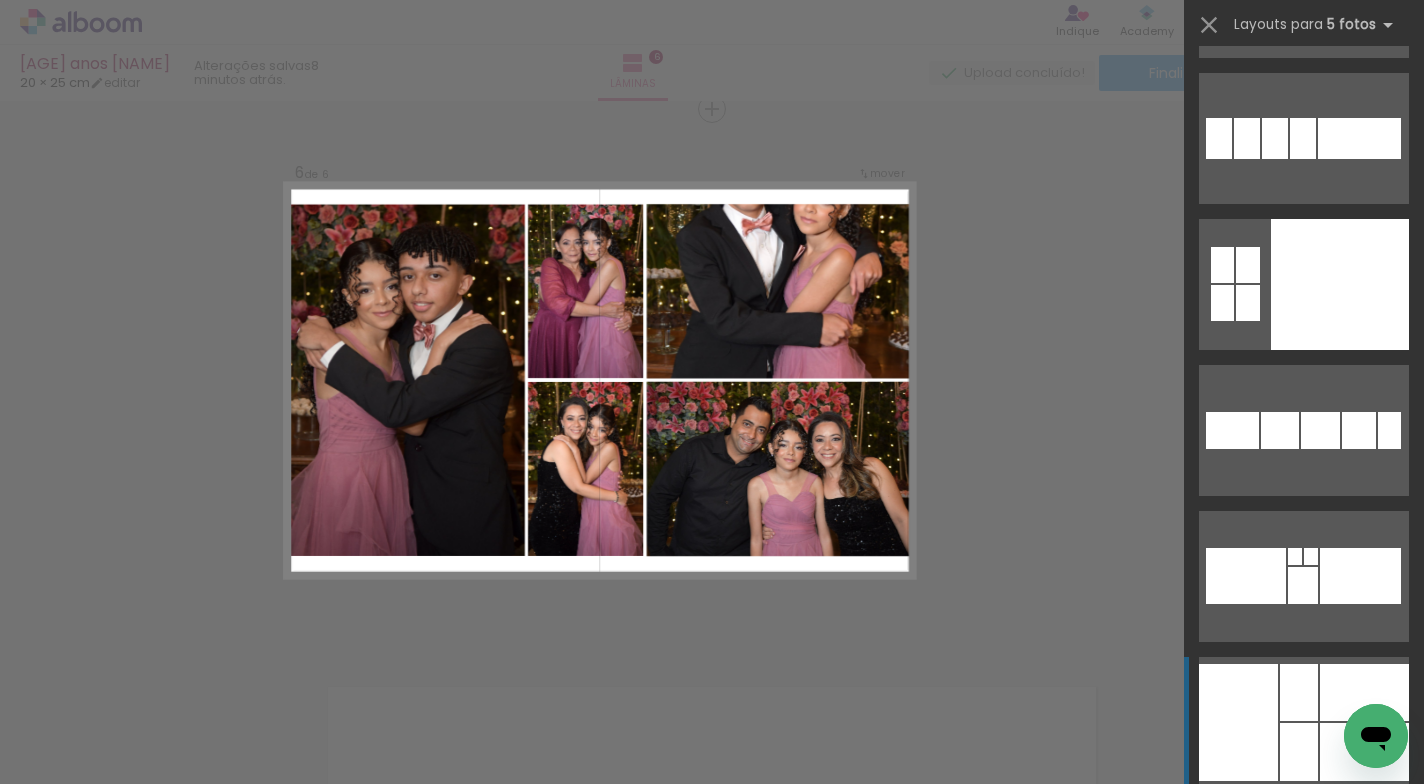 click at bounding box center [1299, -283] 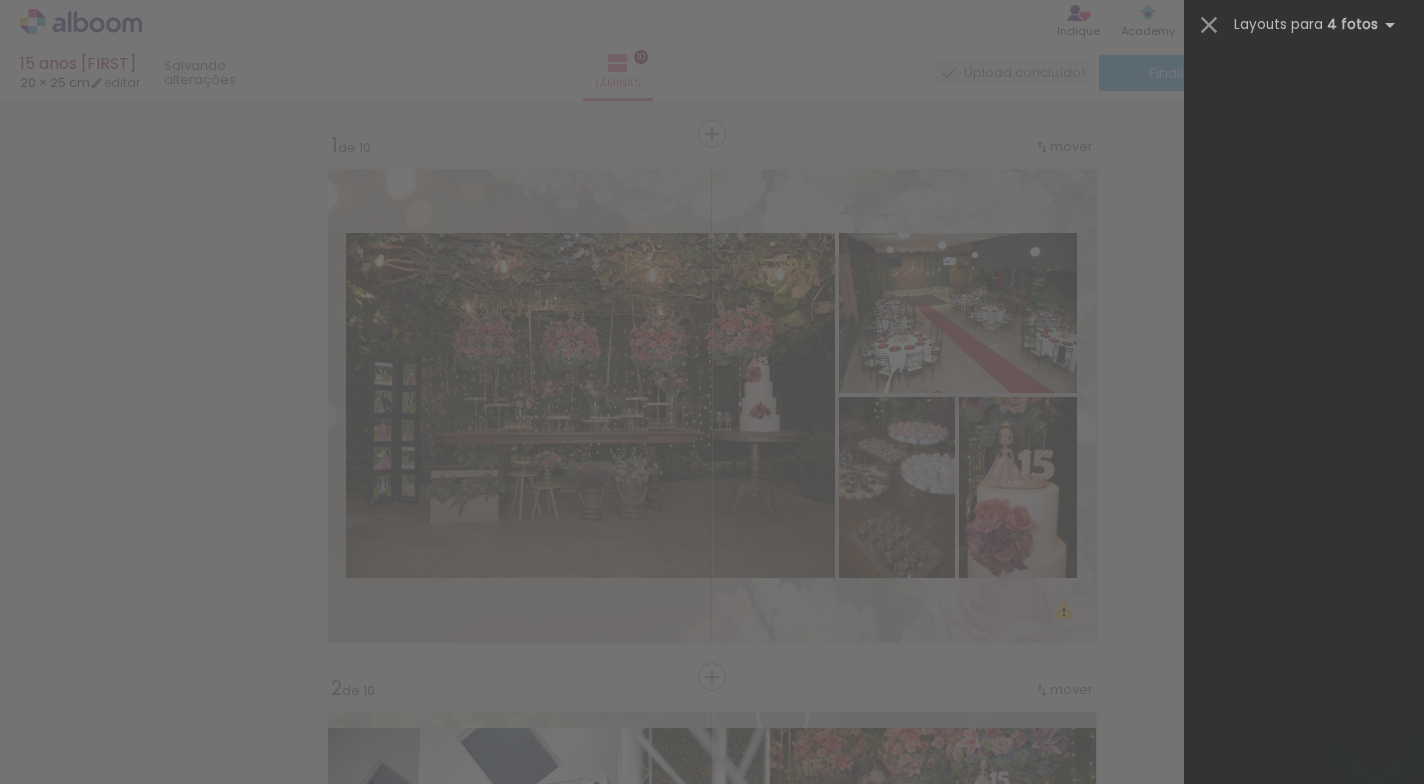 scroll, scrollTop: 0, scrollLeft: 0, axis: both 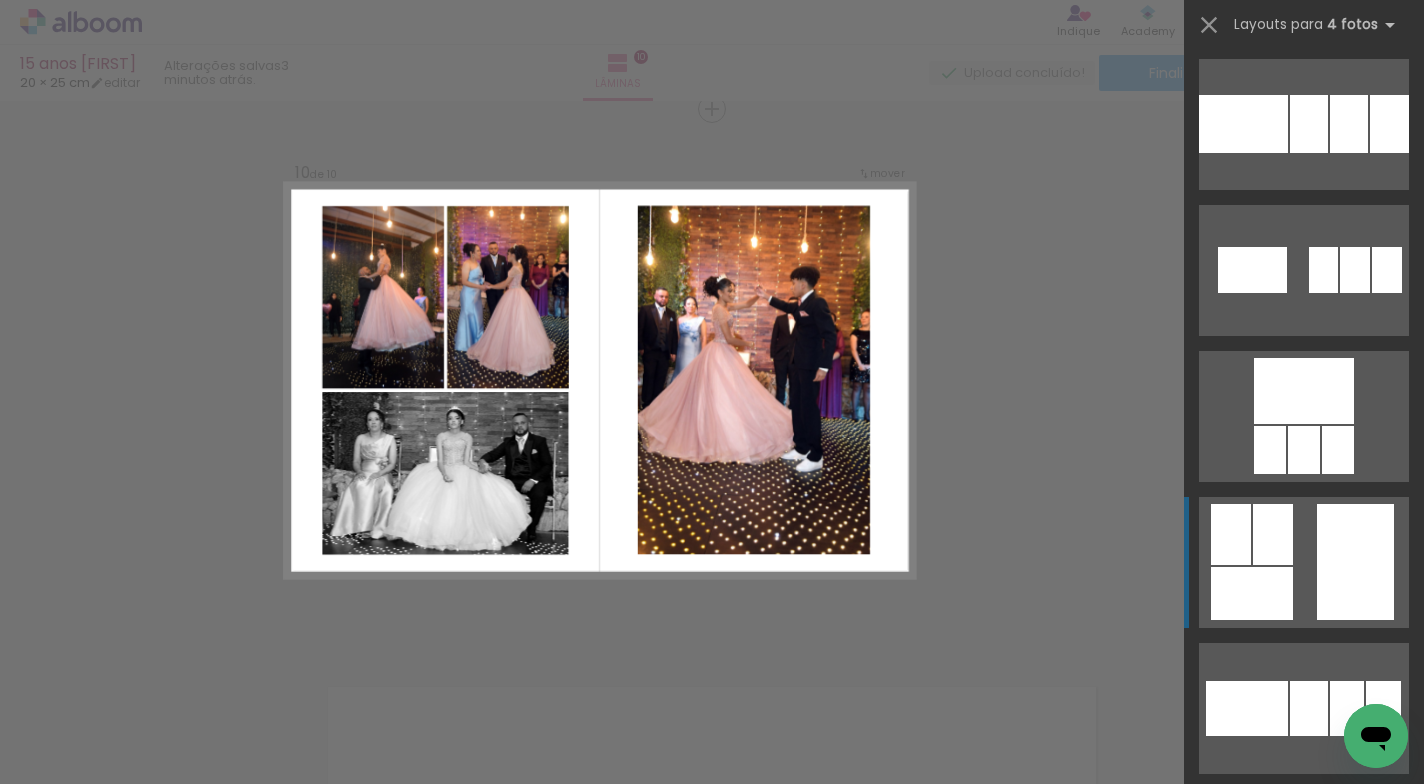 click at bounding box center [1304, -898] 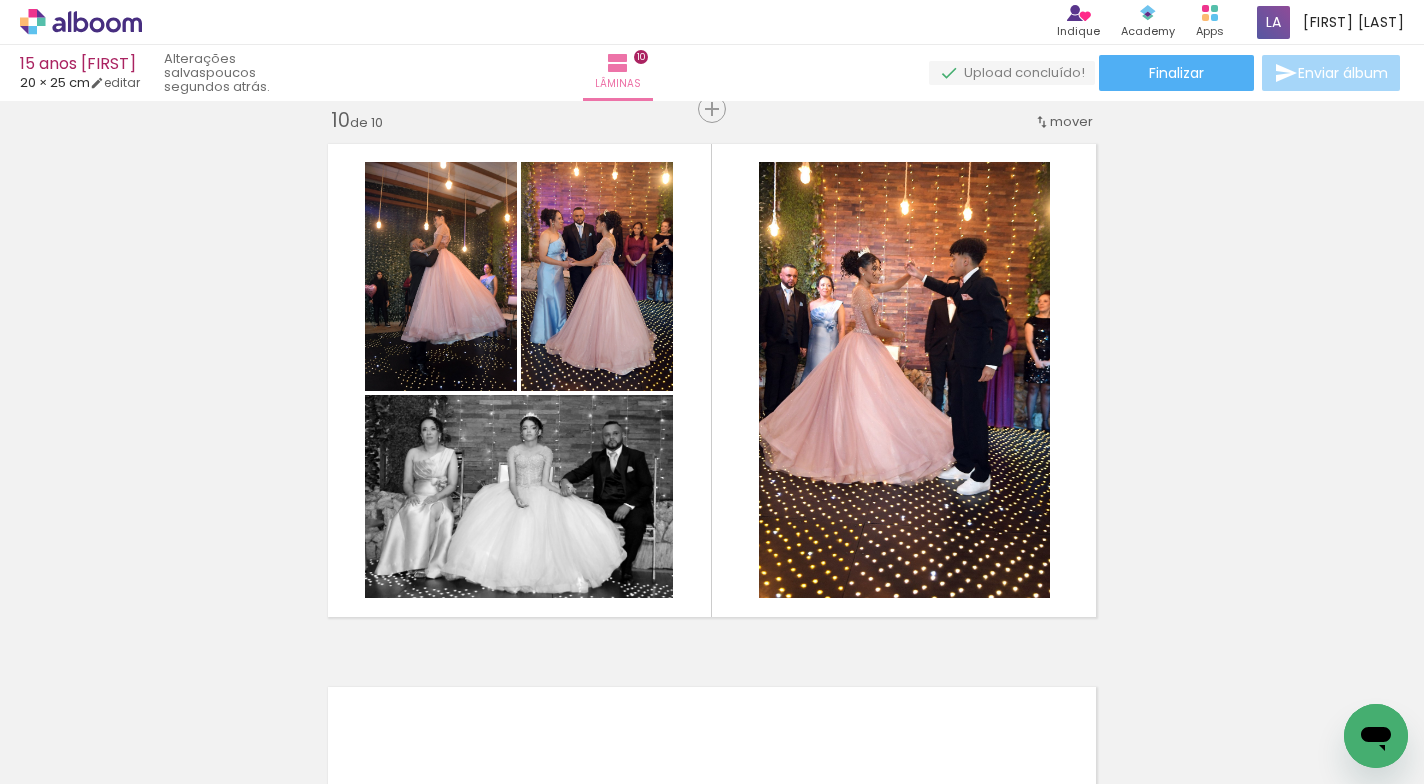scroll, scrollTop: 0, scrollLeft: 4438, axis: horizontal 